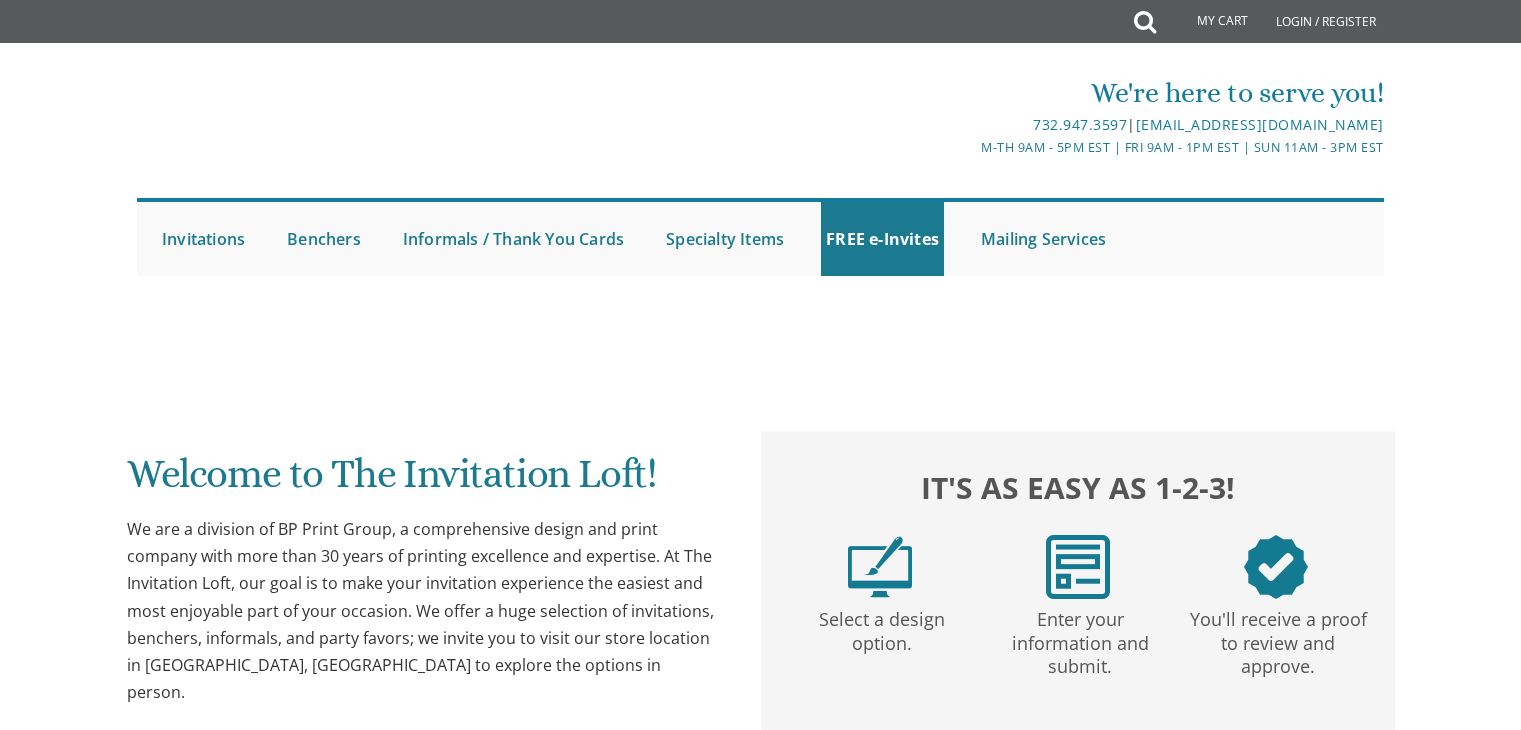 scroll, scrollTop: 0, scrollLeft: 0, axis: both 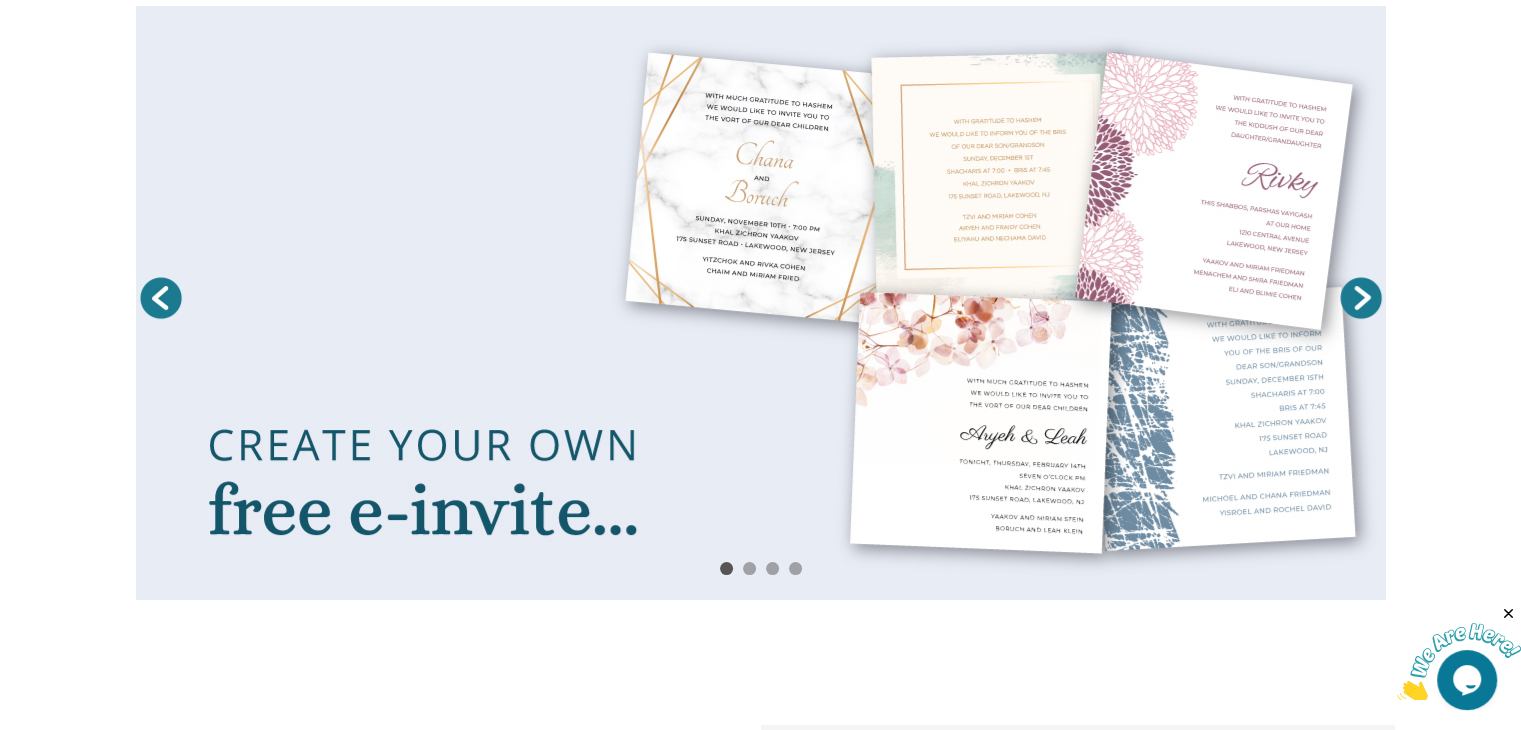 click on "Next" at bounding box center (1361, 298) 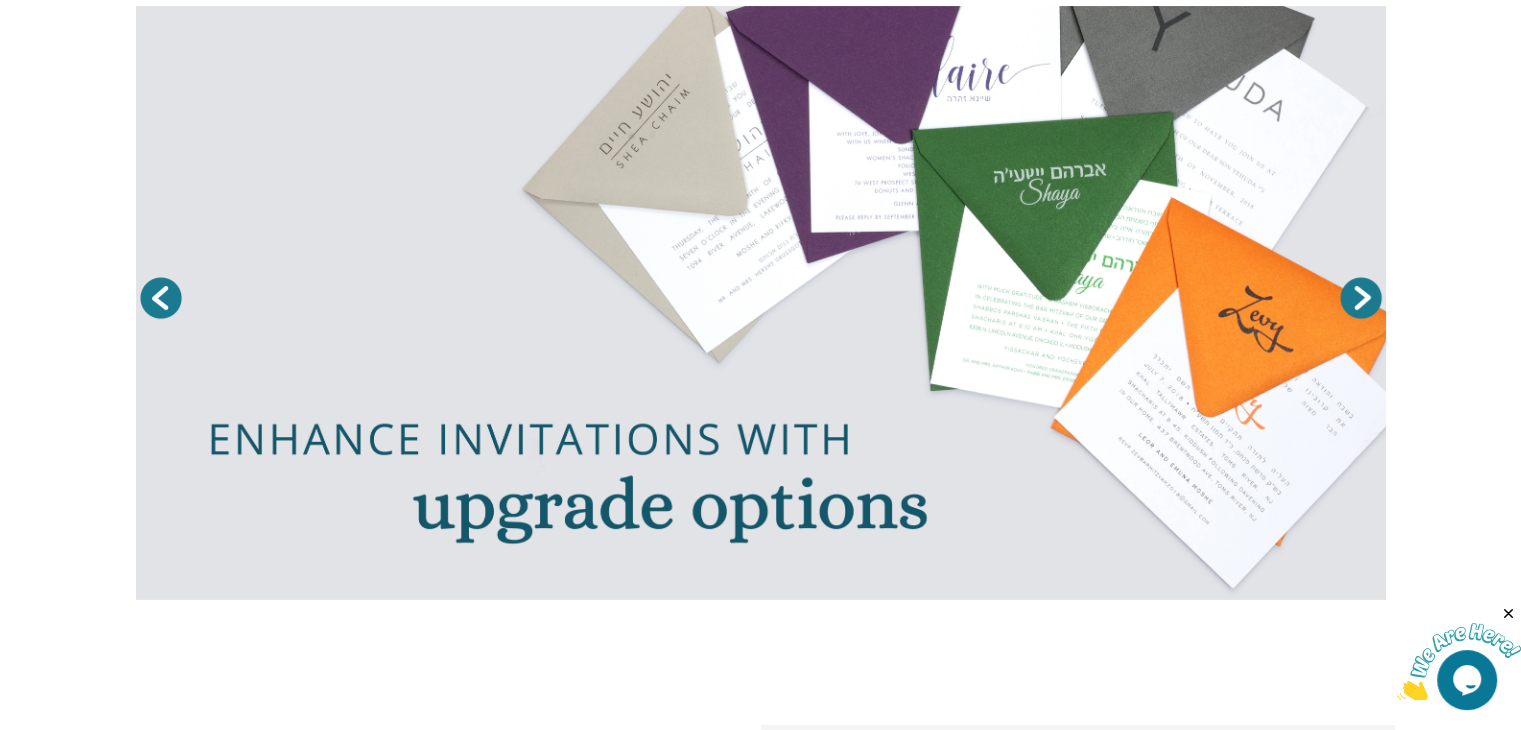 click on "Next" at bounding box center (1361, 298) 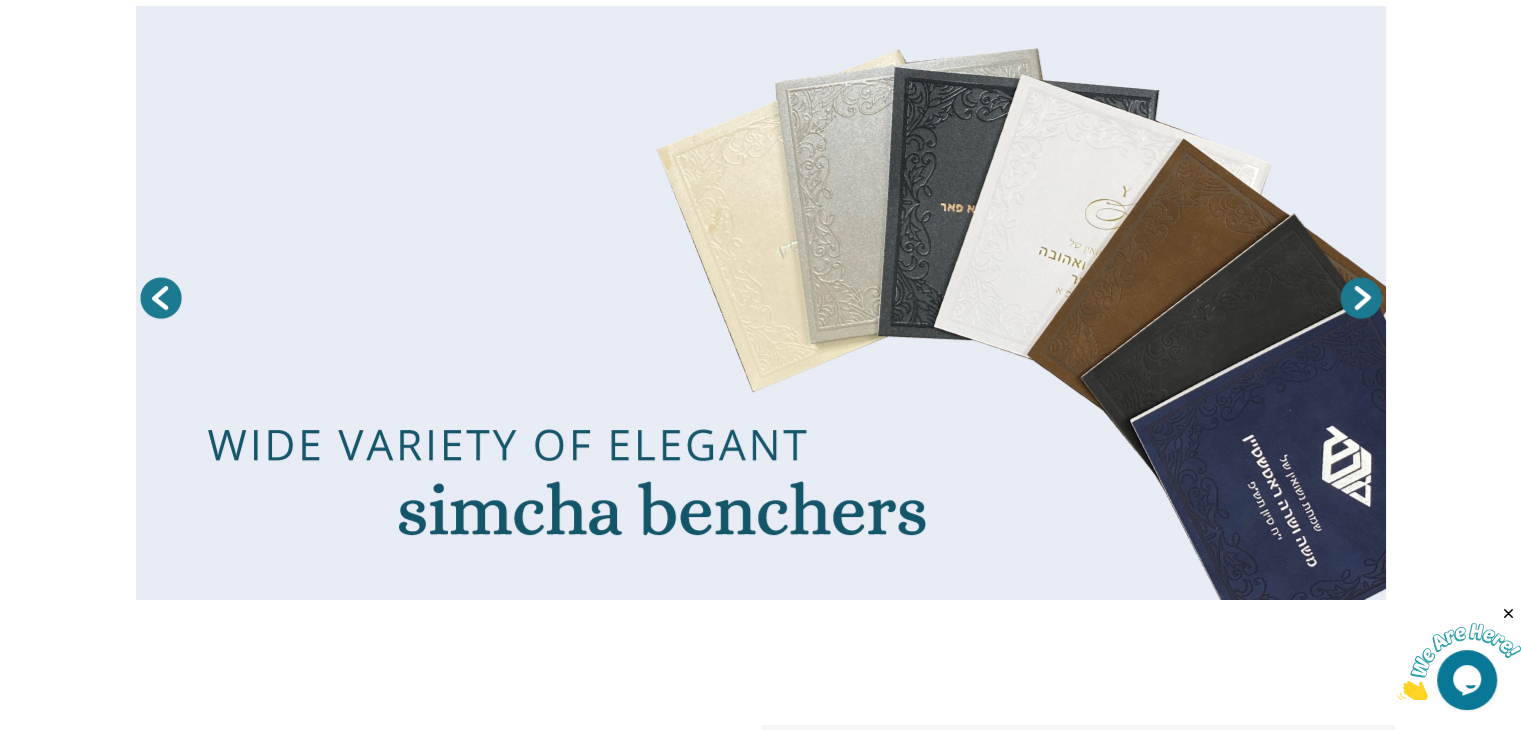 click on "Next" at bounding box center (1361, 298) 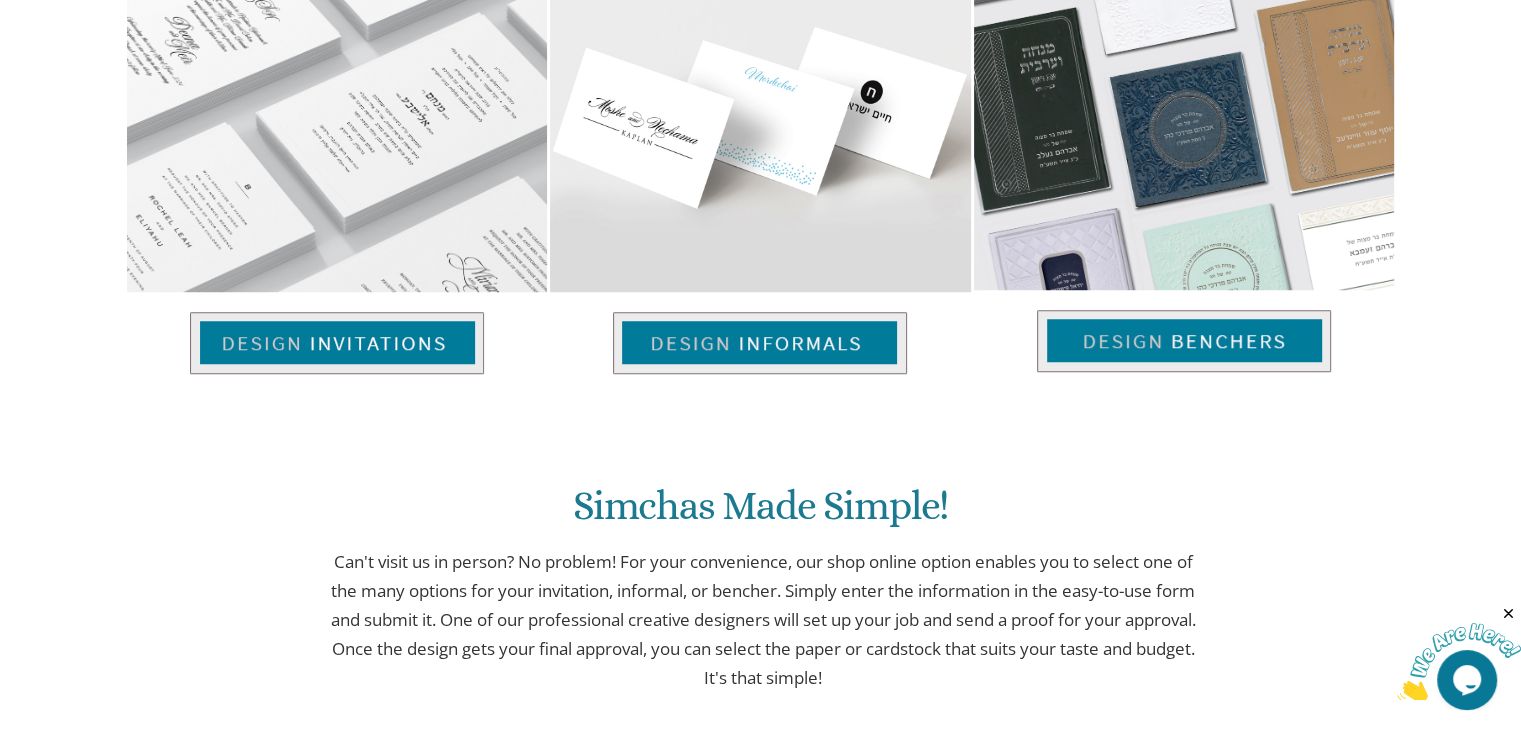 scroll, scrollTop: 1400, scrollLeft: 0, axis: vertical 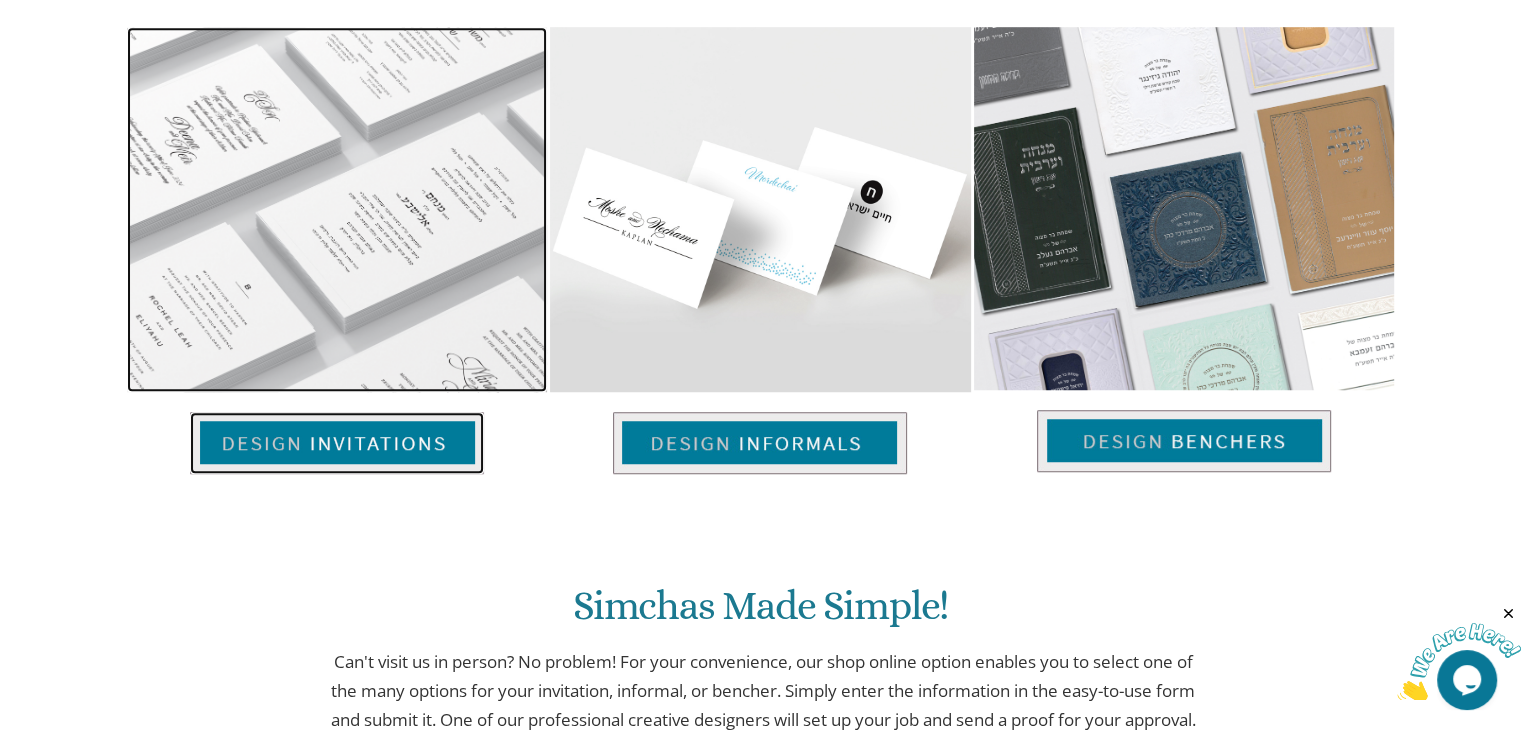 click at bounding box center [337, 443] 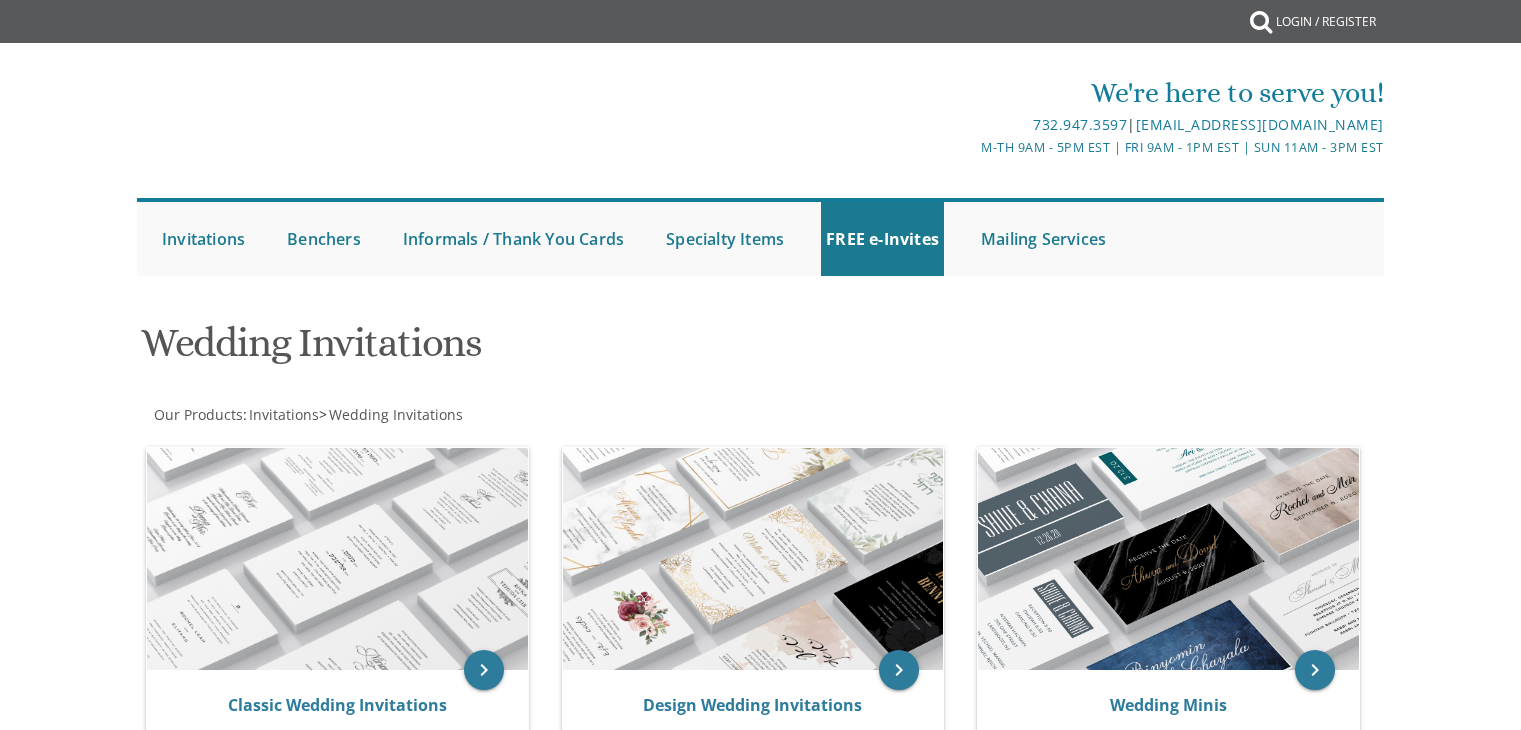 scroll, scrollTop: 0, scrollLeft: 0, axis: both 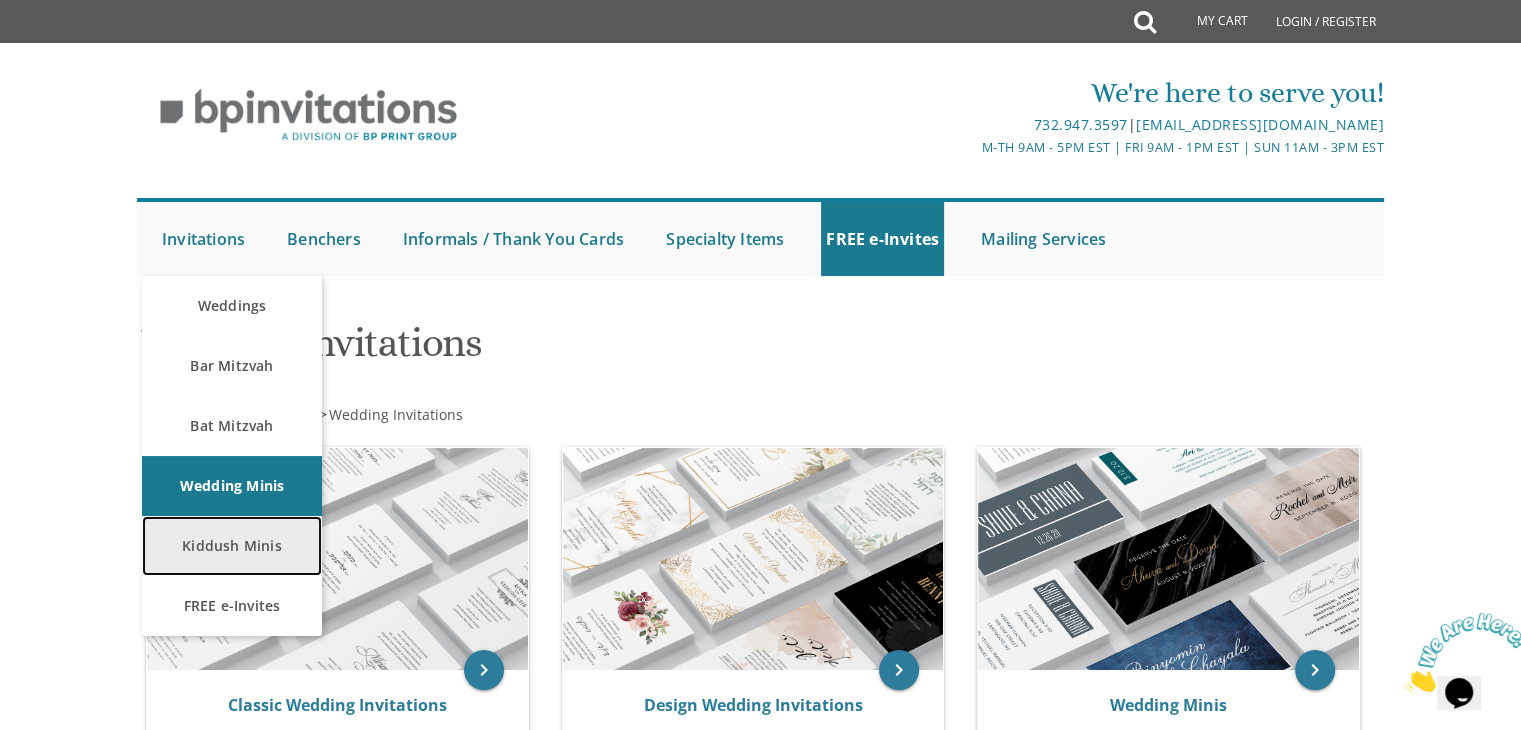 click on "Kiddush Minis" at bounding box center (232, 546) 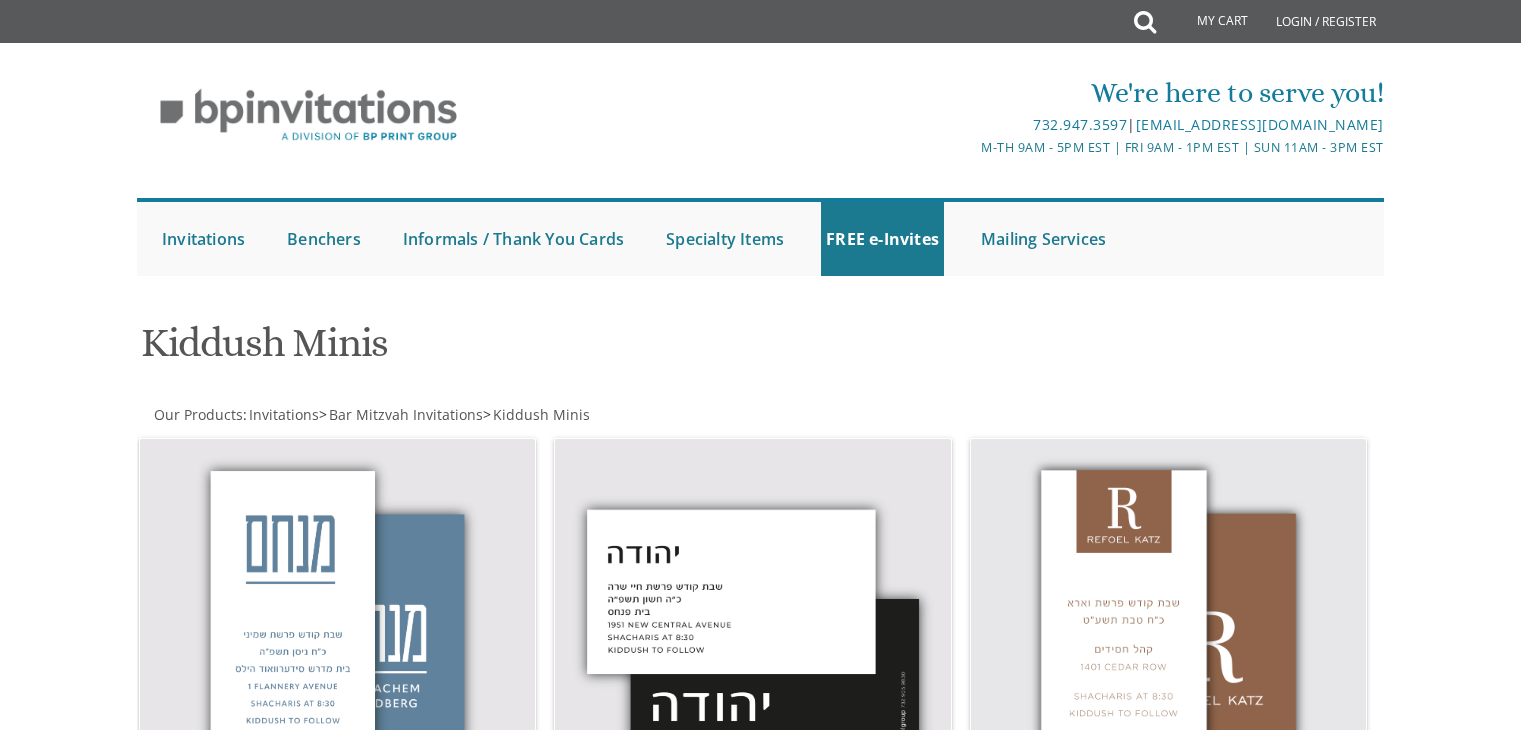 scroll, scrollTop: 0, scrollLeft: 0, axis: both 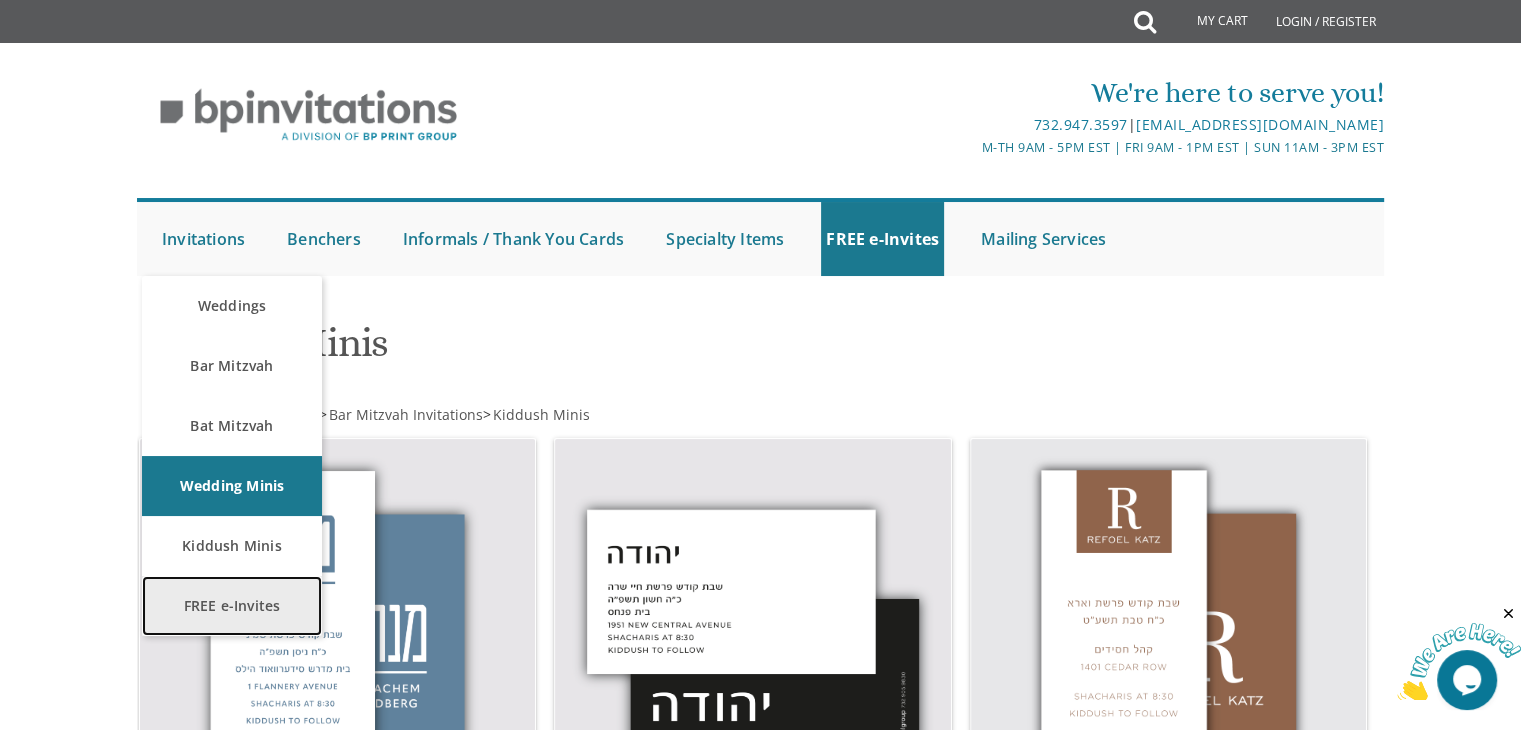 click on "FREE e-Invites" at bounding box center [232, 606] 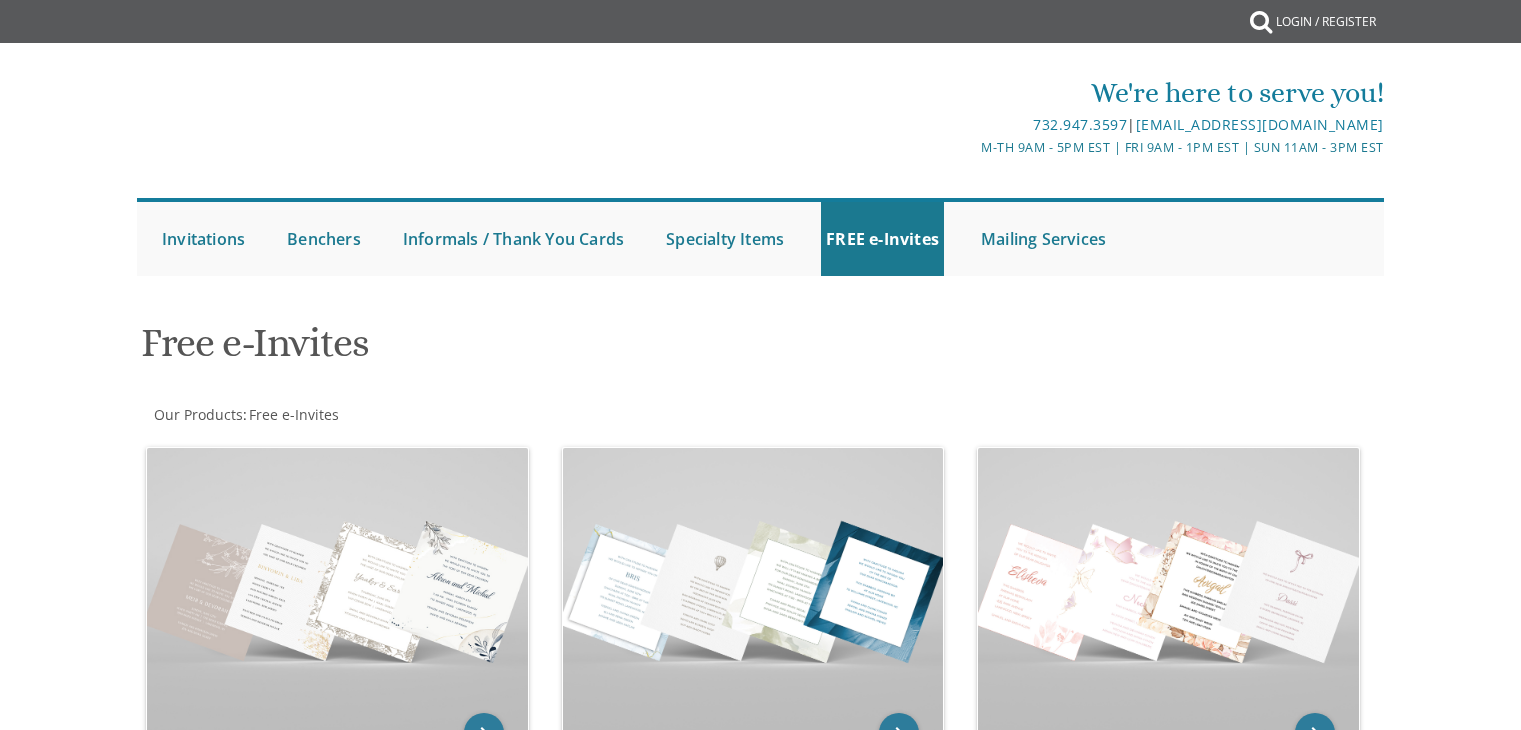 scroll, scrollTop: 0, scrollLeft: 0, axis: both 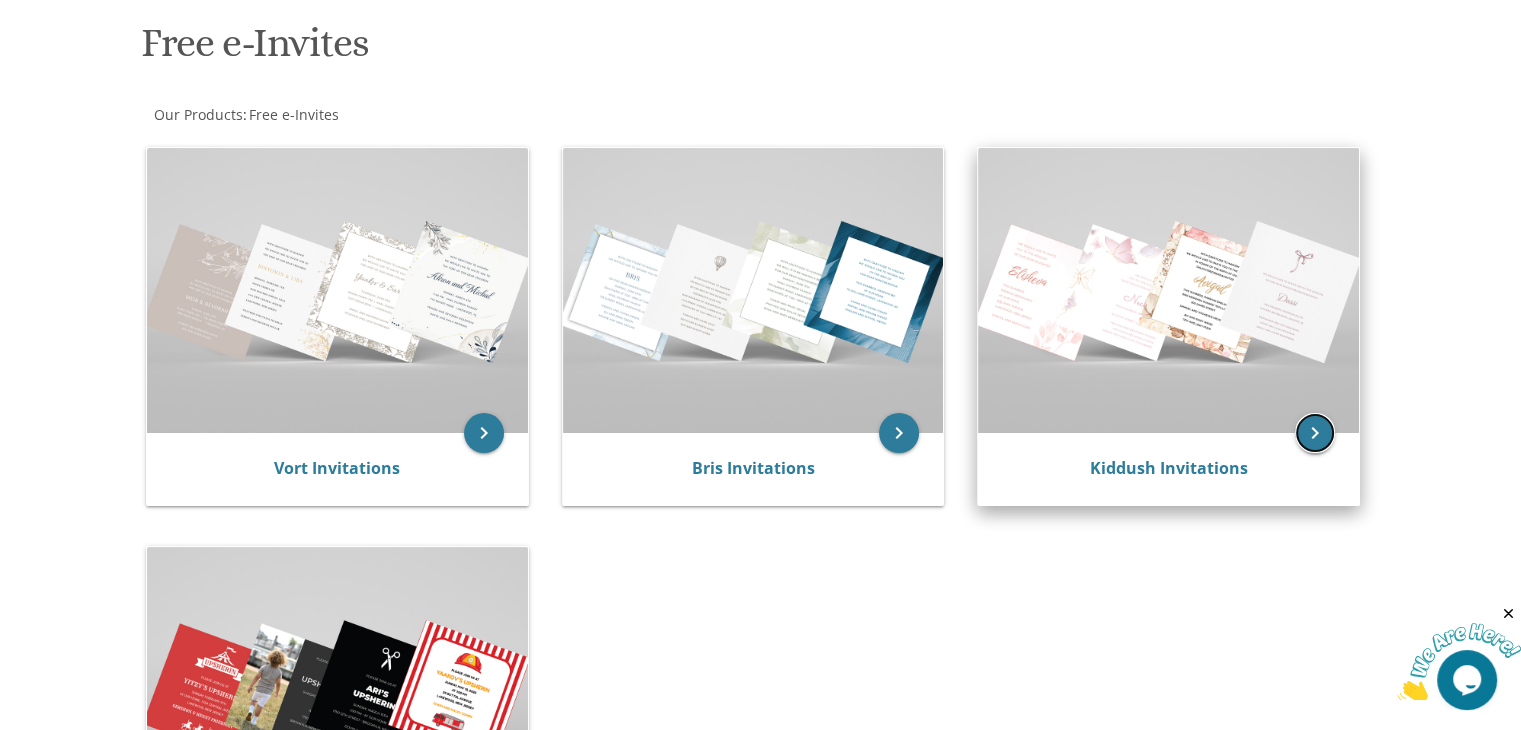click on "keyboard_arrow_right" at bounding box center (1315, 433) 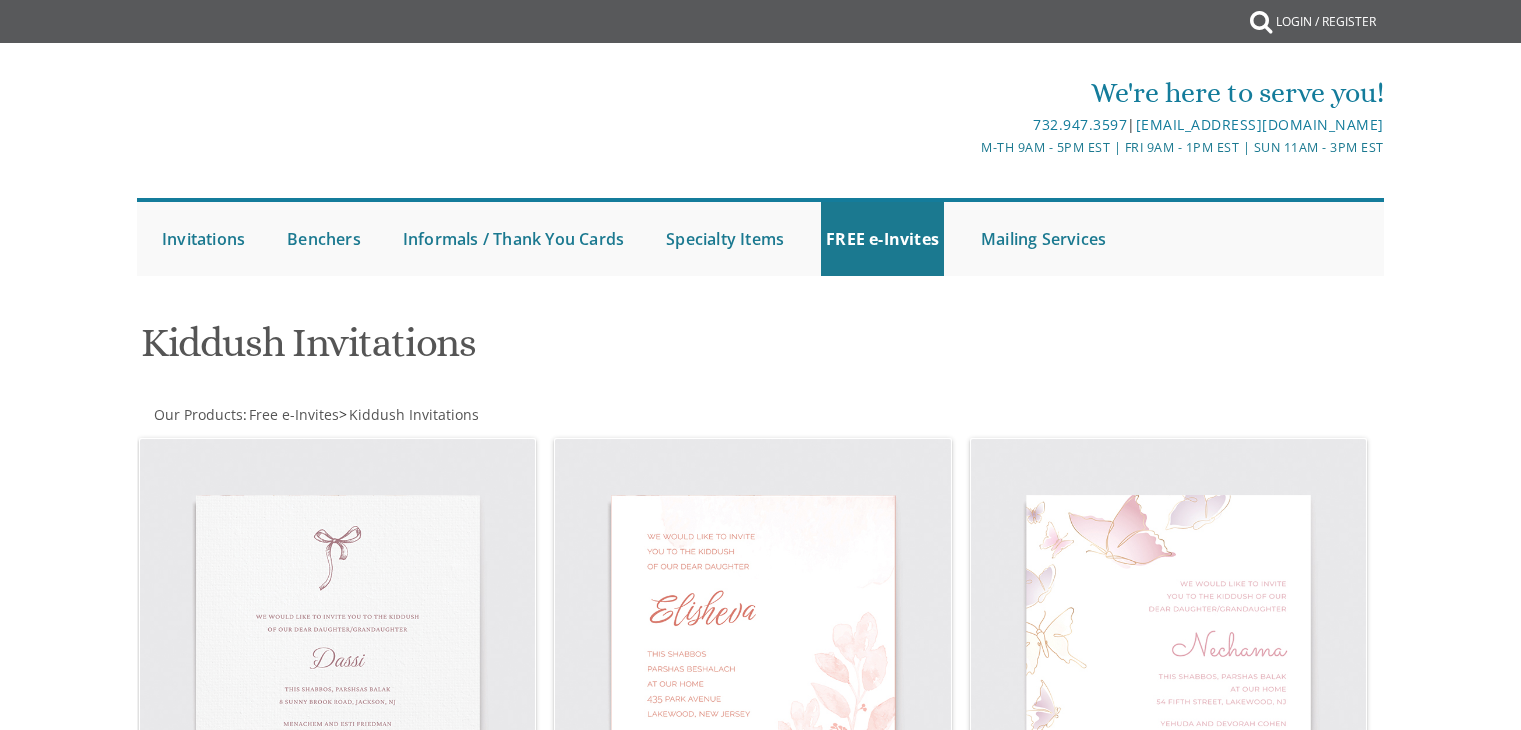scroll, scrollTop: 0, scrollLeft: 0, axis: both 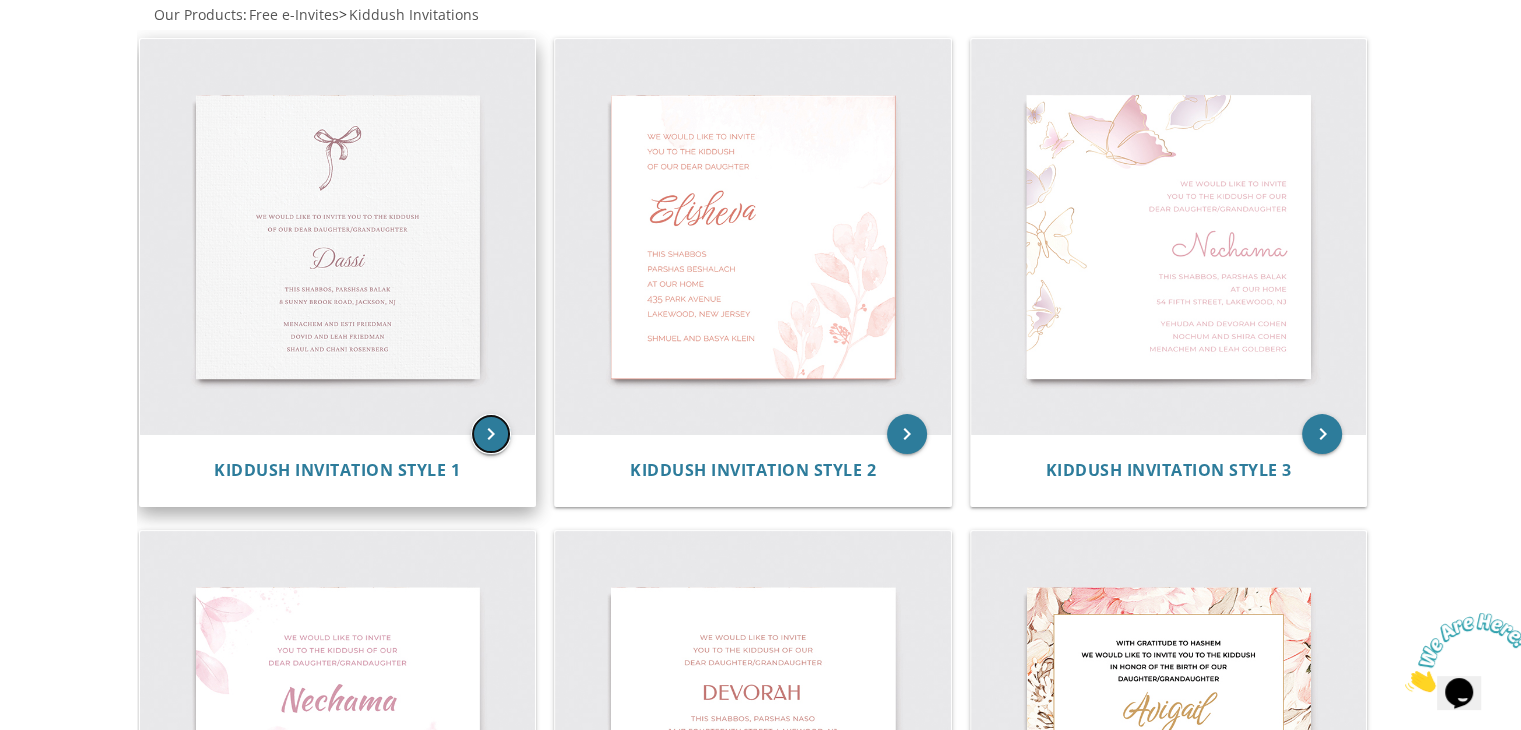 click on "keyboard_arrow_right" at bounding box center [491, 434] 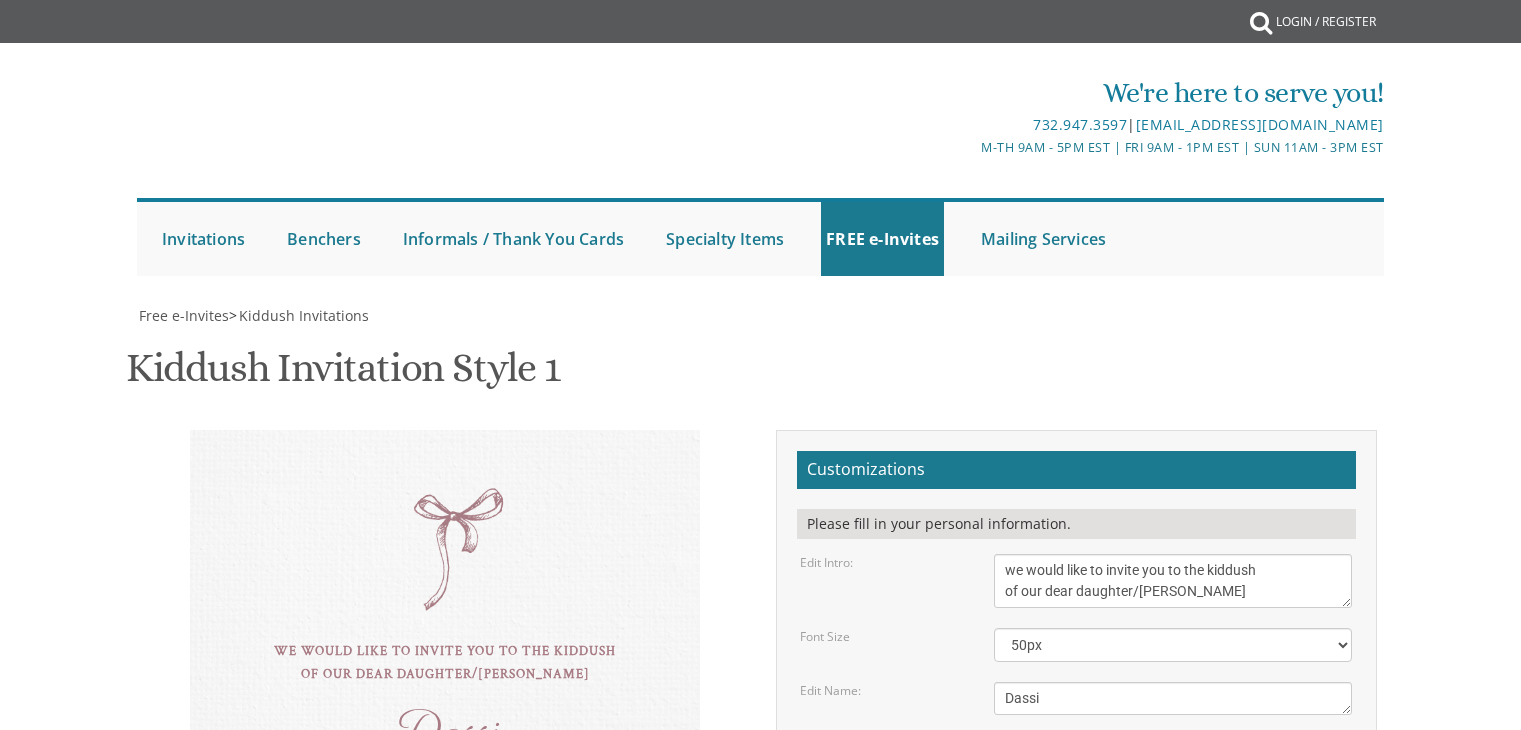 scroll, scrollTop: 0, scrollLeft: 0, axis: both 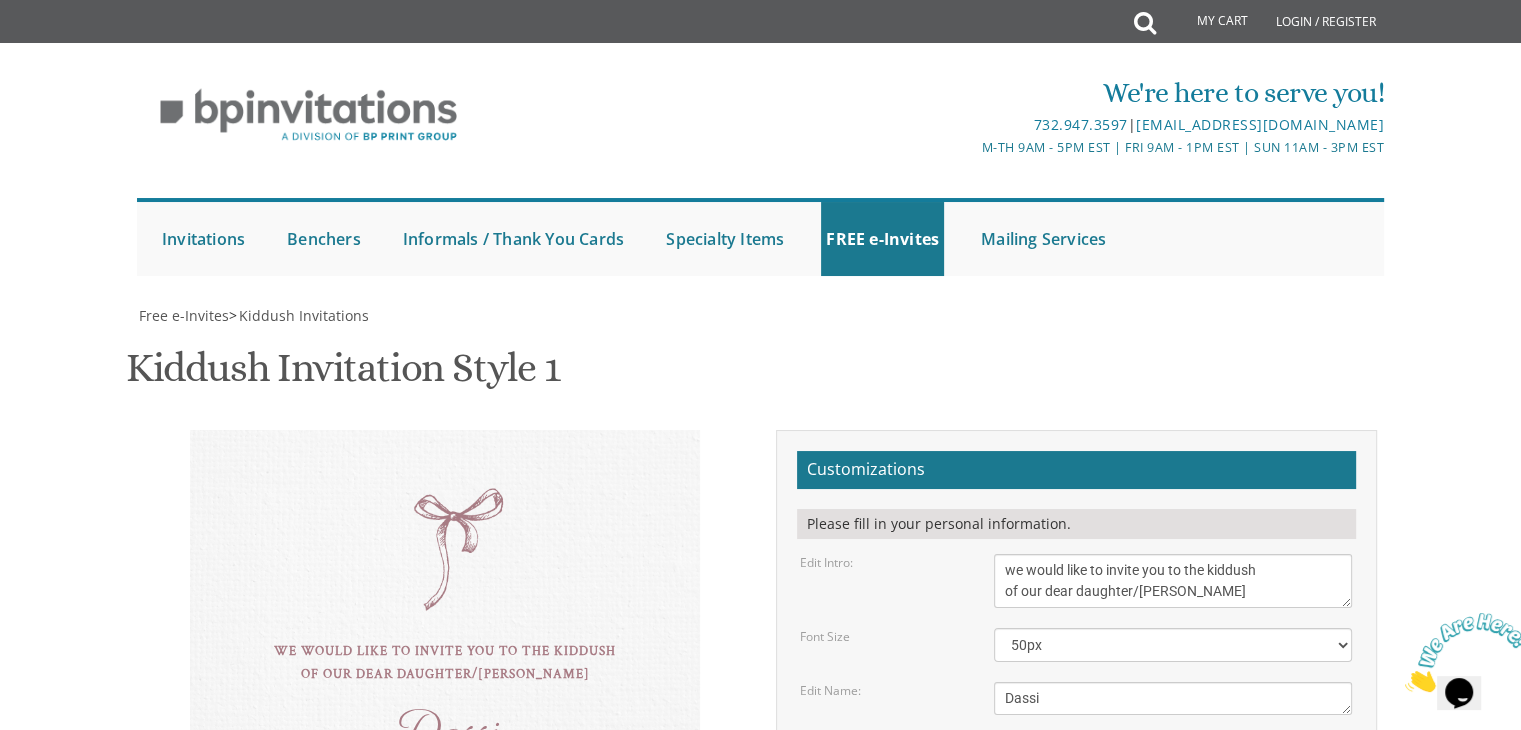 click on "Dassi" at bounding box center [1173, 698] 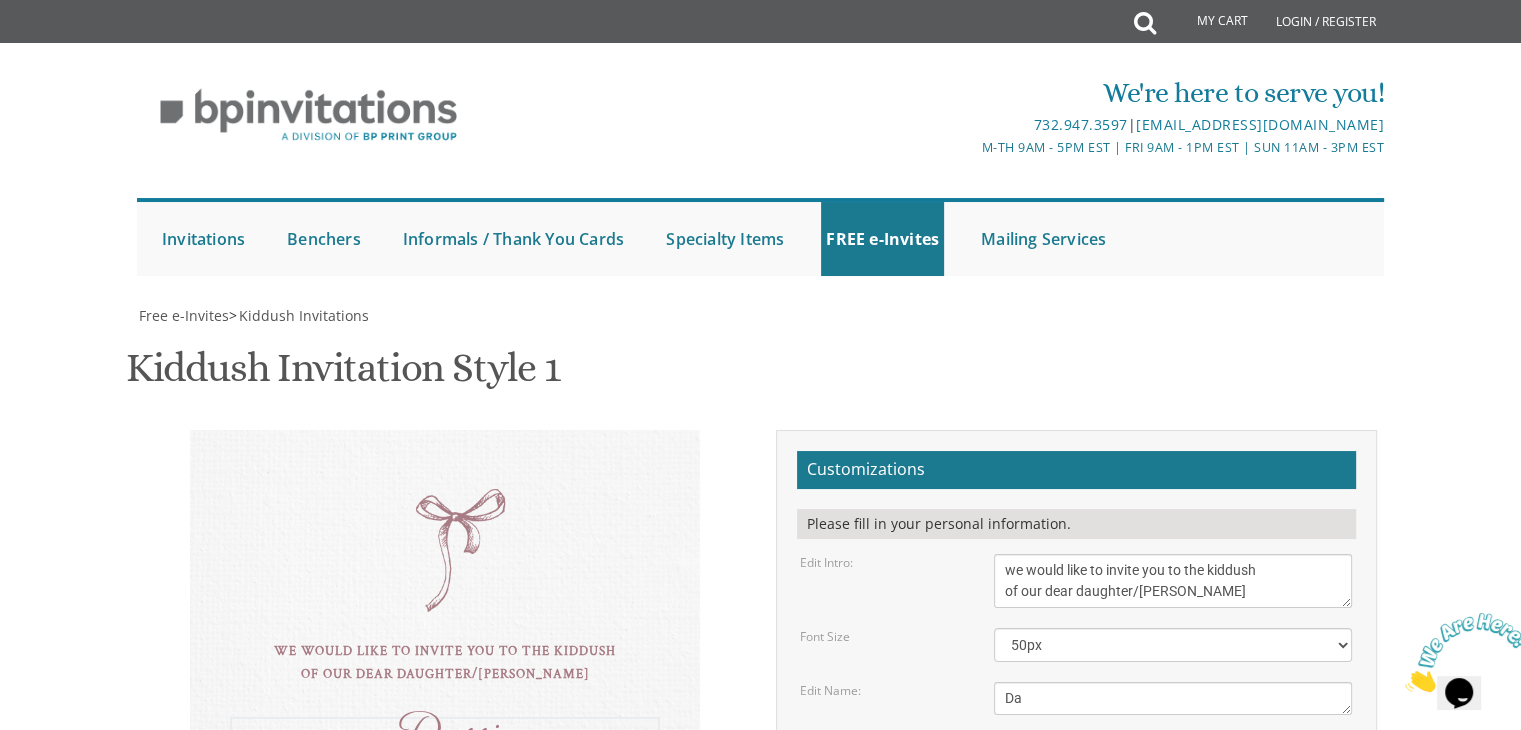 type on "D" 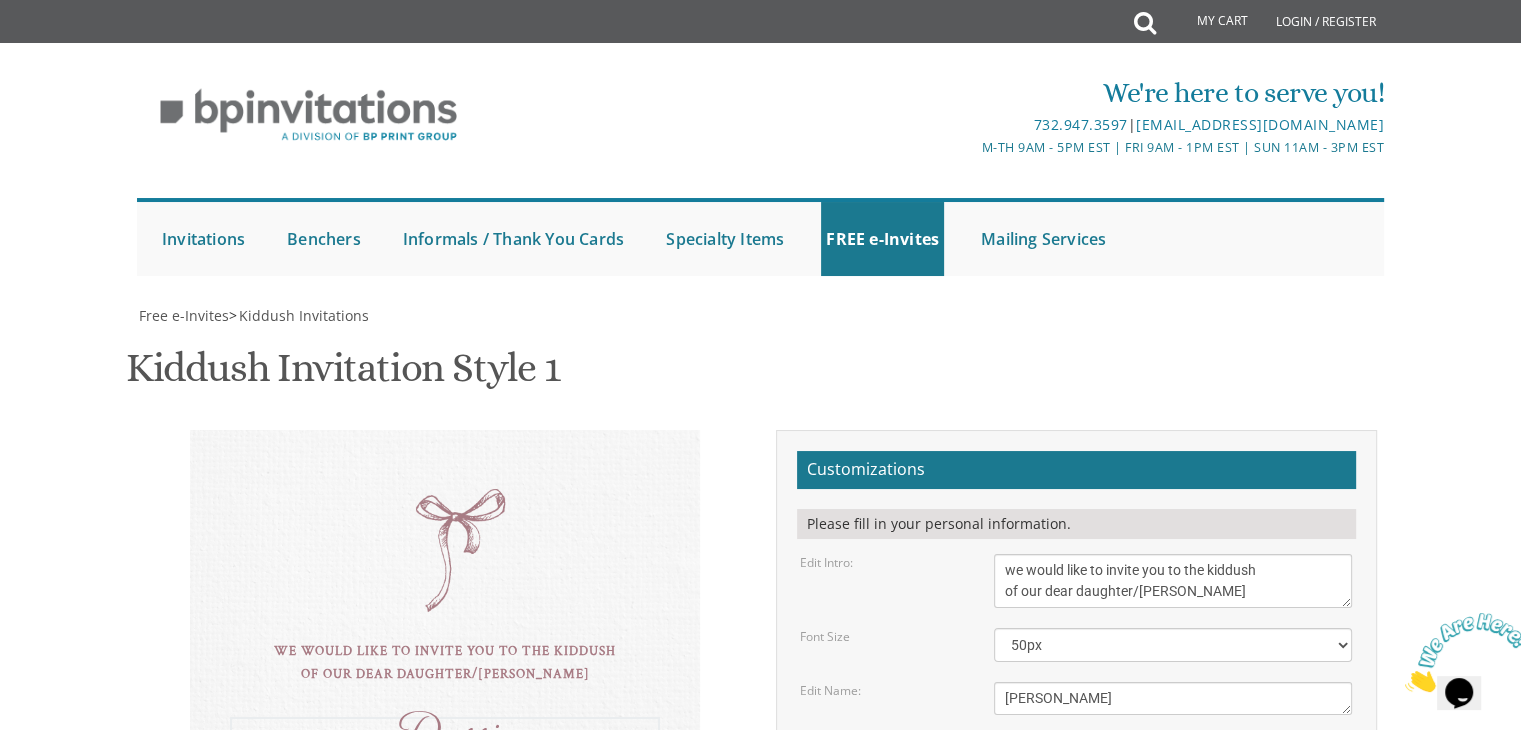 type on "Rochel" 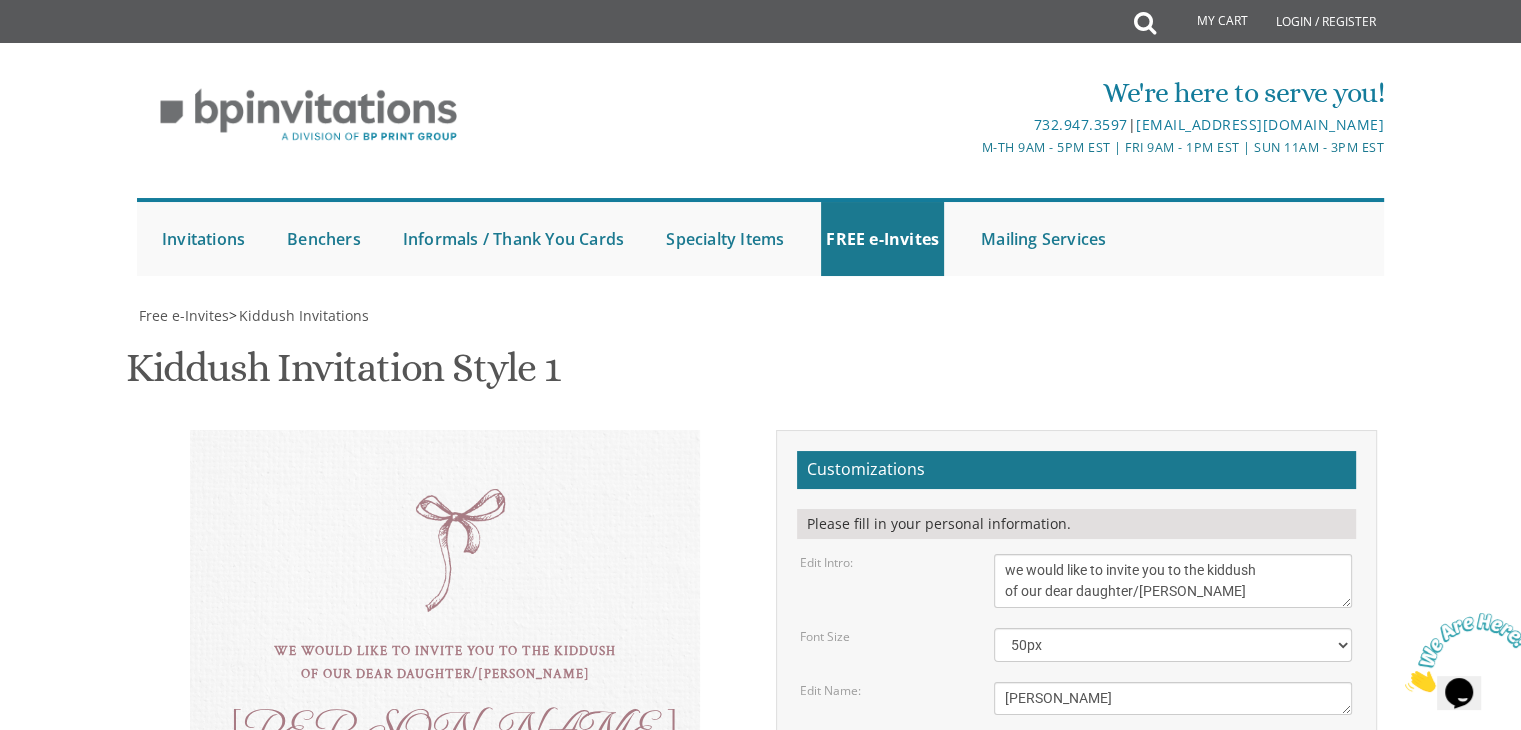 click on "this shabbos, parshsas balak
8 sunny brook road, Jackson, NJ" at bounding box center (1173, 762) 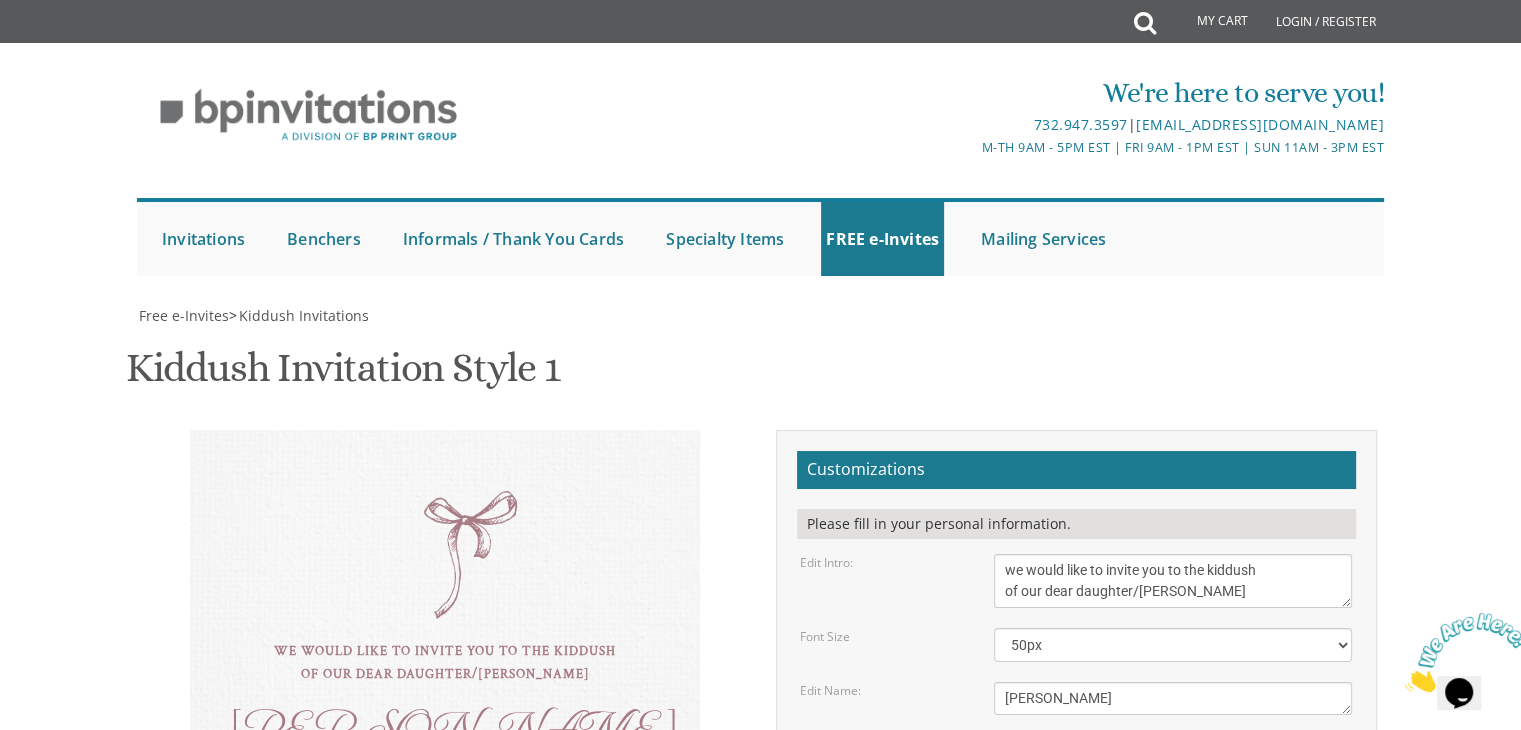 scroll, scrollTop: 20, scrollLeft: 0, axis: vertical 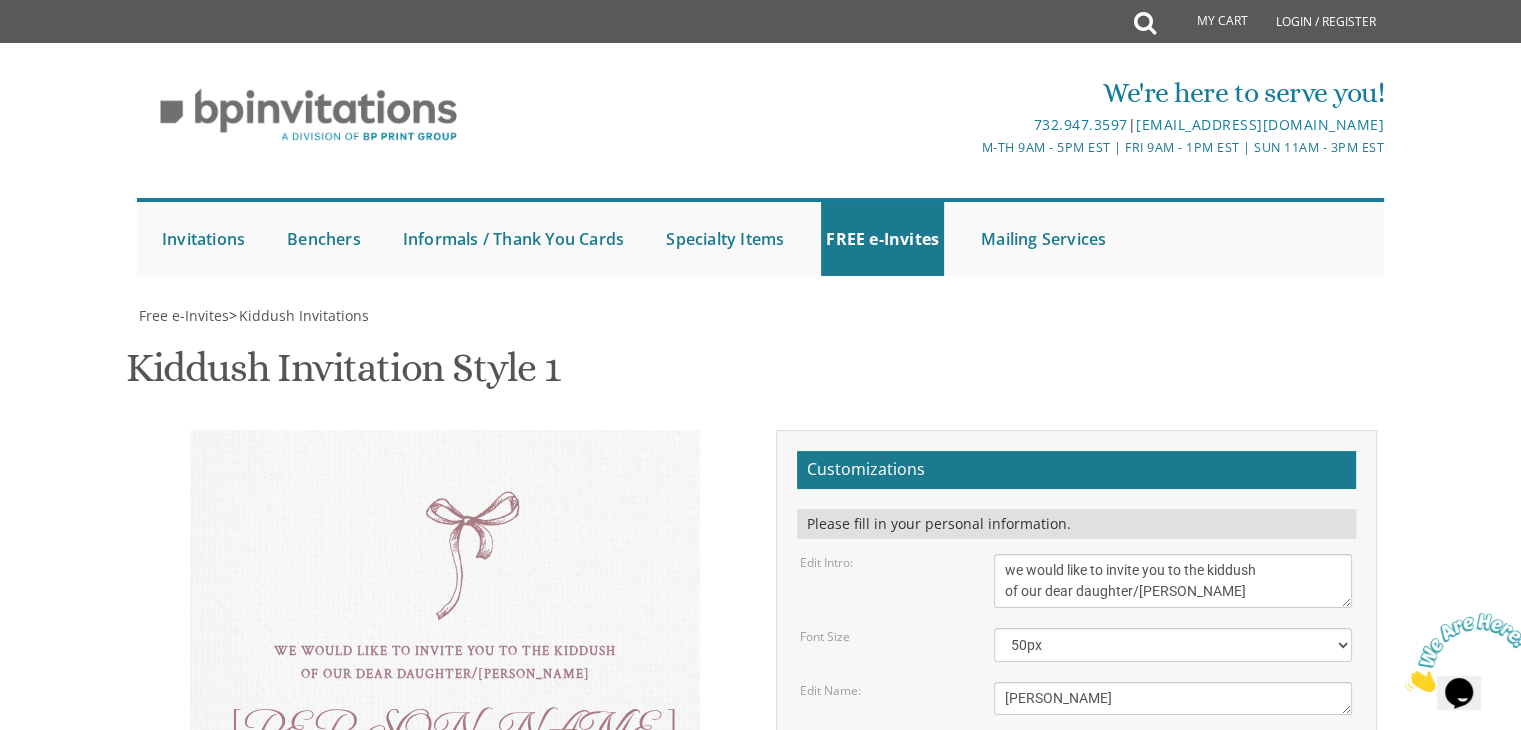 drag, startPoint x: 1004, startPoint y: 425, endPoint x: 1088, endPoint y: 421, distance: 84.095184 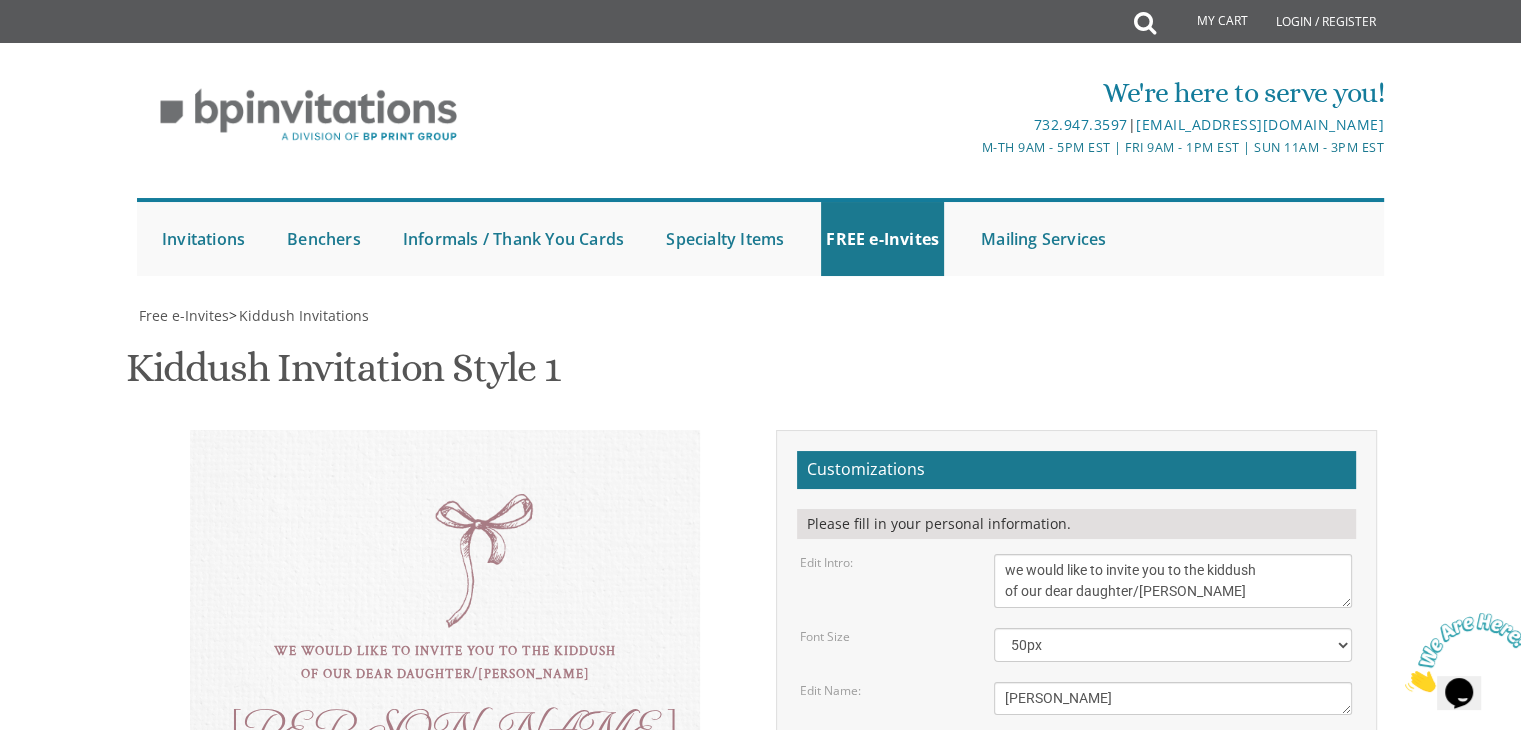 click on "Tzvi & Miriam Friedman
Michoel and Chana Friedman
Yisroel and Rochel David" at bounding box center [1173, 846] 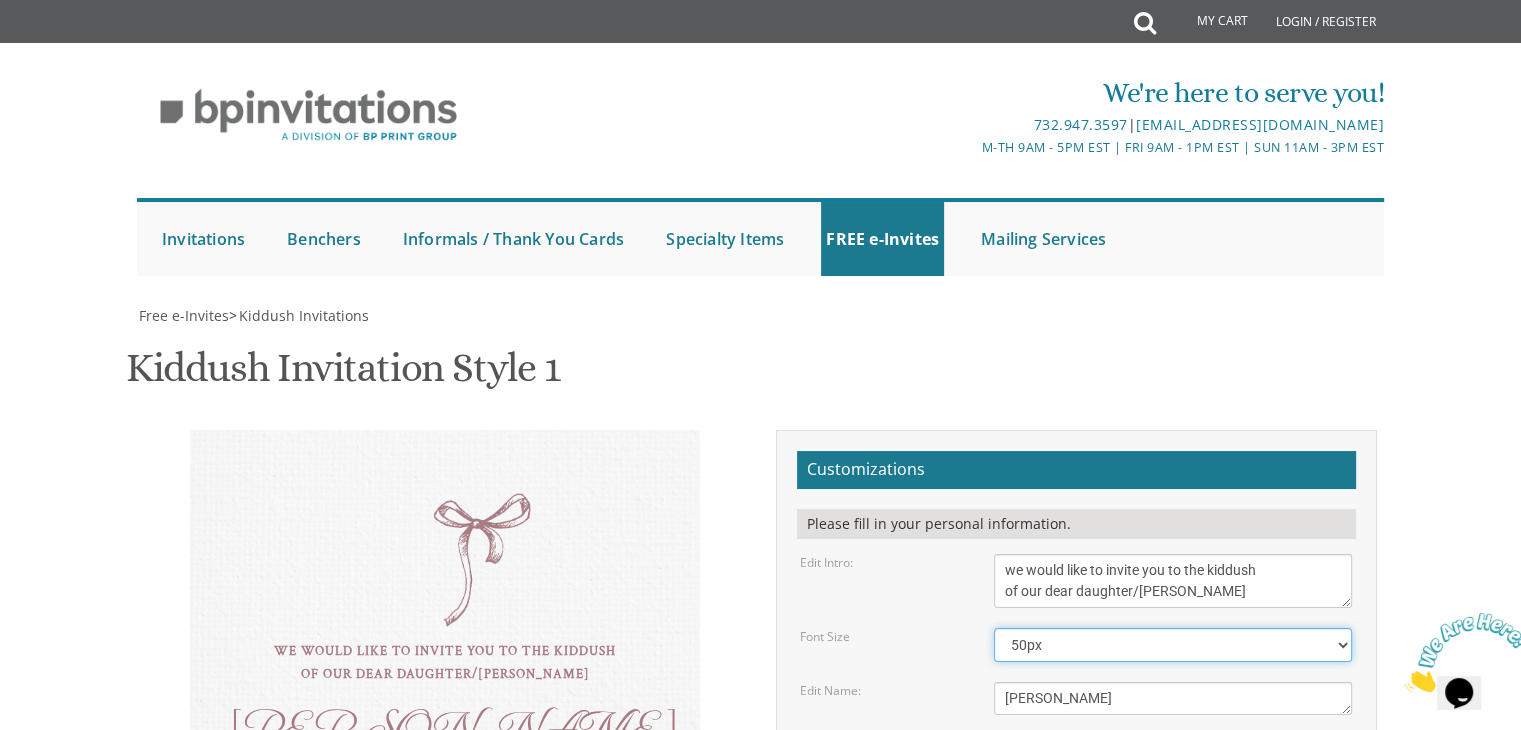 click on "40px 50px 60px" at bounding box center (1173, 645) 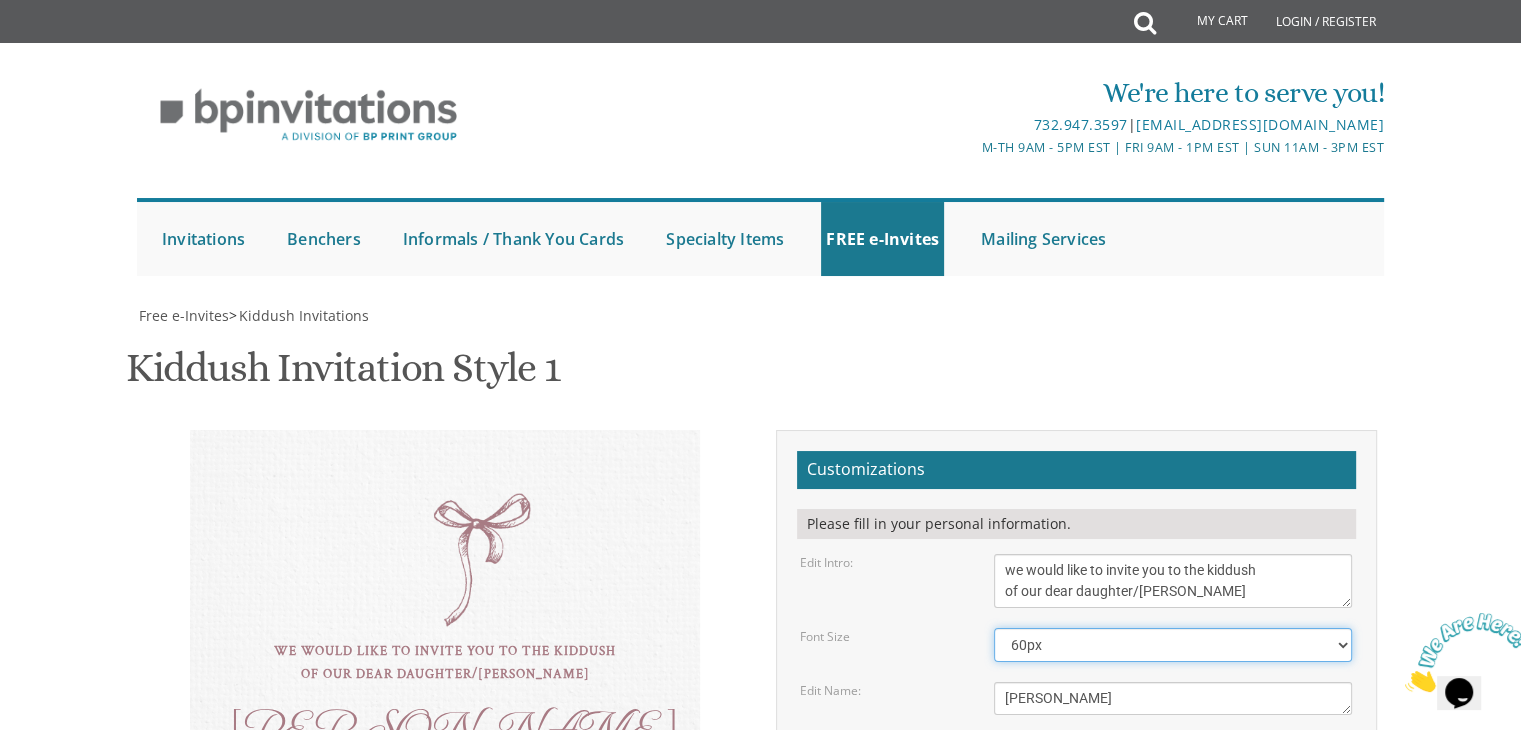 click on "40px 50px 60px" at bounding box center (1173, 645) 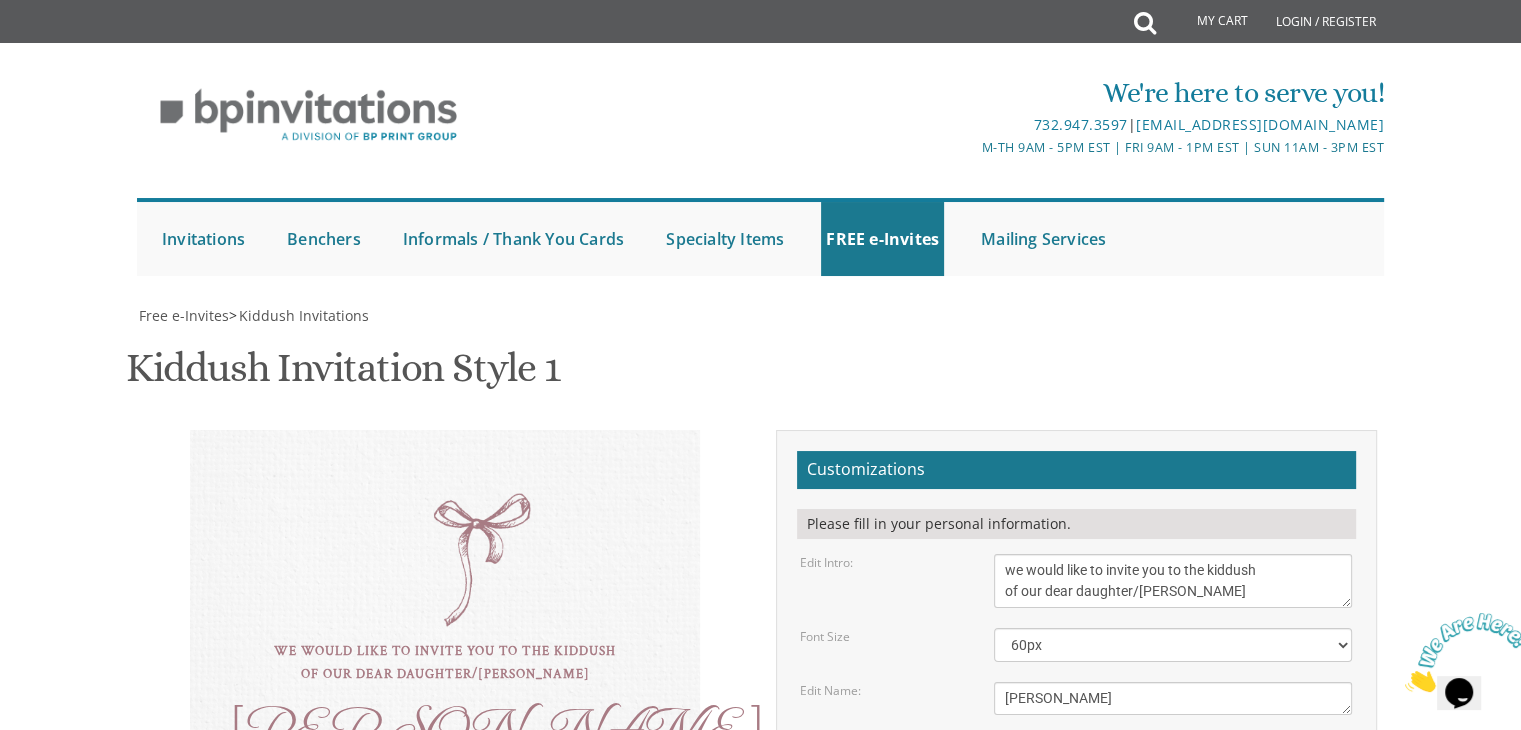click on "this shabbos, parshsas balak
8 sunny brook road, Jackson, NJ" at bounding box center (1173, 762) 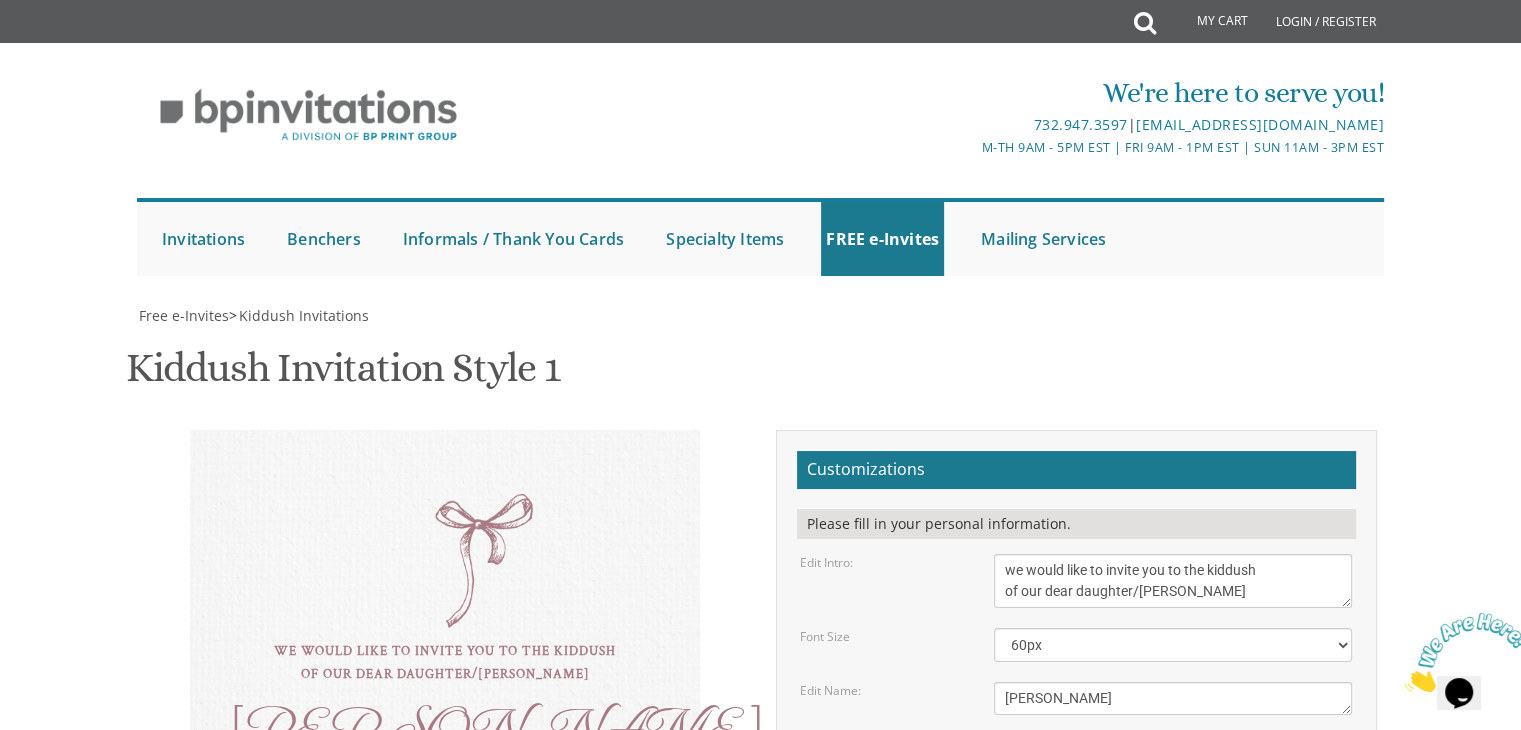 scroll, scrollTop: 0, scrollLeft: 0, axis: both 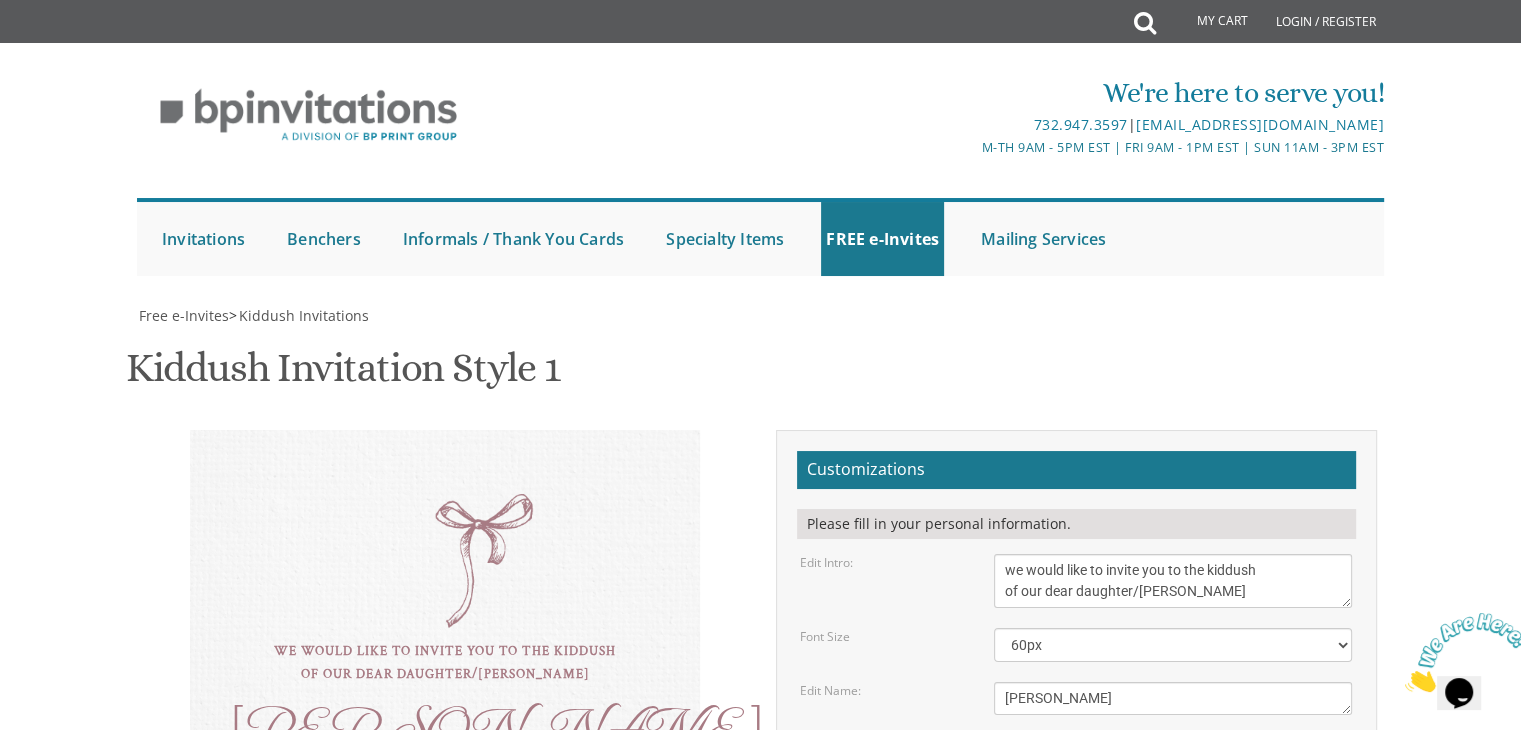 type on "Dov & Tilly Zupnik
Rabbi and Mrs. Weisbord
Rabbi" 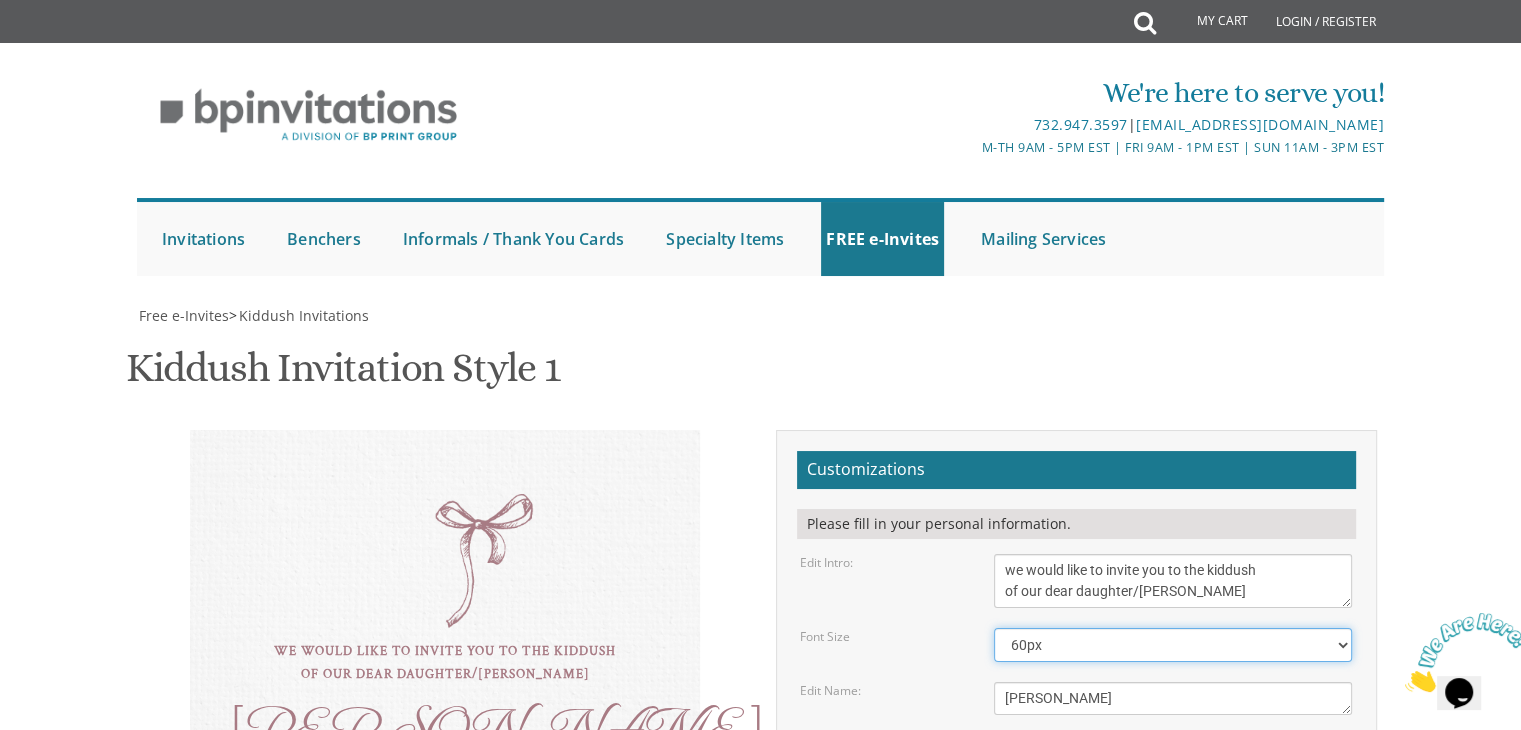 click on "40px 50px 60px" at bounding box center [1173, 645] 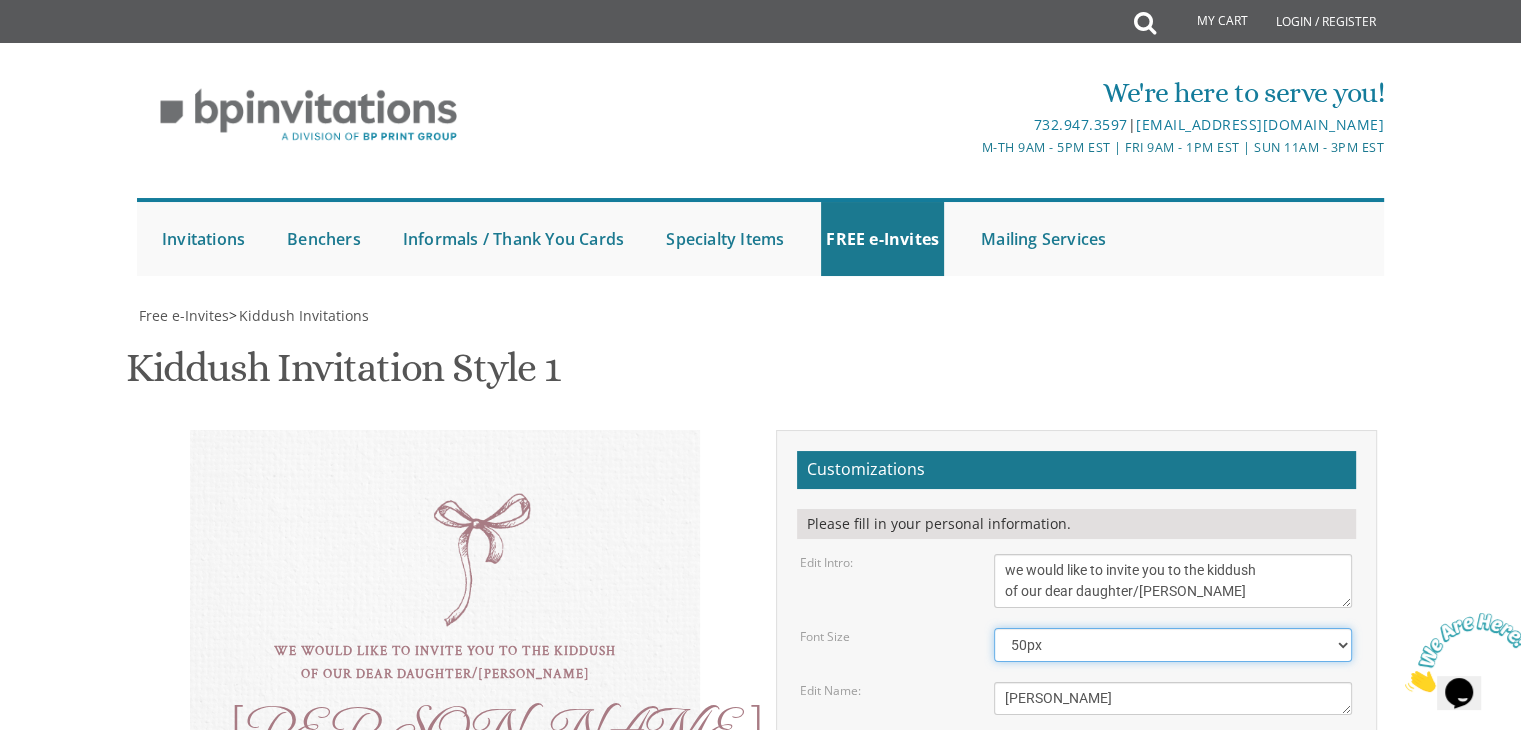 click on "40px 50px 60px" at bounding box center [1173, 645] 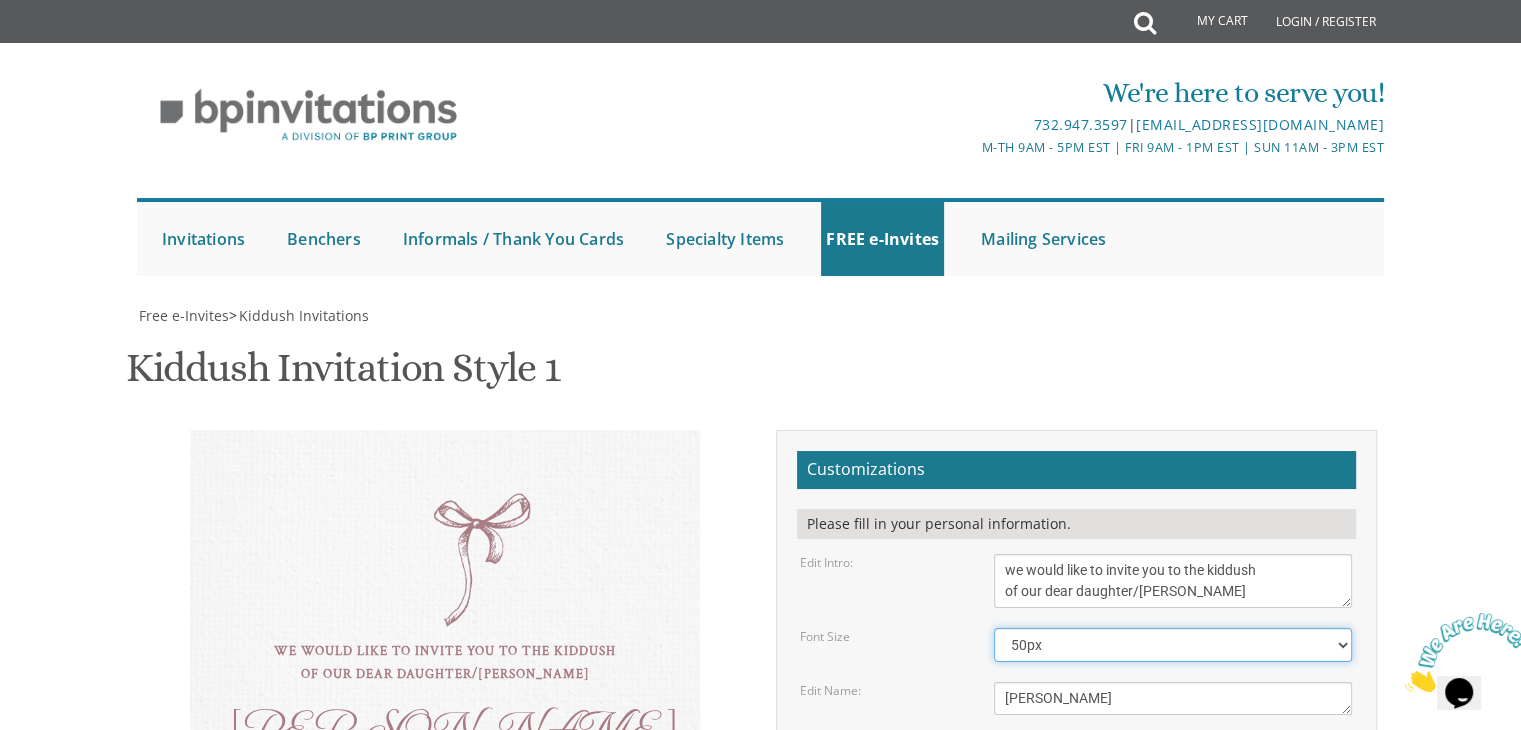 click on "40px 50px 60px" at bounding box center [1173, 645] 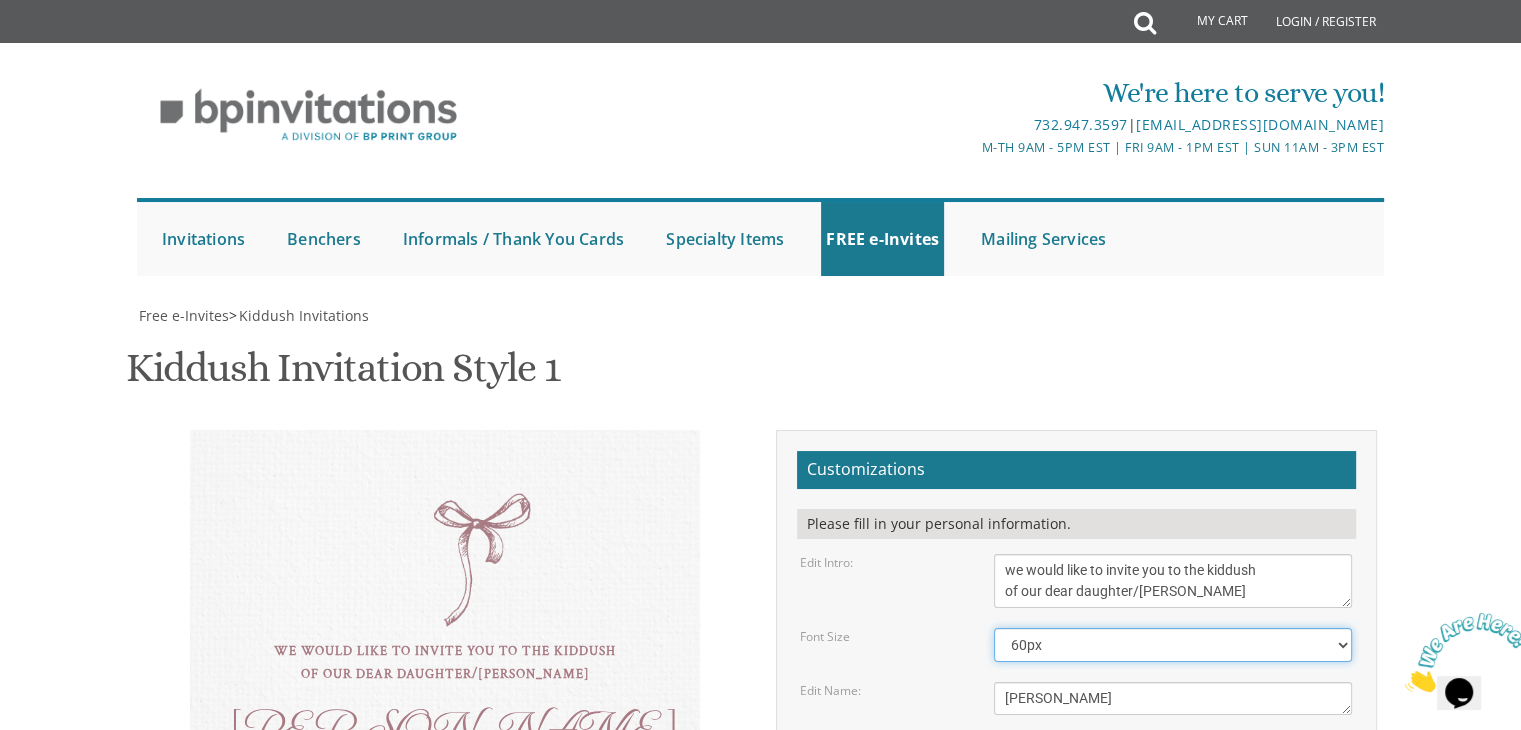 click on "40px 50px 60px" at bounding box center [1173, 645] 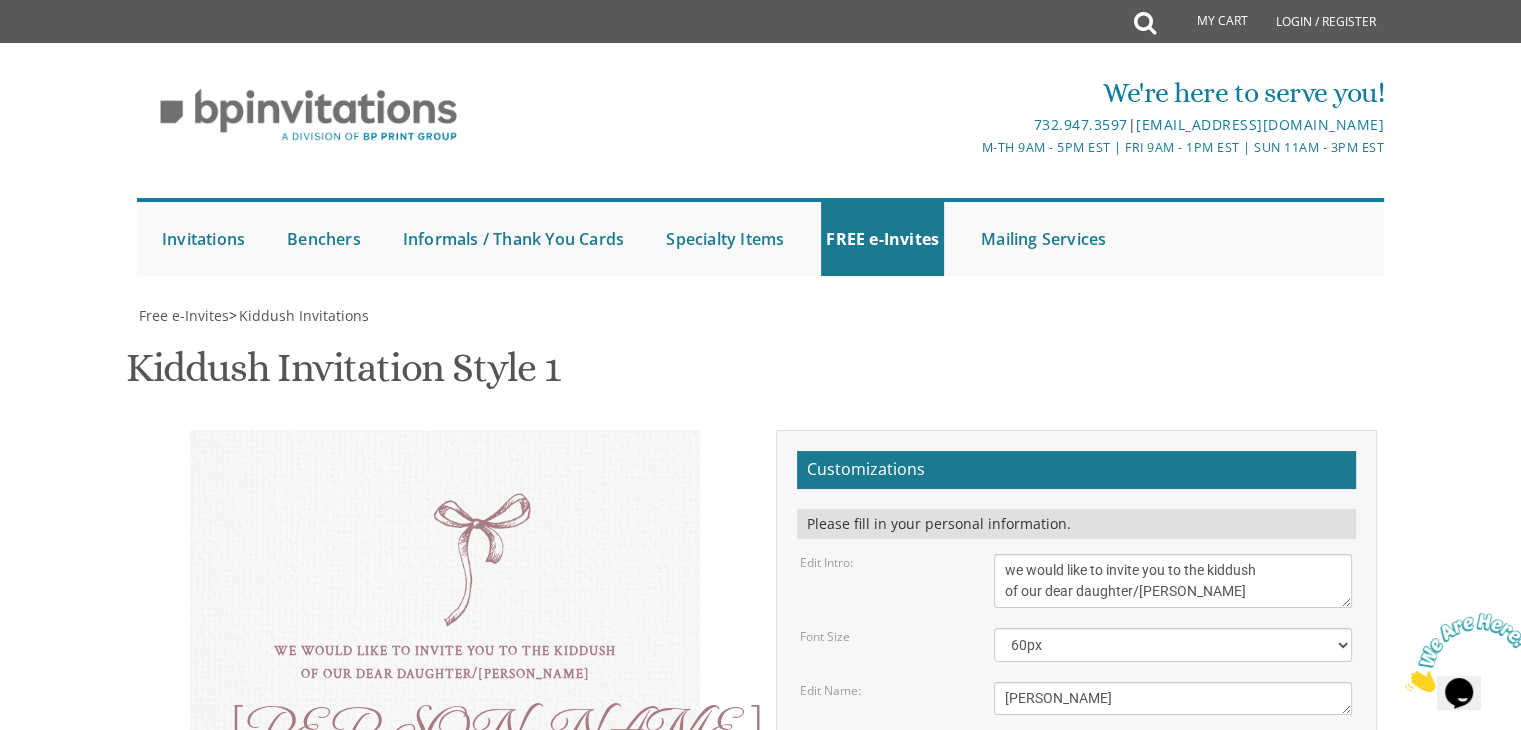 click on "we would like to invite you to the kiddush
of our dear daughter/grandaughter
Rochel
this shabbos, פרשת בלק
Khal Zichron Yaakov, 8 Roxbury Court
Chesnut Ridge, NY 10977
קידוש לגברים בלבד אחר התפילה
Dov & Tilly Zupnik
Rabbi and Mrs. Weisbord
Rabbi" at bounding box center [445, 734] 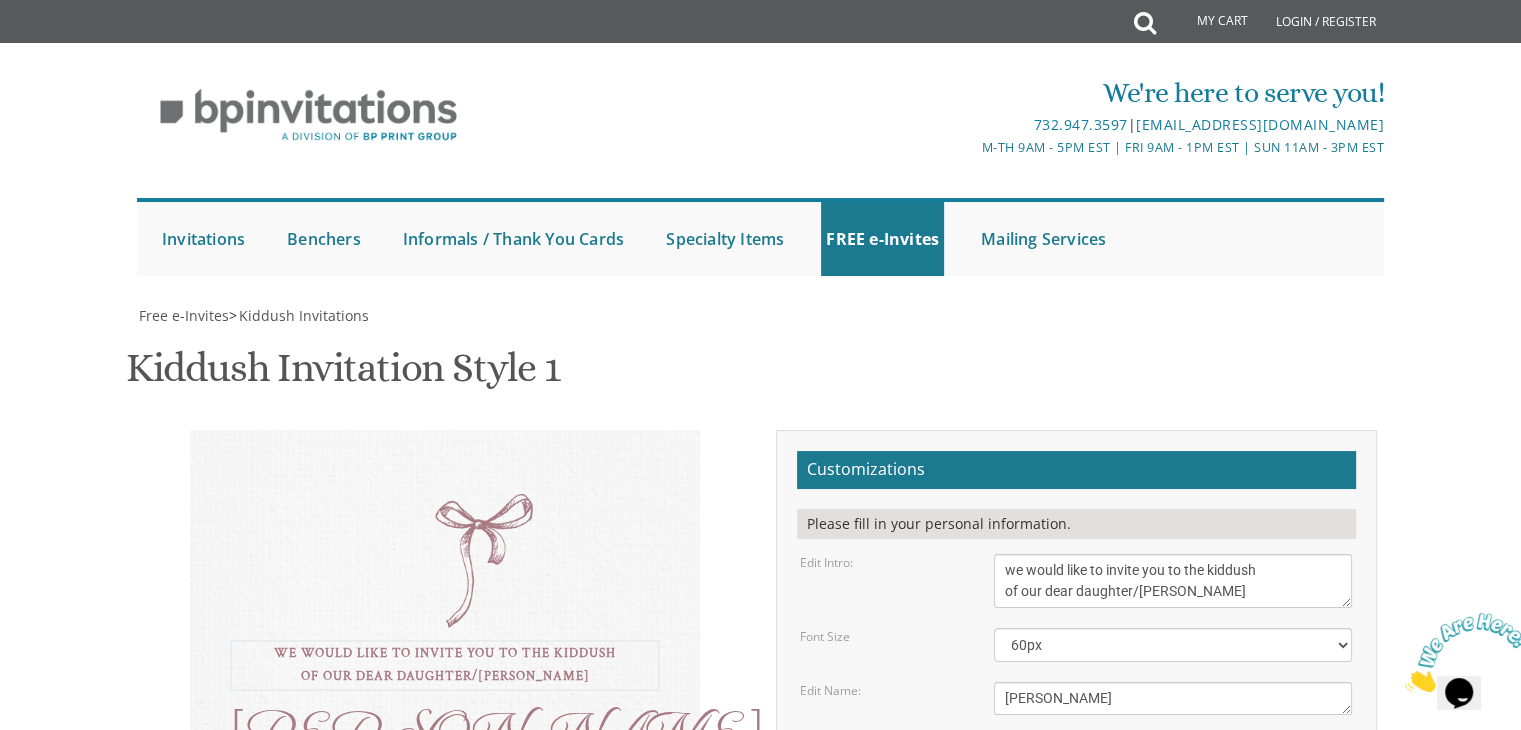 drag, startPoint x: 1223, startPoint y: 189, endPoint x: 1136, endPoint y: 196, distance: 87.28116 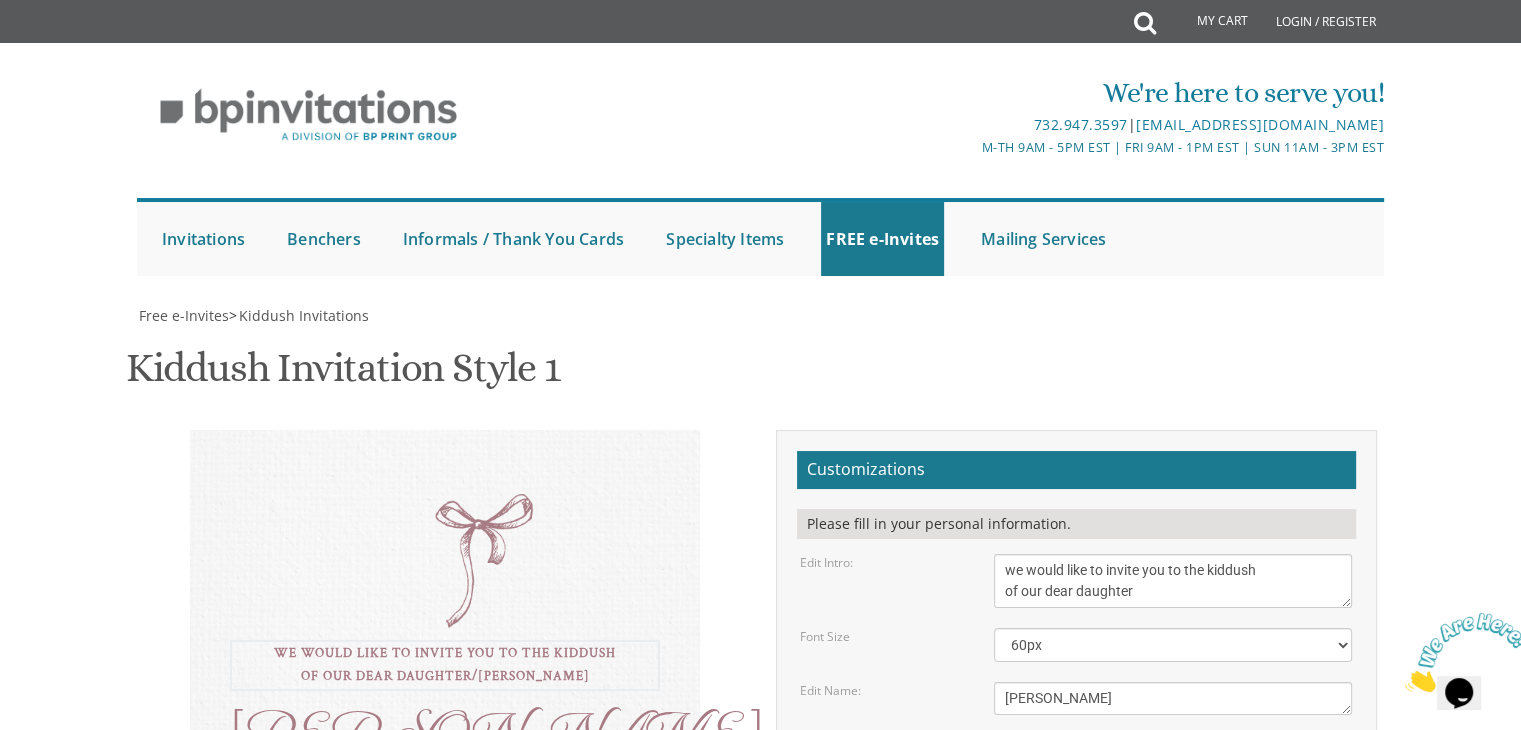 type on "we would like to invite you to the kiddush
of our dear daughter" 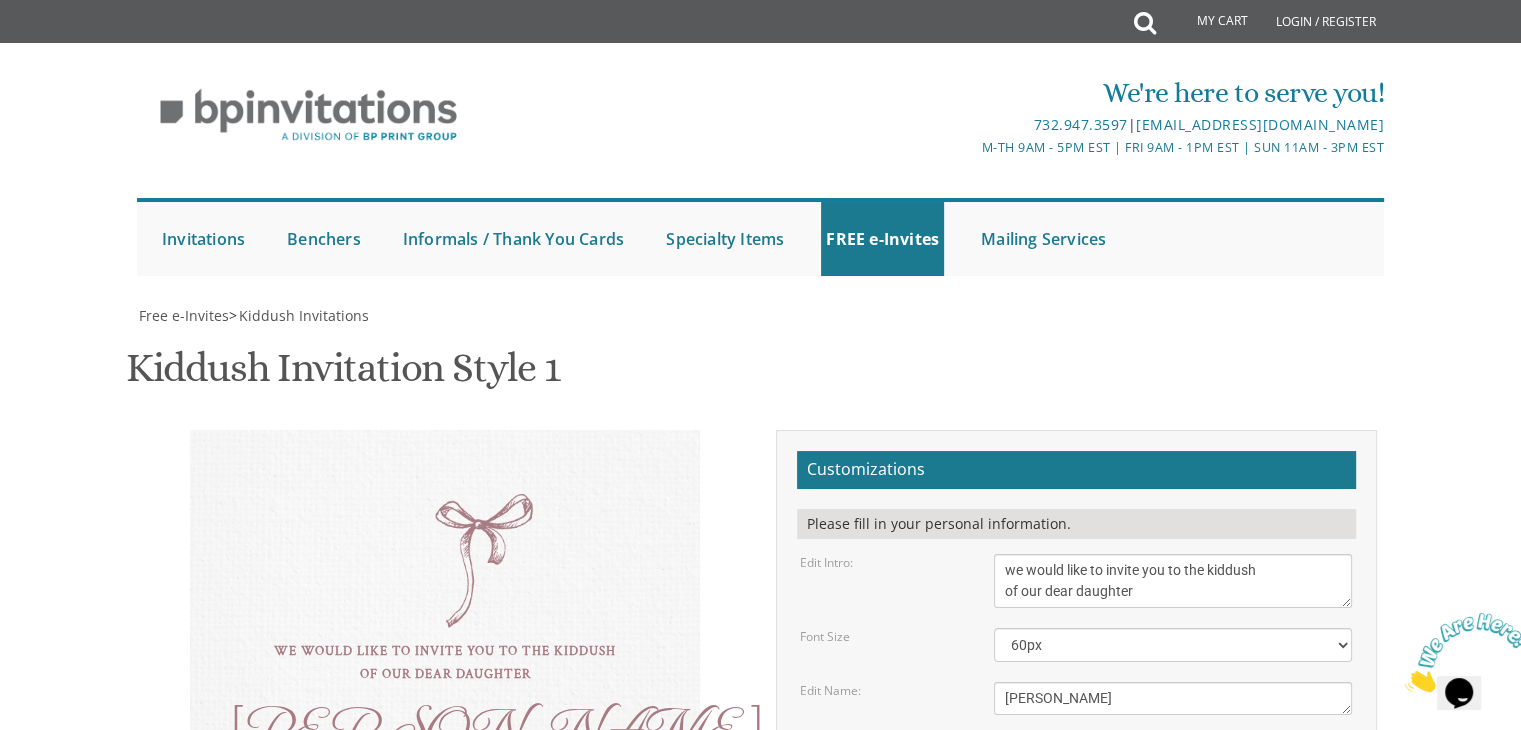 click on "Tzvi & Miriam Friedman
Michoel and Chana Friedman
Yisroel and Rochel David" at bounding box center (1173, 846) 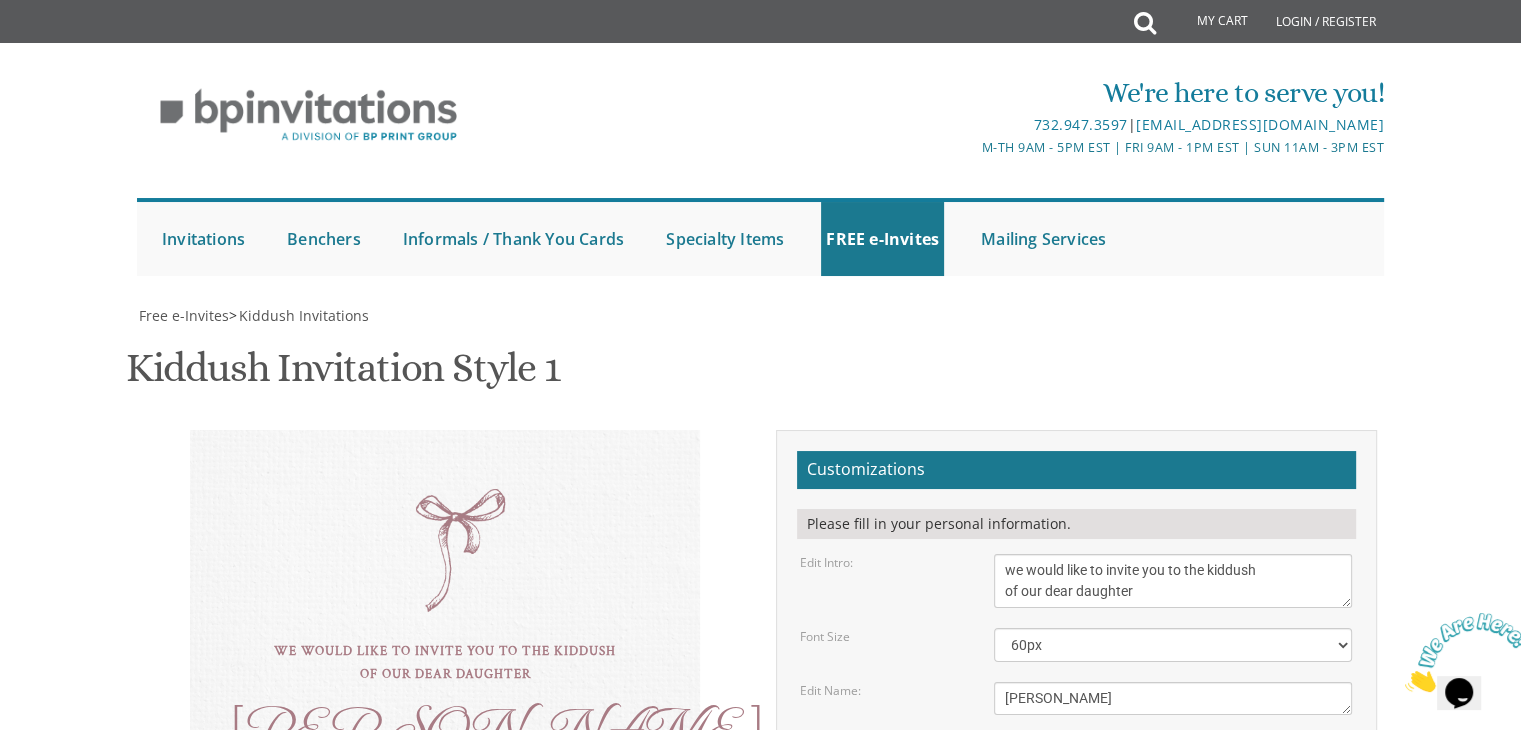 scroll, scrollTop: 36, scrollLeft: 0, axis: vertical 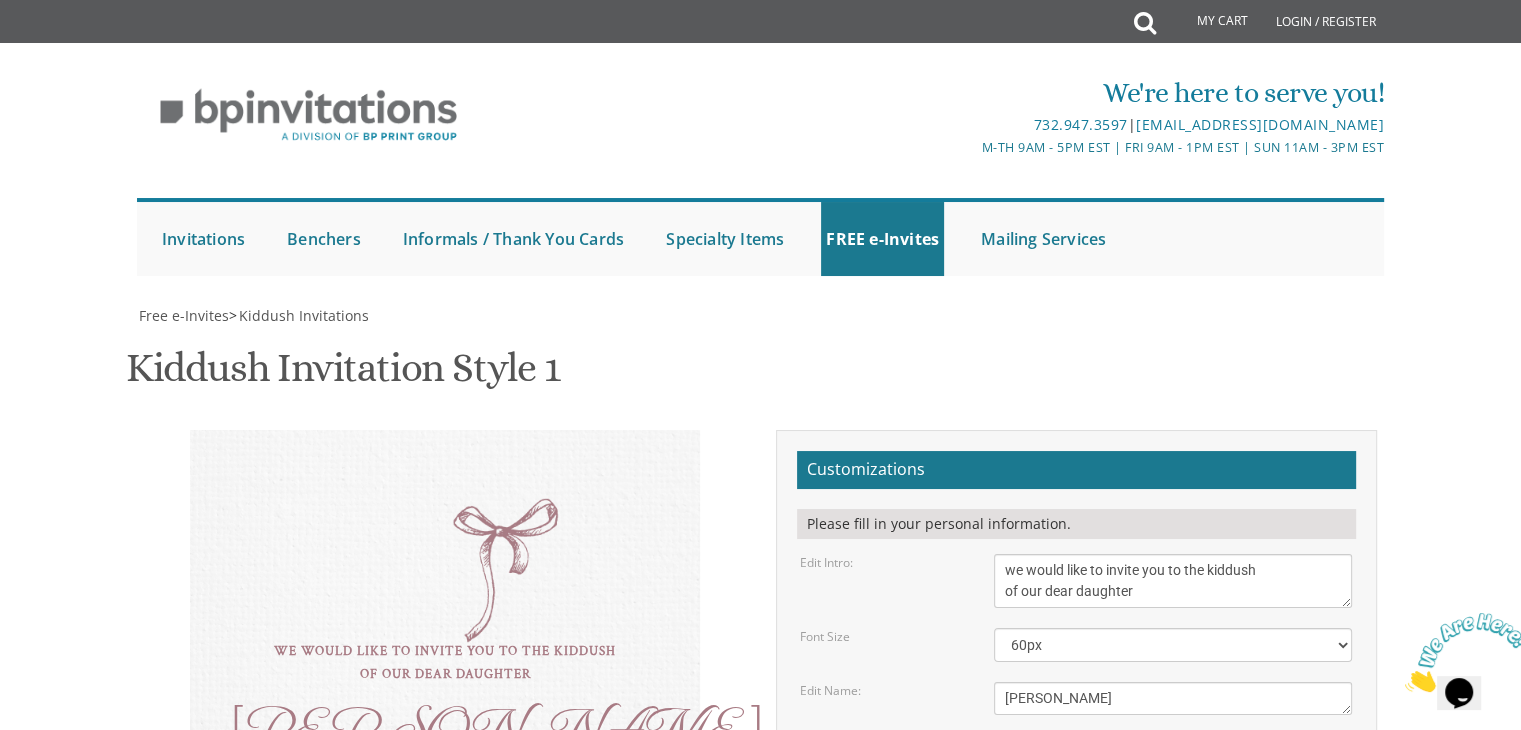 click on "we would like to invite you to the kiddush
of our dear daughter
Rochel
this shabbos, פרשת בלק
Khal Zichron Yaakov, 8 Roxbury Court
Chesnut Ridge, NY 10977
קידוש לגברים בלבד אחר התפילה
Dov & Tilly Zupnik
תפארת בנים אבותם
Rabbi and Mrs. Eliahu Weisbord
Rabbi and Mrs. Menachem Zupnik" at bounding box center [445, 745] 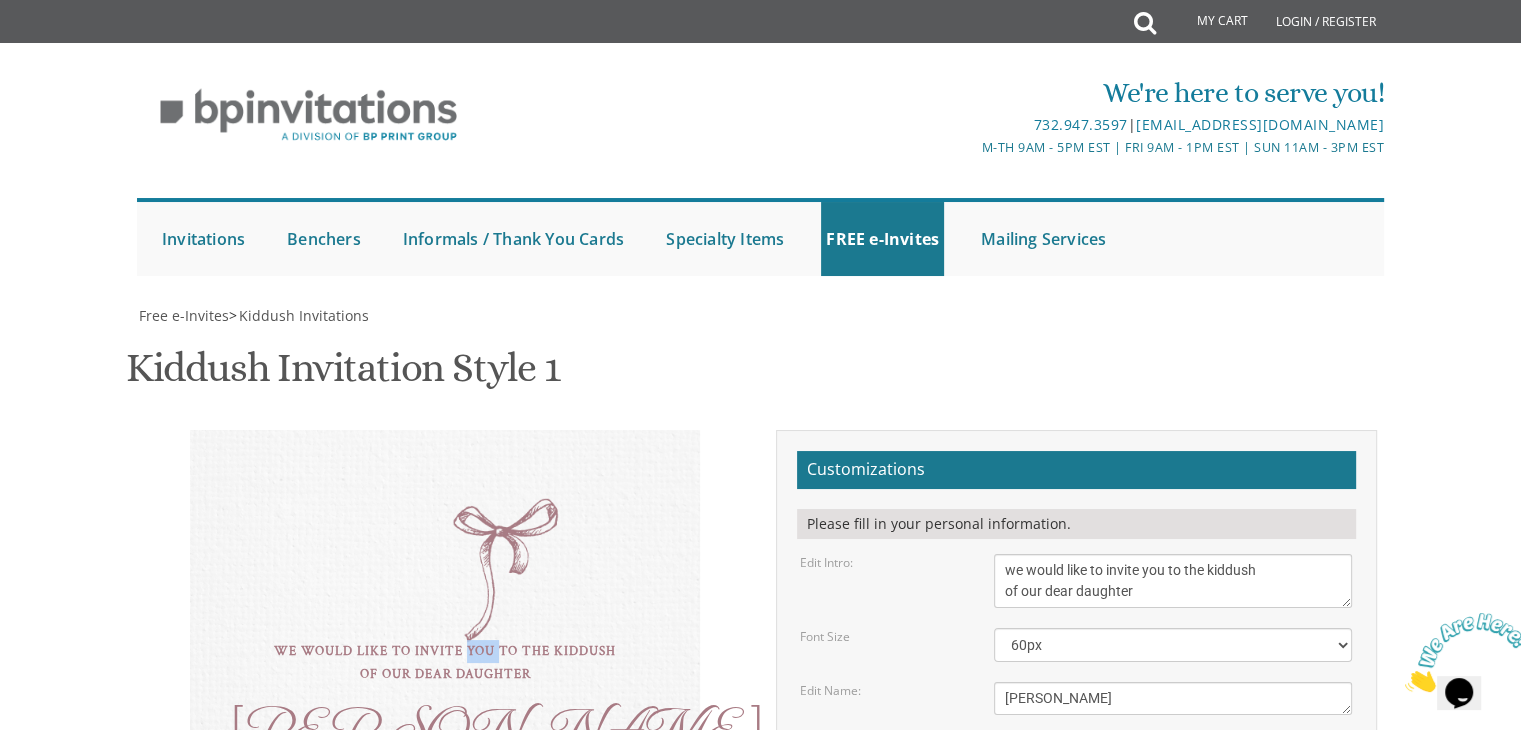 click on "we would like to invite you to the kiddush
of our dear daughter
Rochel
this shabbos, פרשת בלק
Khal Zichron Yaakov, 8 Roxbury Court
Chesnut Ridge, NY 10977
קידוש לגברים בלבד אחר התפילה
Dov & Tilly Zupnik
תפארת בנים אבותם
Rabbi and Mrs. Eliahu Weisbord
Rabbi and Mrs. Menachem Zupnik" at bounding box center [445, 745] 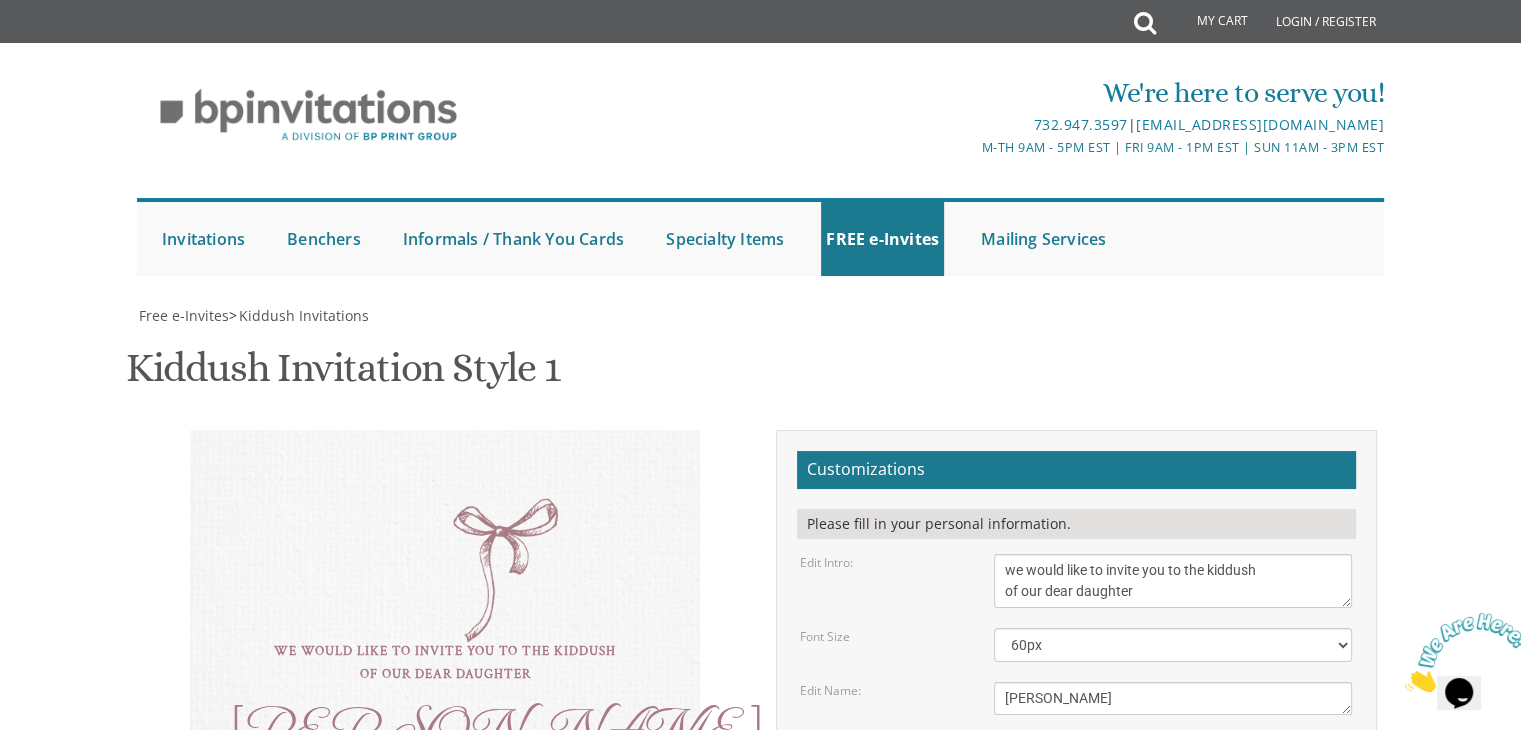 click on "we would like to invite you to the kiddush
of our dear daughter
Rochel
this shabbos, פרשת בלק
Khal Zichron Yaakov, 8 Roxbury Court
Chesnut Ridge, NY 10977
קידוש לגברים בלבד אחר התפילה
Dov & Tilly Zupnik
תפארת בנים אבותם
Rabbi and Mrs. Eliahu Weisbord
Rabbi and Mrs. Menachem Zupnik" at bounding box center [445, 745] 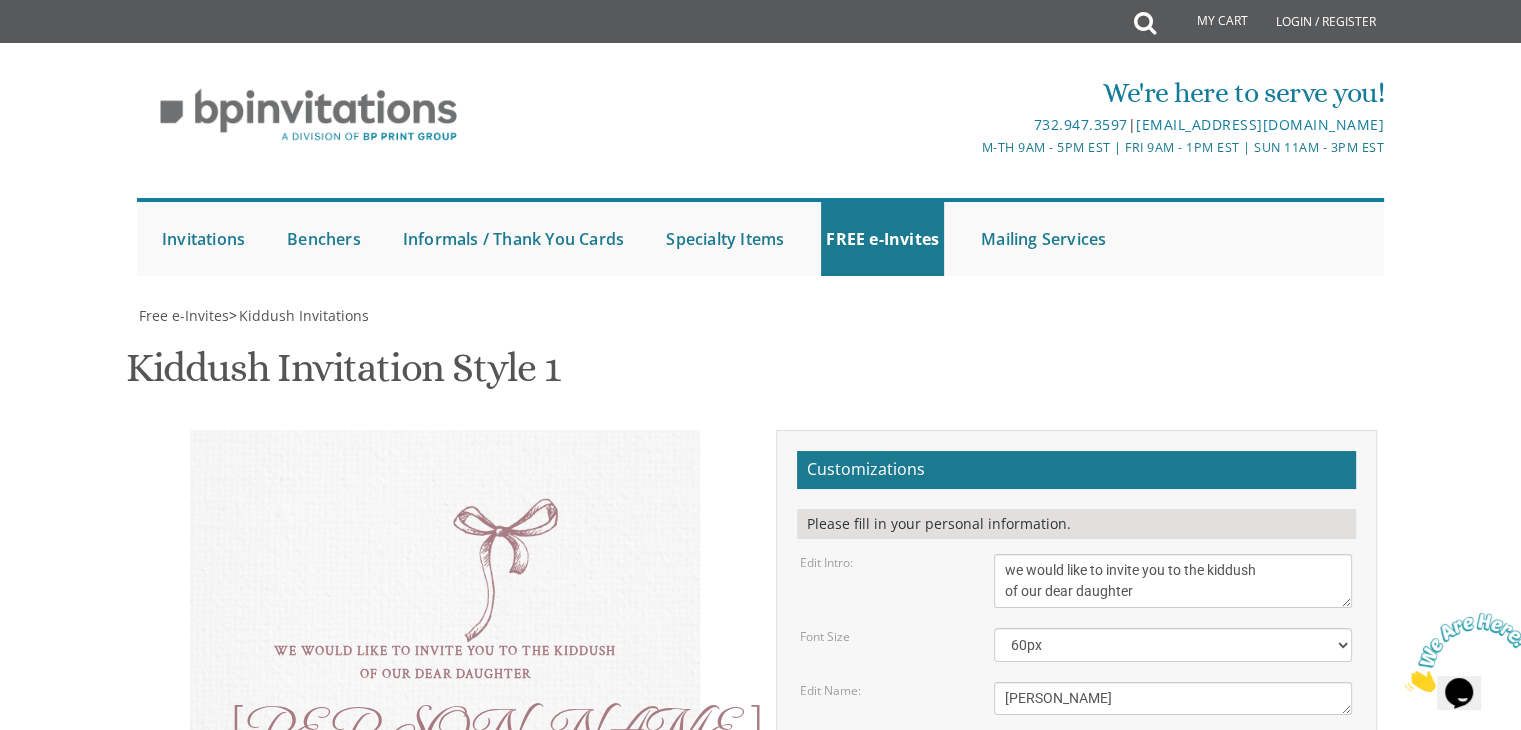 scroll, scrollTop: 400, scrollLeft: 0, axis: vertical 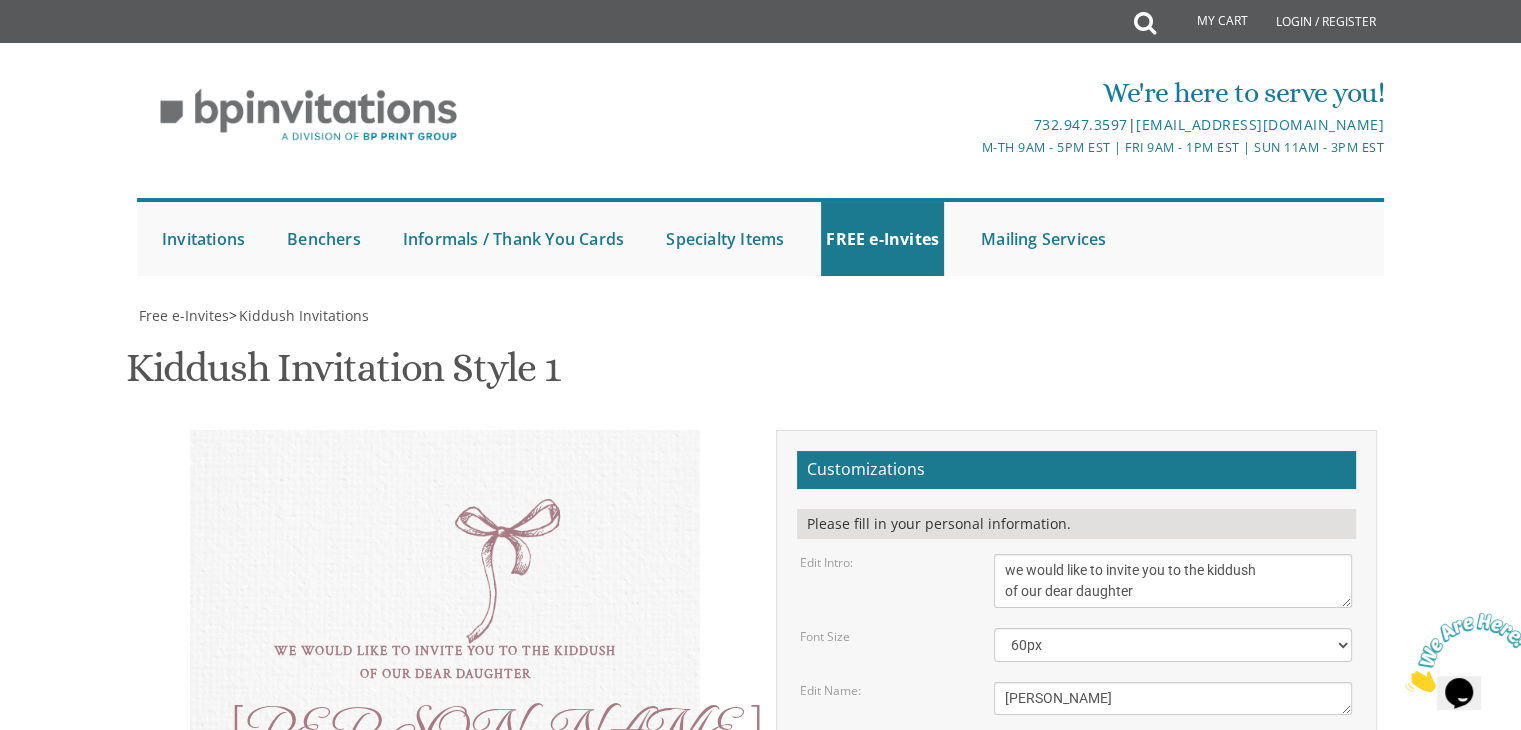 drag, startPoint x: 1168, startPoint y: 250, endPoint x: 1030, endPoint y: 236, distance: 138.70833 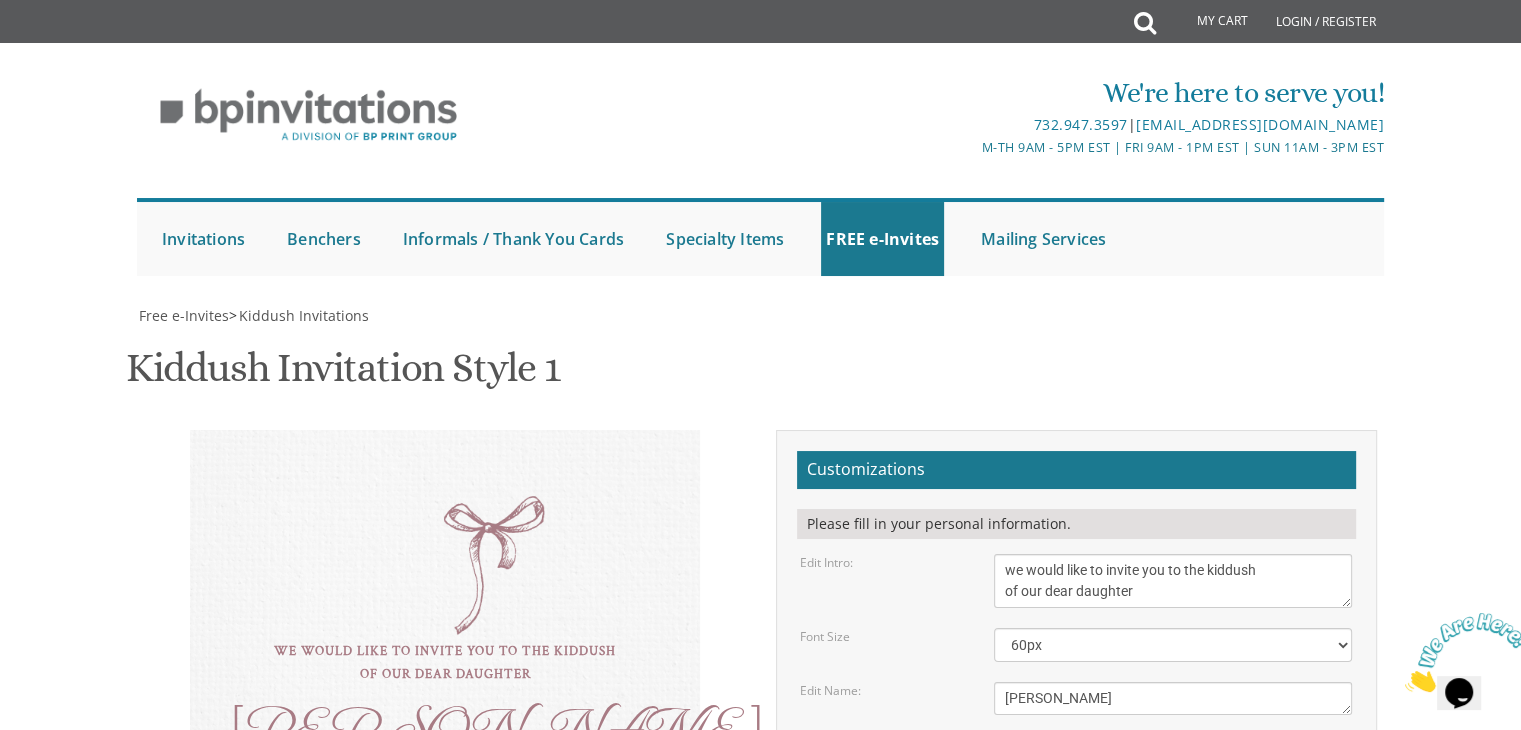 scroll, scrollTop: 400, scrollLeft: 0, axis: vertical 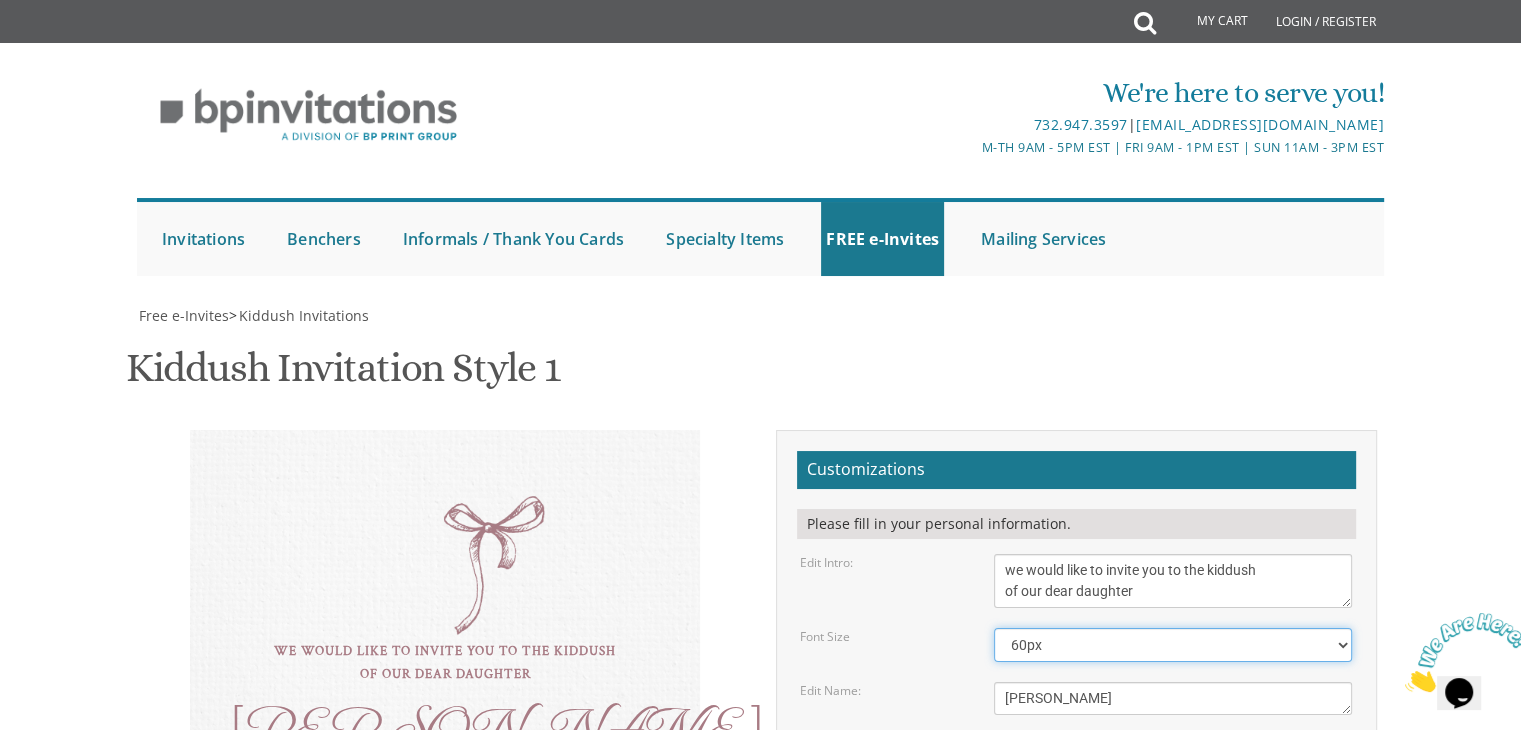 click on "40px 50px 60px" at bounding box center (1173, 645) 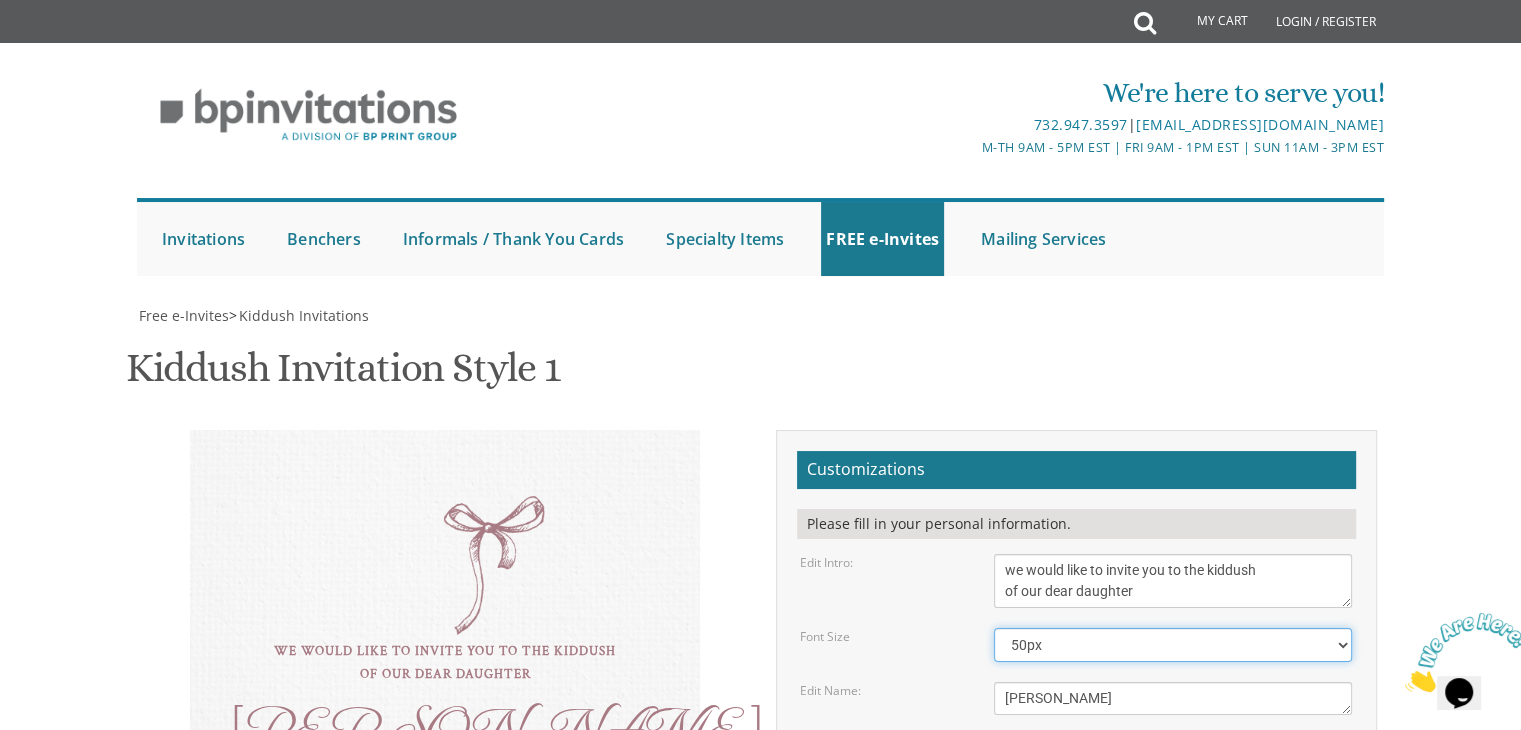 click on "40px 50px 60px" at bounding box center (1173, 645) 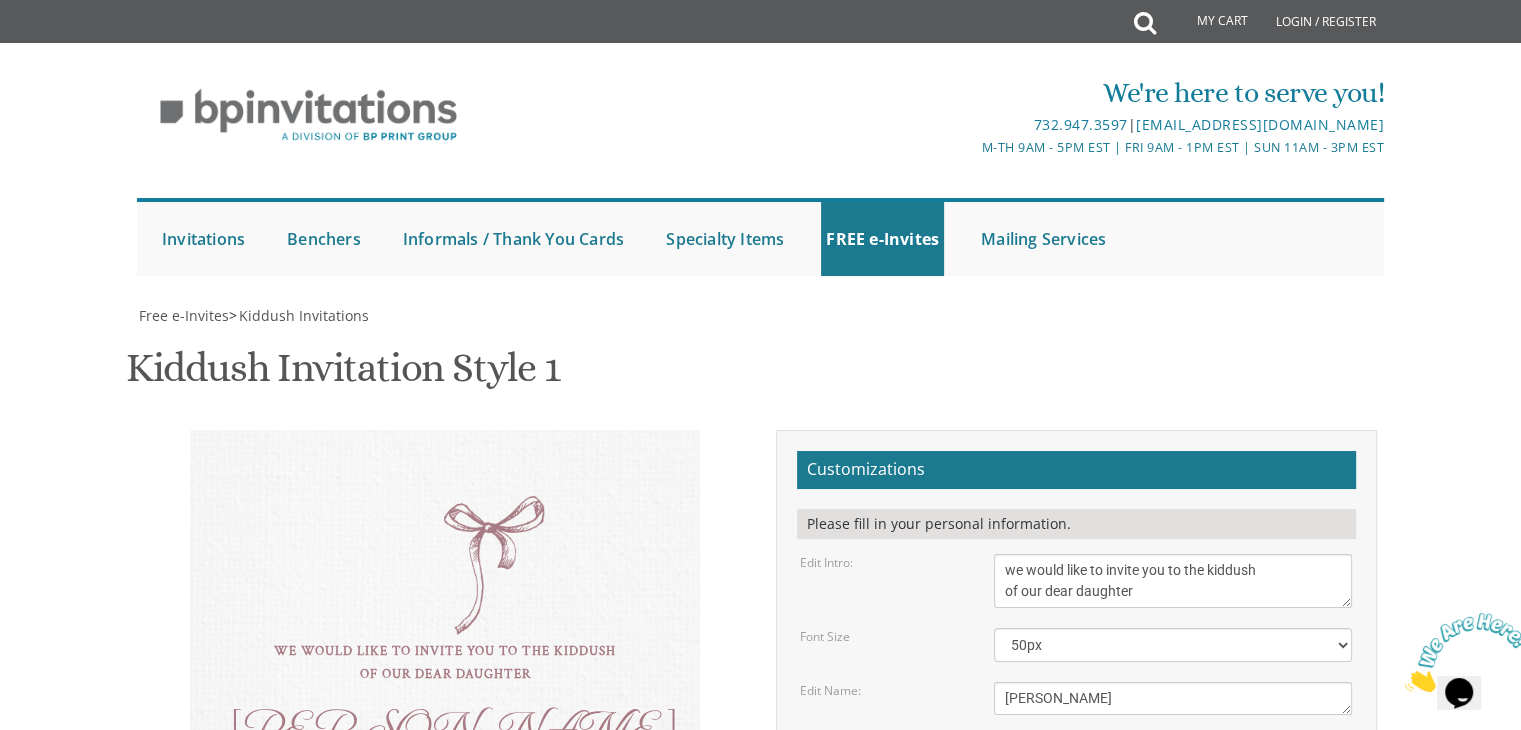 click on "we would like to invite you to the kiddush
of our dear daughter
Rochel
this shabbos, פרשת בלק
Khal Zichron Yaakov, 8 Roxbury Court
קידוש לגברים בלבד אחר התפילה
Dov & Tilly Zupnik
תפארת בנים אבותם
Rabbi and Mrs. Eliahu Weisbord
Rabbi and Mrs. Menachem Zupnik" at bounding box center [445, 746] 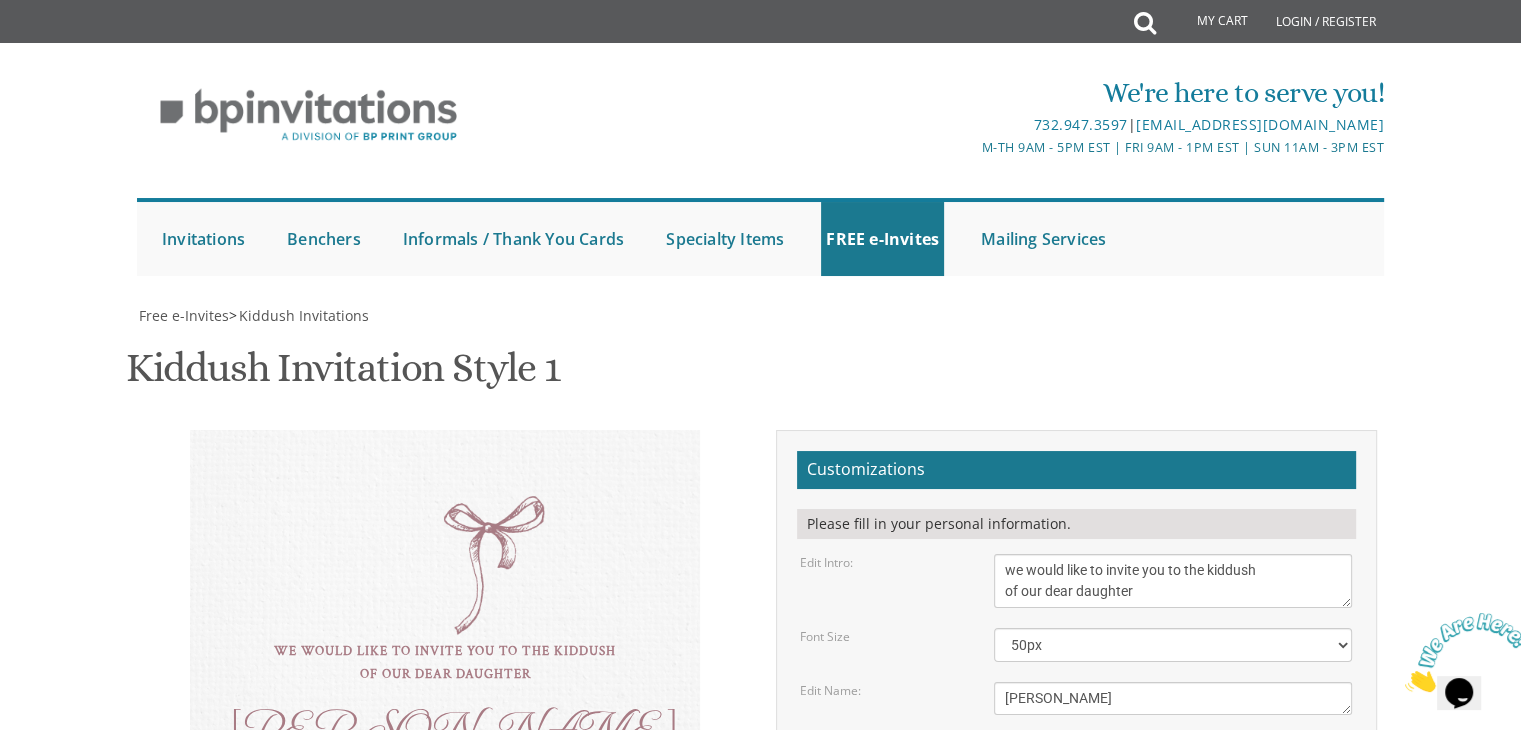 scroll, scrollTop: 600, scrollLeft: 0, axis: vertical 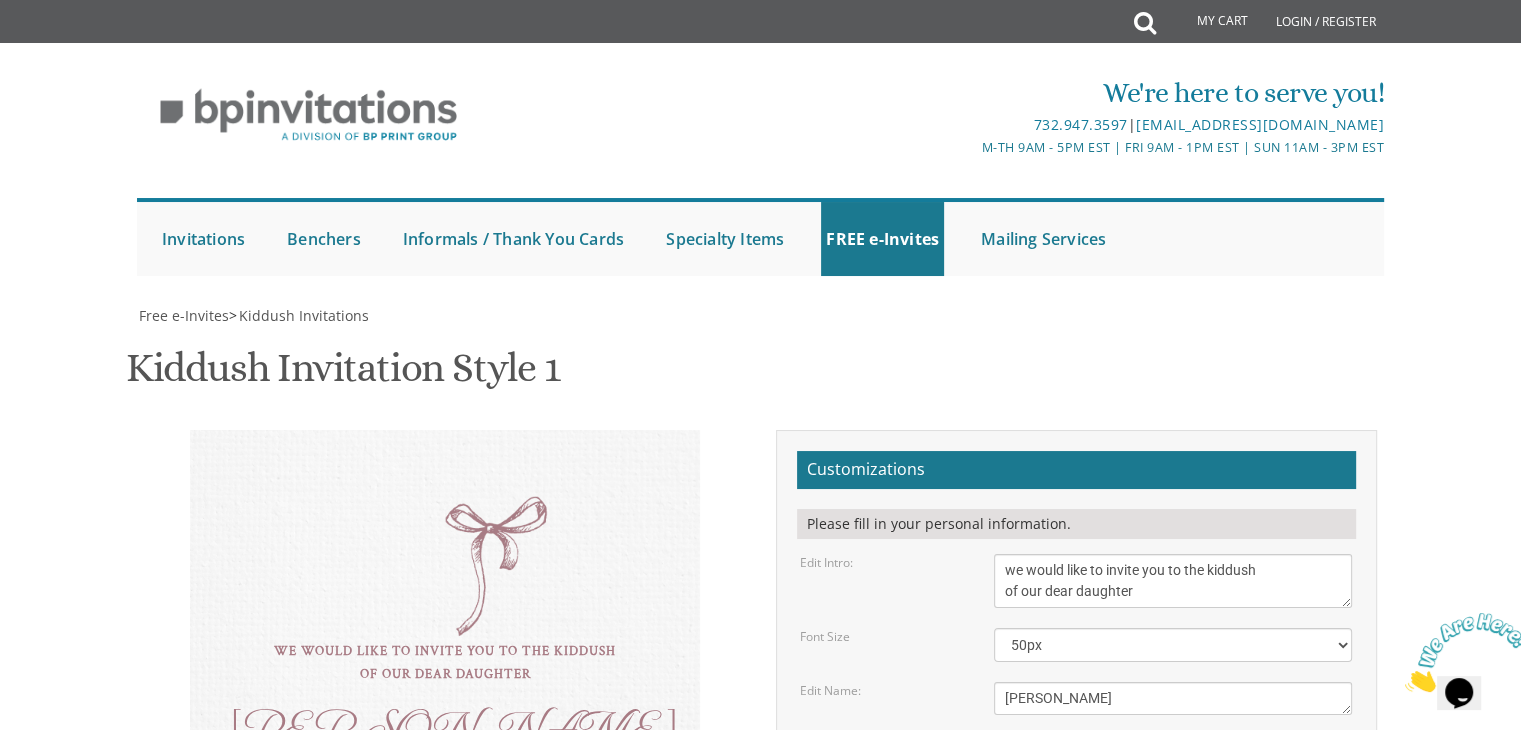 drag, startPoint x: 1176, startPoint y: 343, endPoint x: 1088, endPoint y: 351, distance: 88.362885 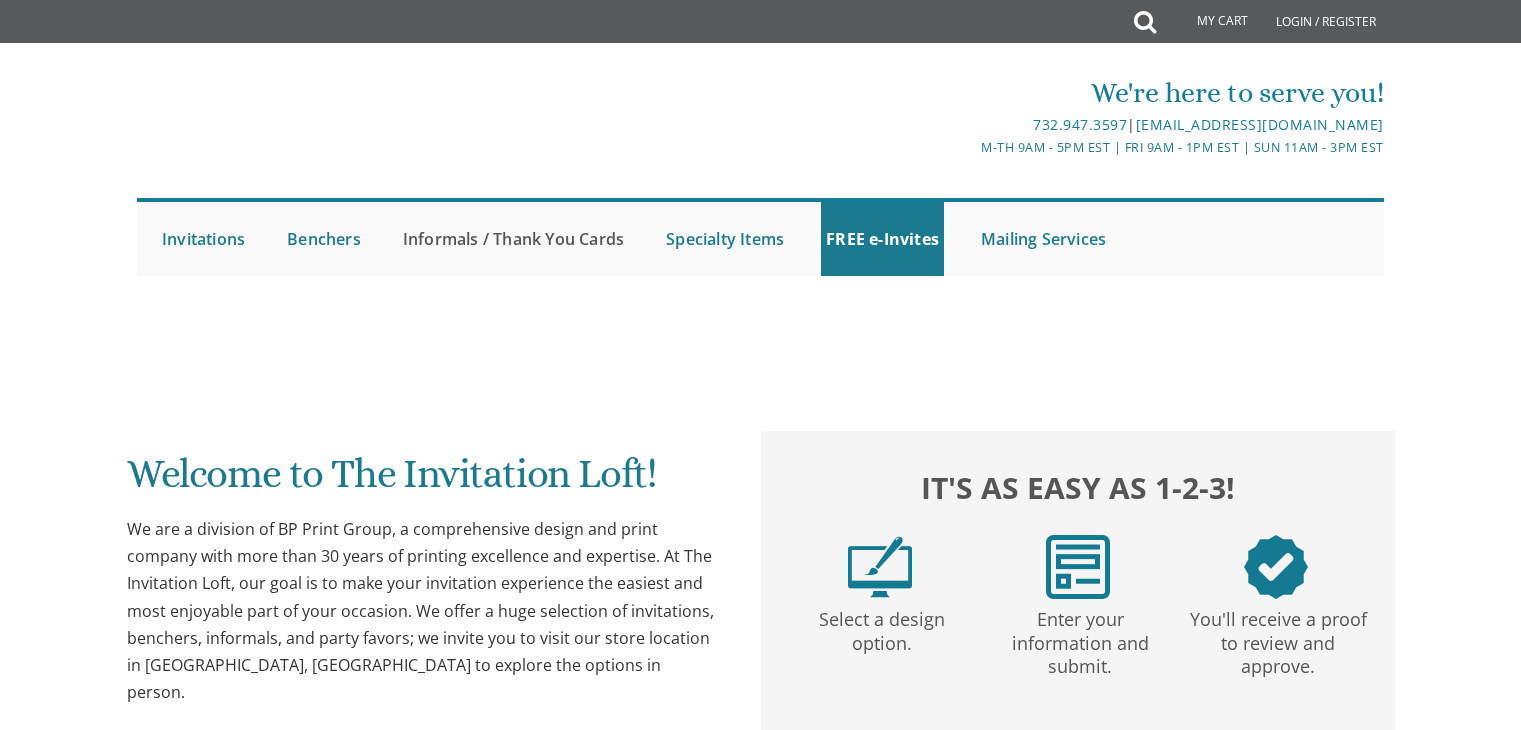 scroll, scrollTop: 0, scrollLeft: 0, axis: both 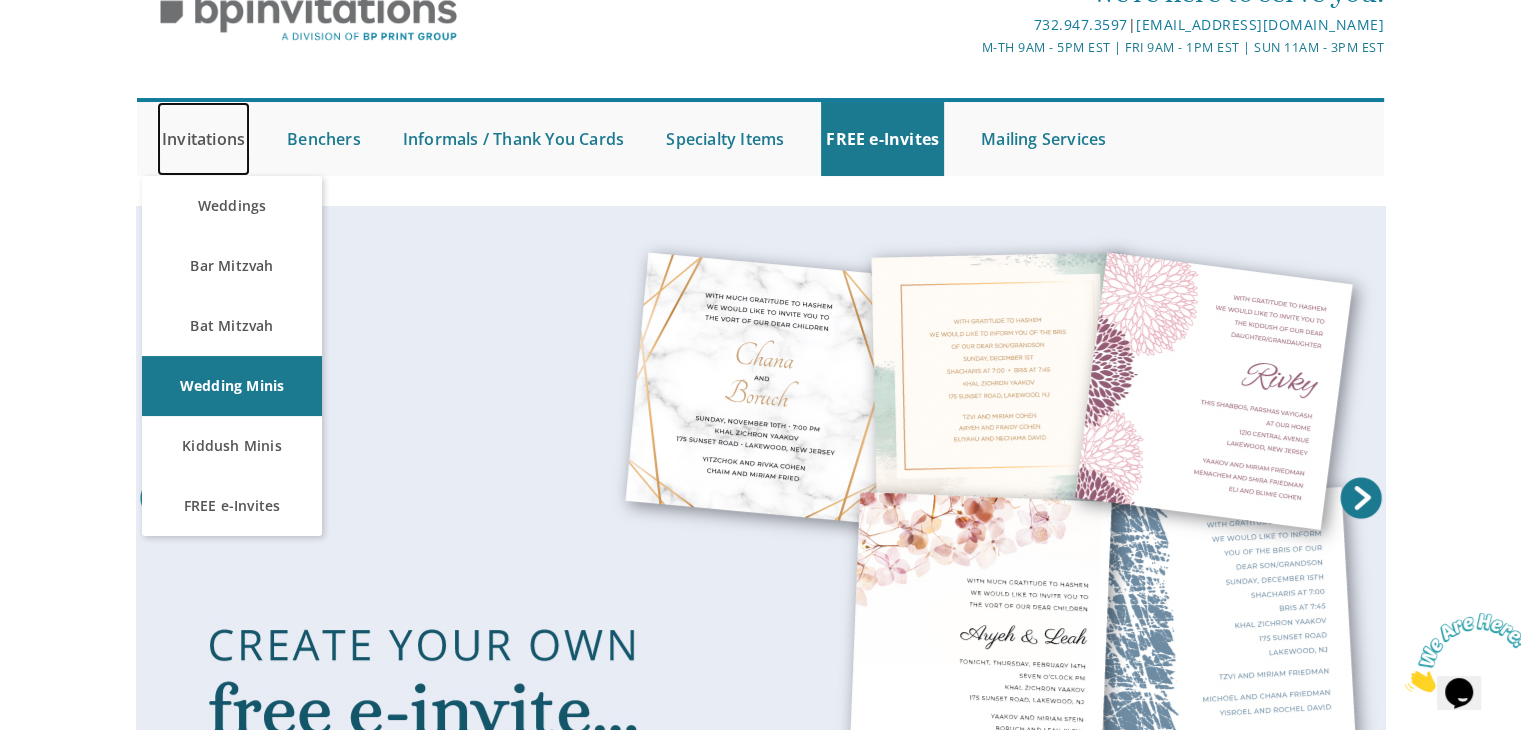 click on "Invitations" at bounding box center [203, 139] 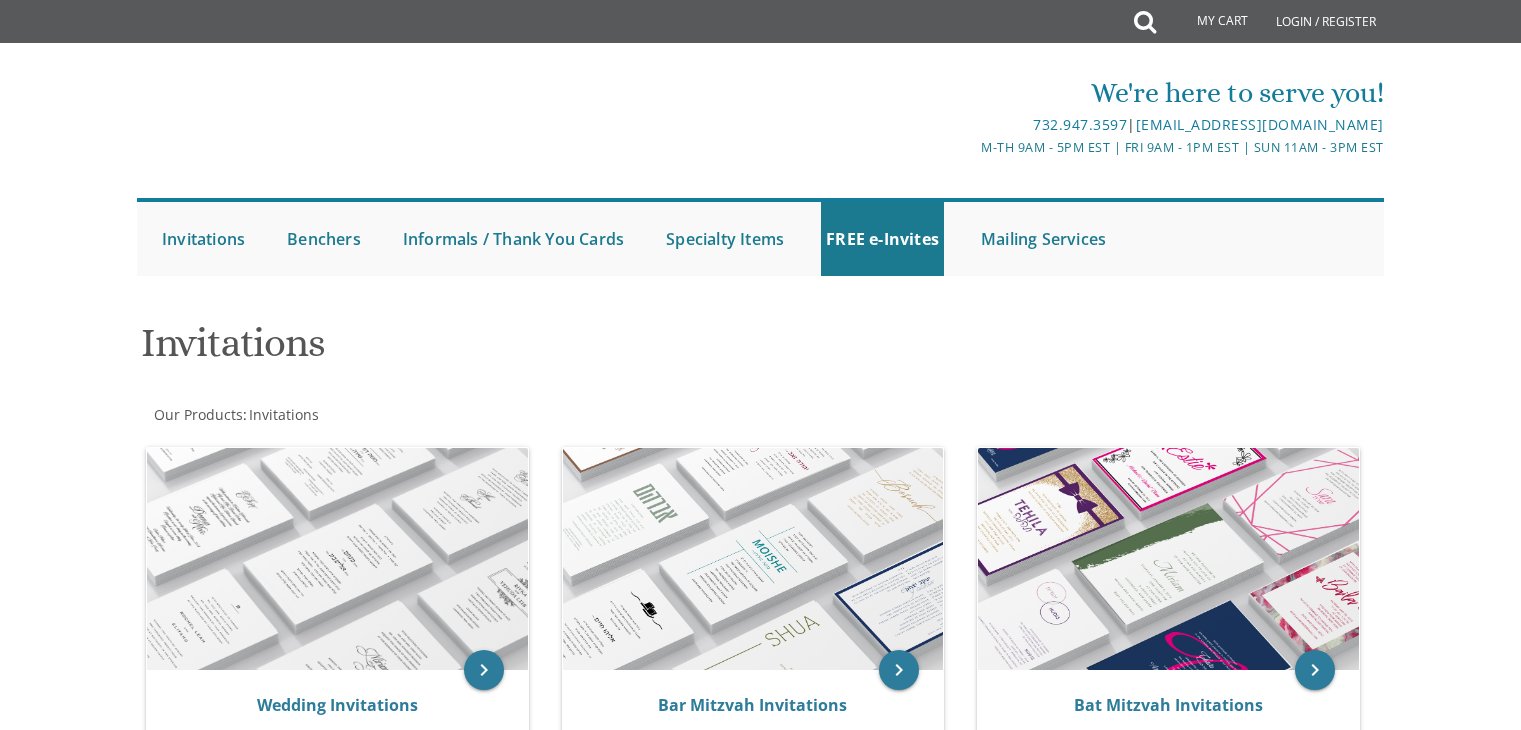scroll, scrollTop: 0, scrollLeft: 0, axis: both 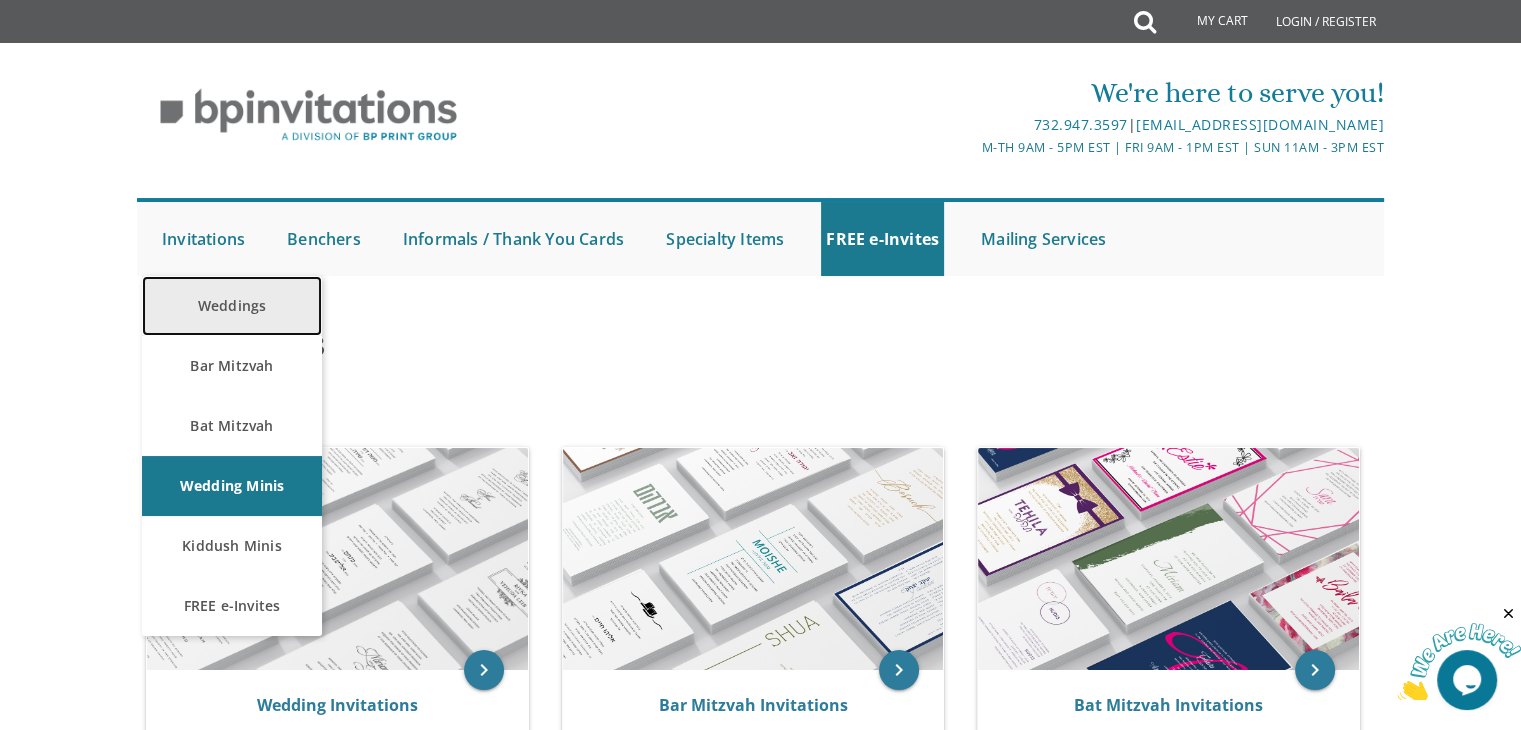 click on "Weddings" at bounding box center [232, 306] 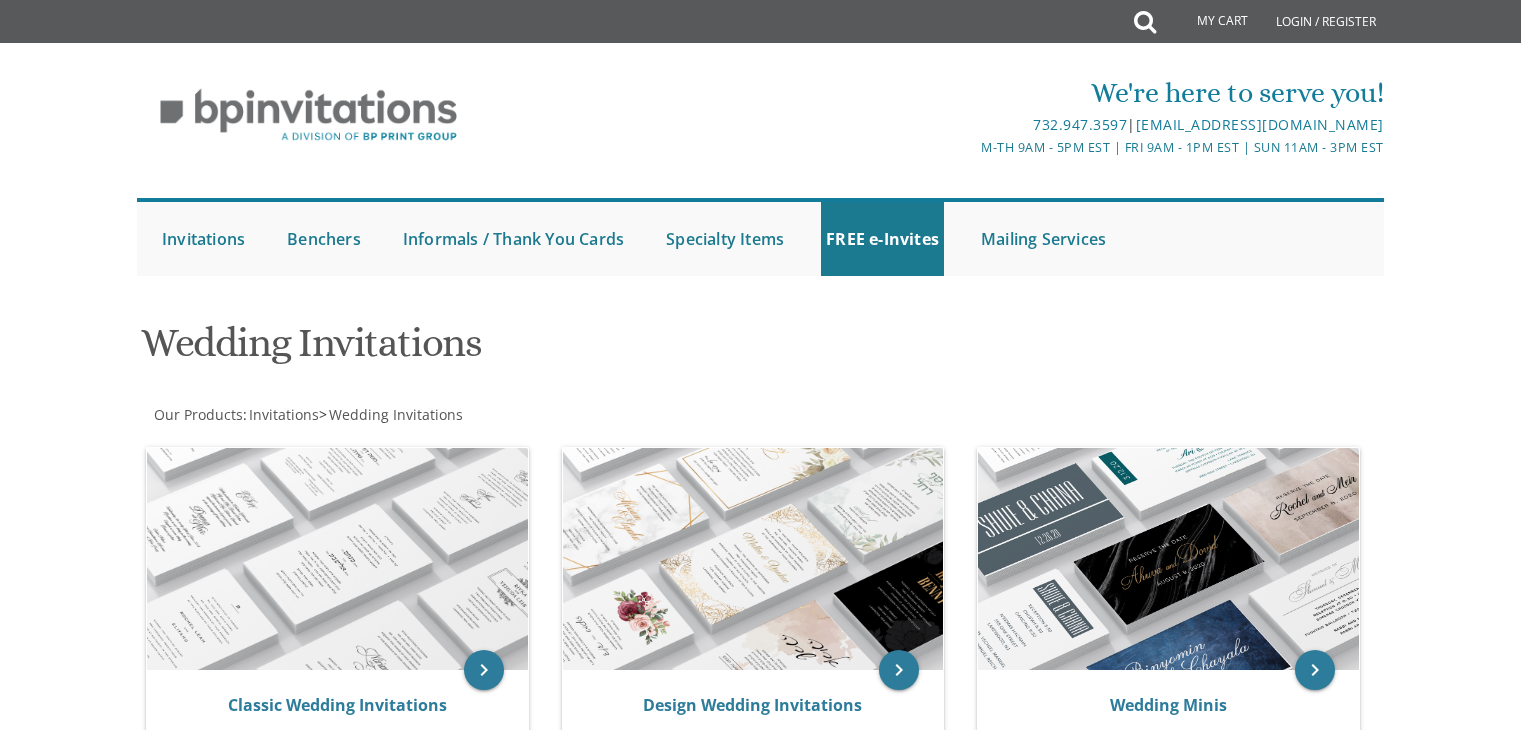 scroll, scrollTop: 0, scrollLeft: 0, axis: both 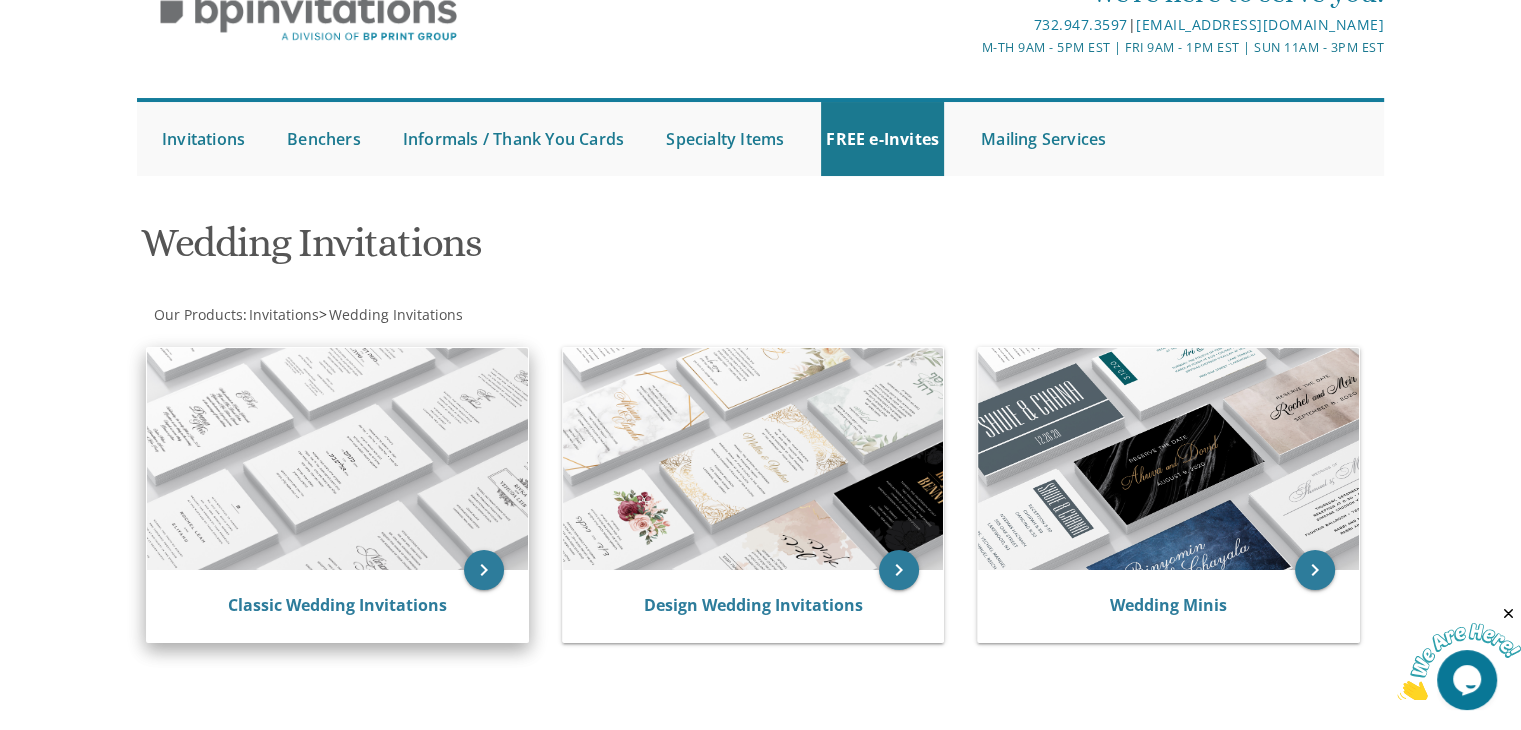 click at bounding box center [337, 459] 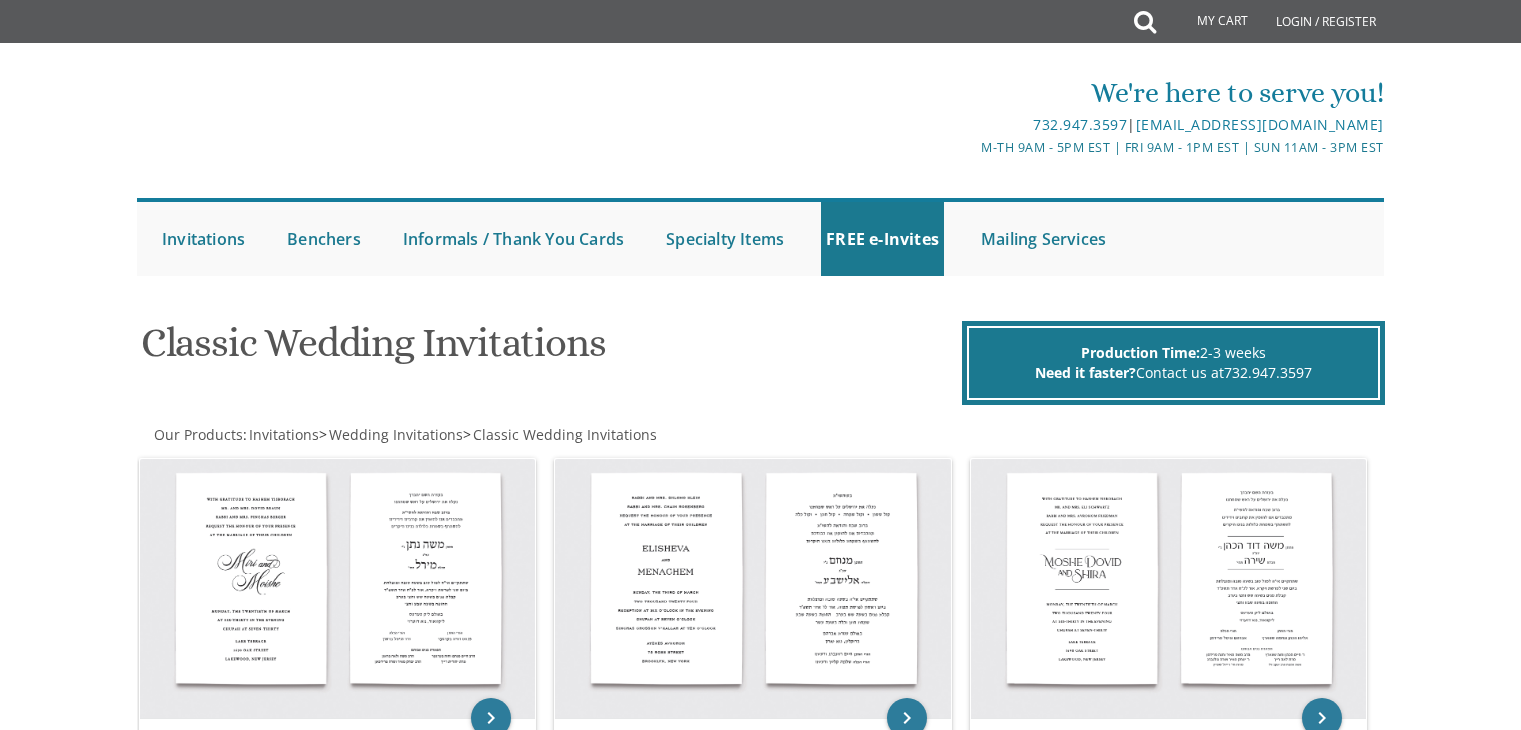 scroll, scrollTop: 0, scrollLeft: 0, axis: both 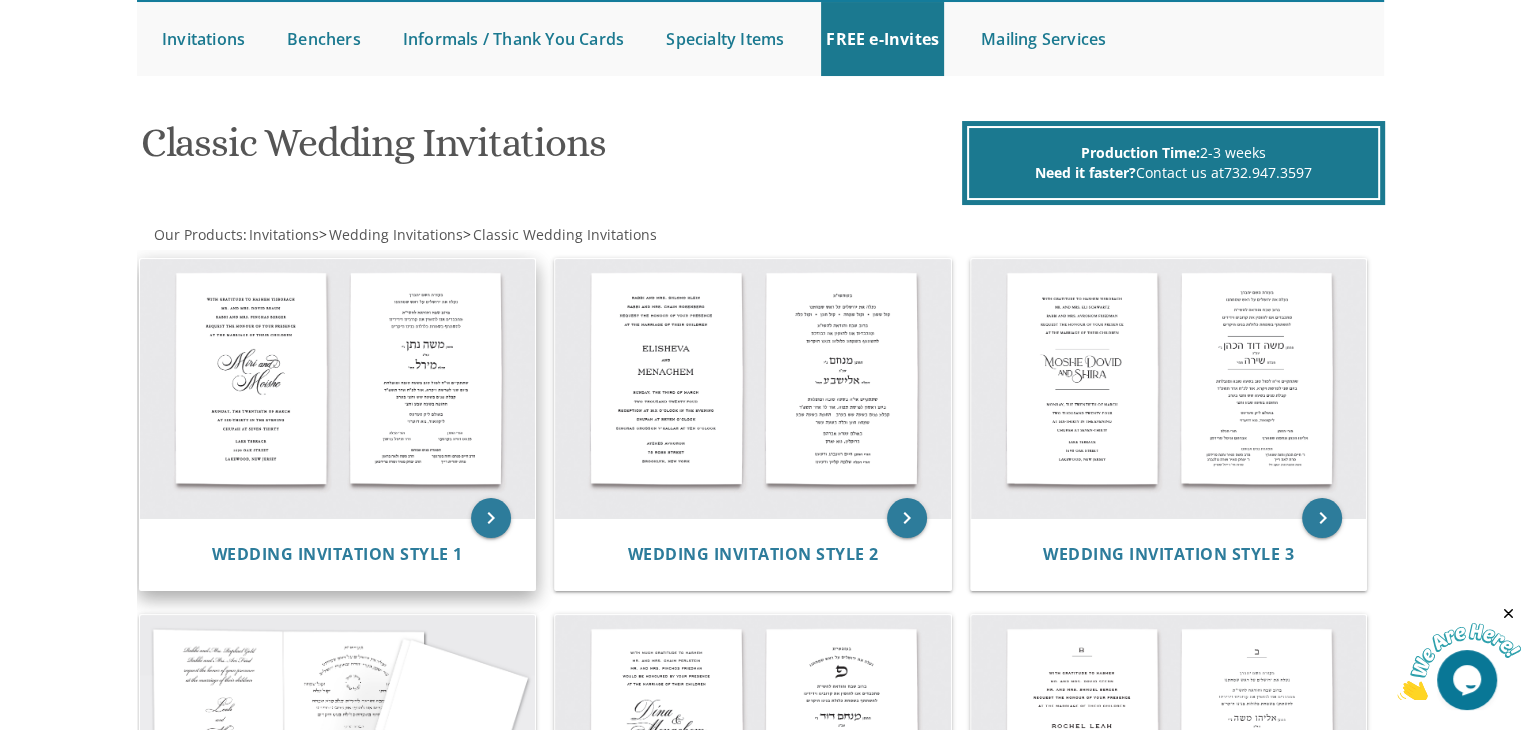 click at bounding box center (338, 389) 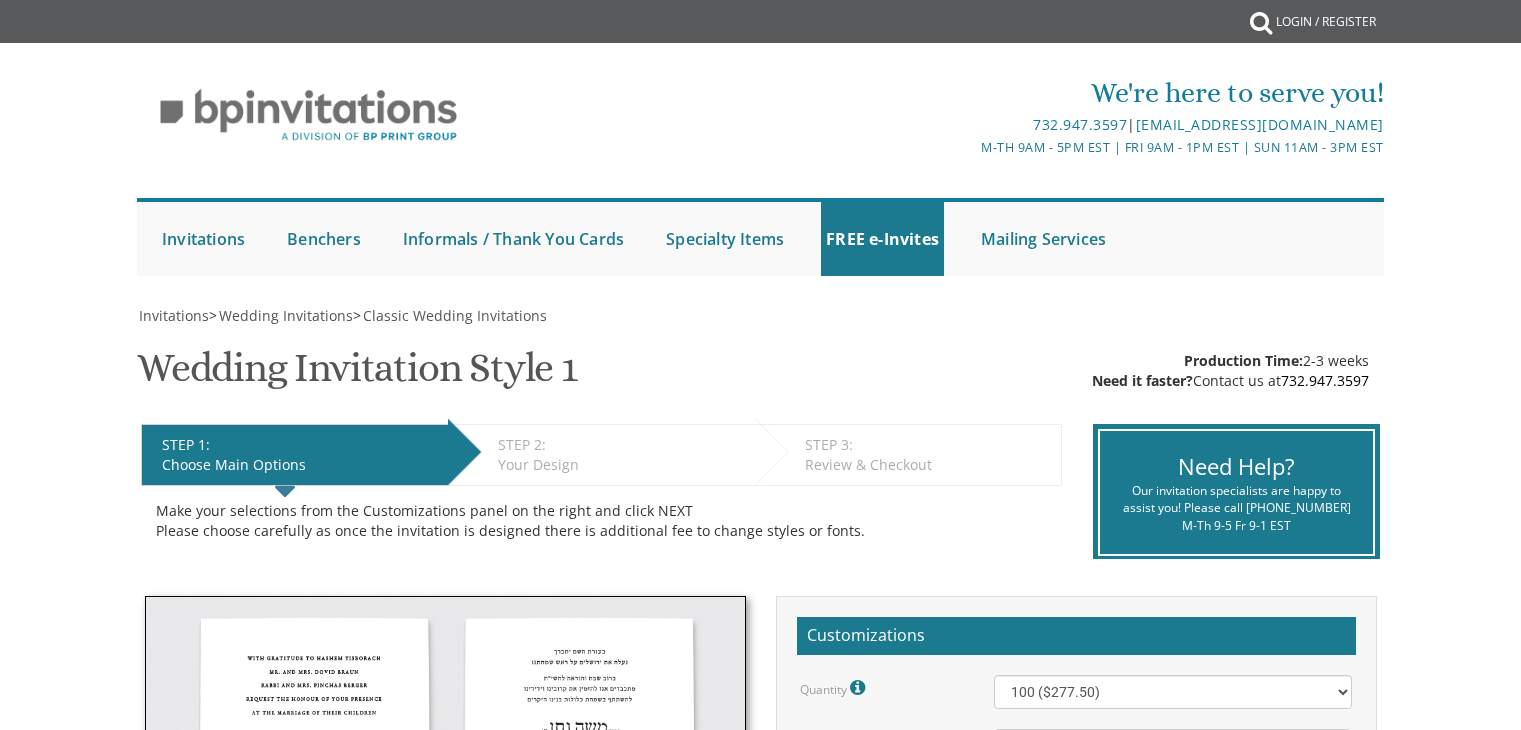 scroll, scrollTop: 0, scrollLeft: 0, axis: both 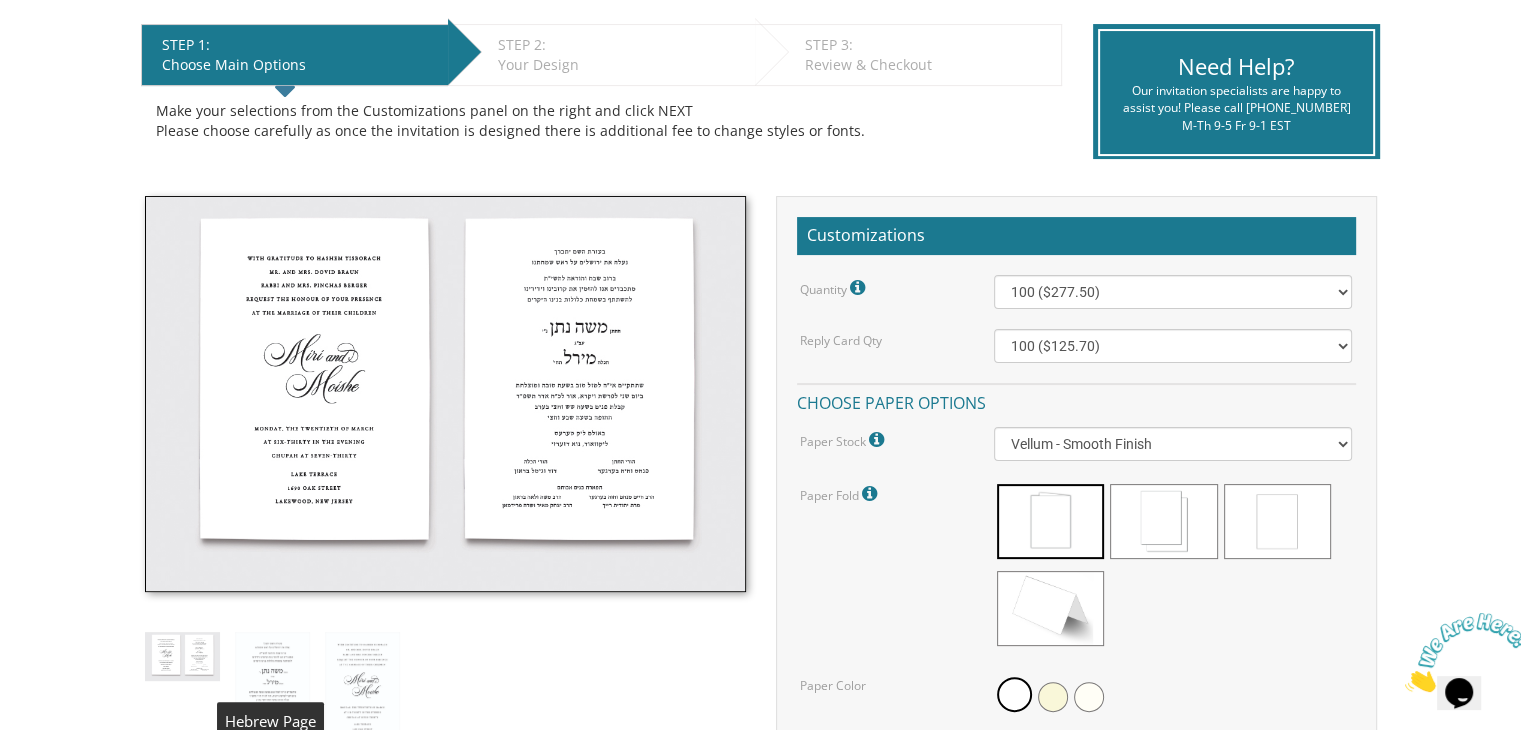 click at bounding box center [272, 690] 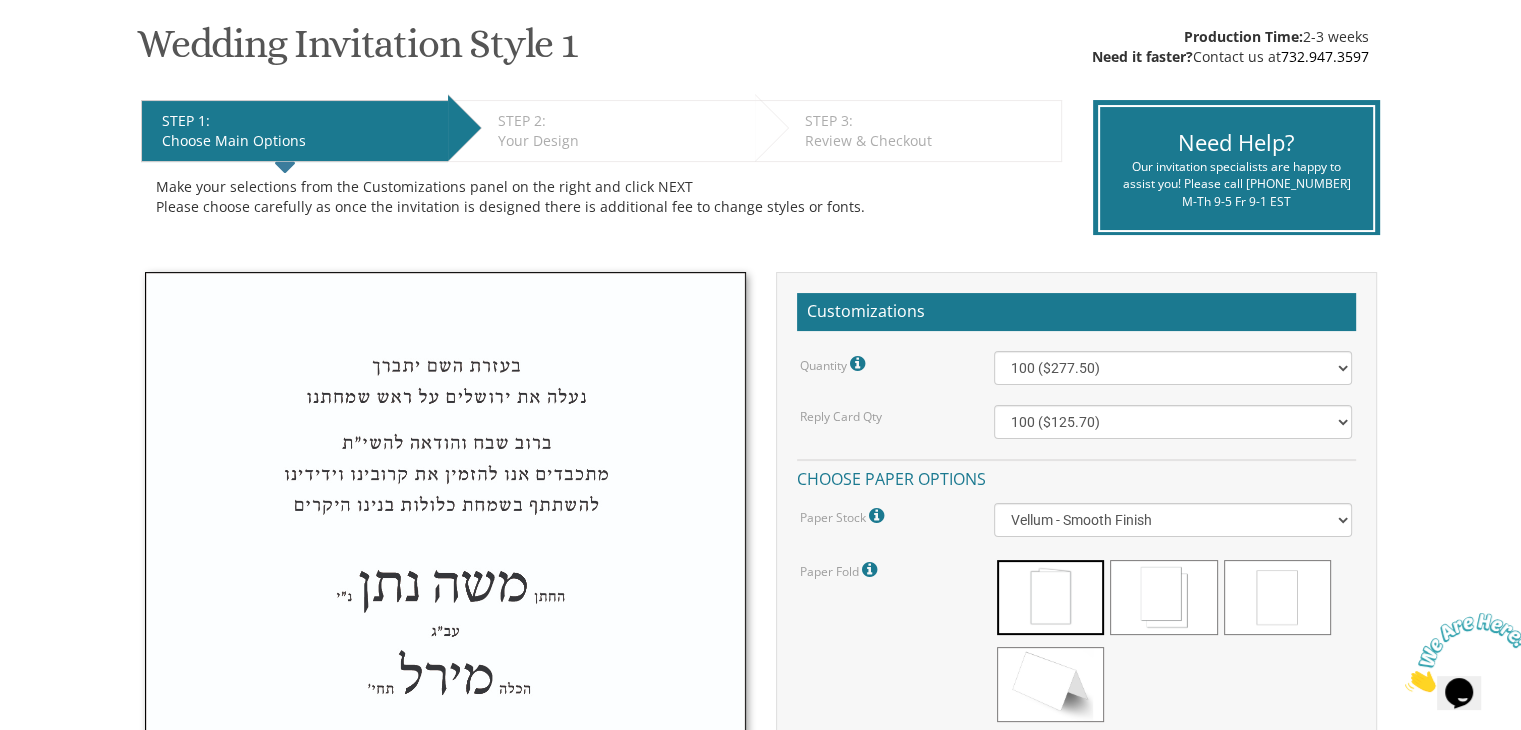 scroll, scrollTop: 100, scrollLeft: 0, axis: vertical 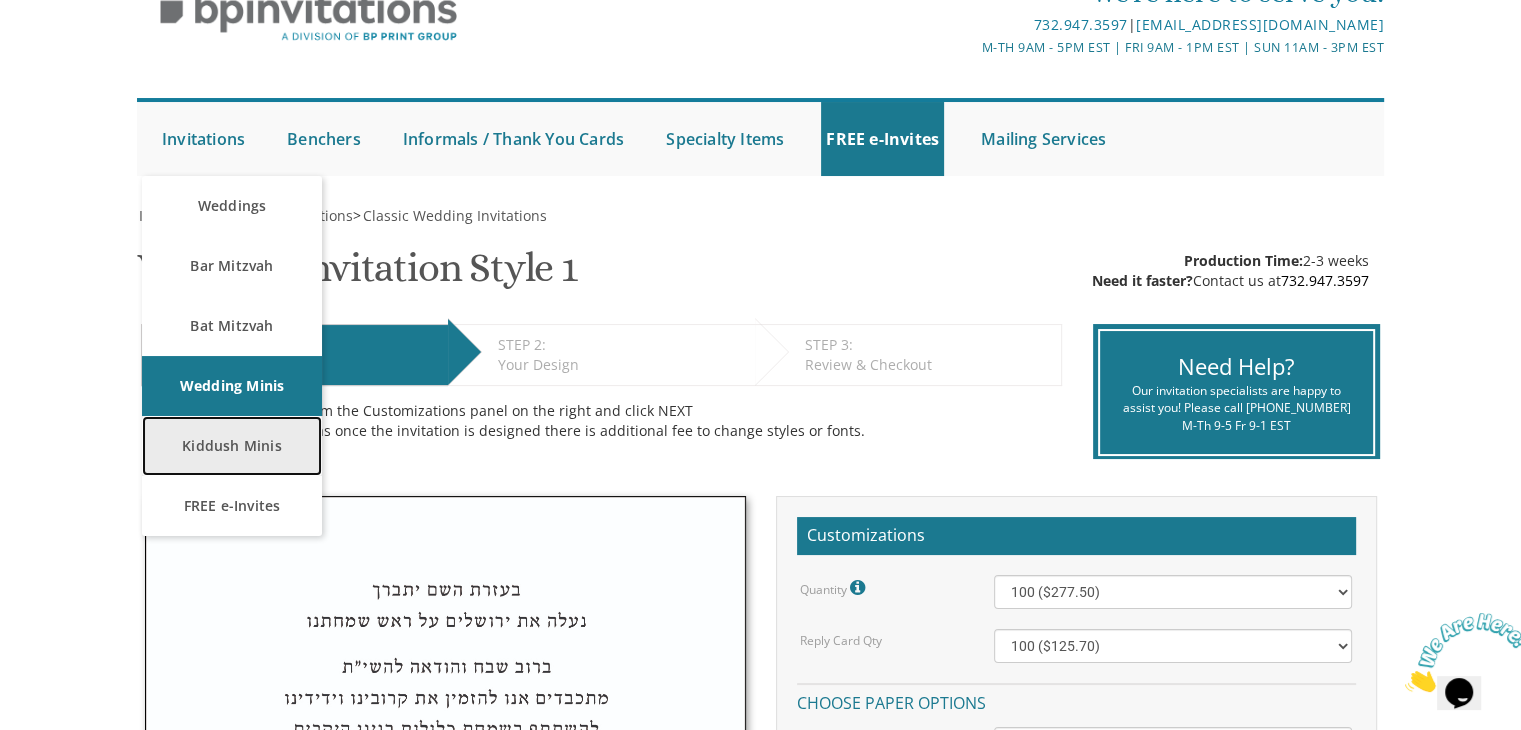click on "Kiddush Minis" at bounding box center [232, 446] 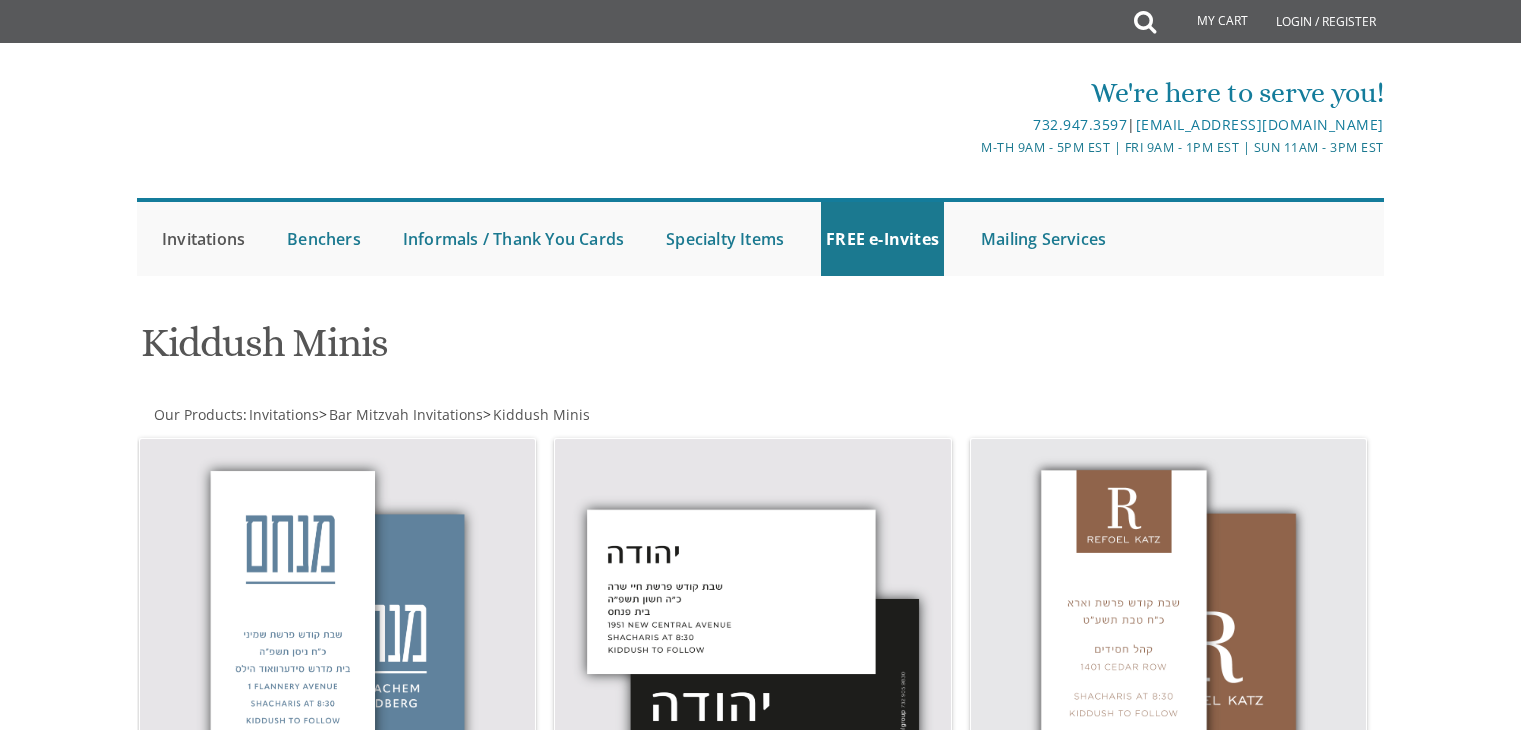 scroll, scrollTop: 0, scrollLeft: 0, axis: both 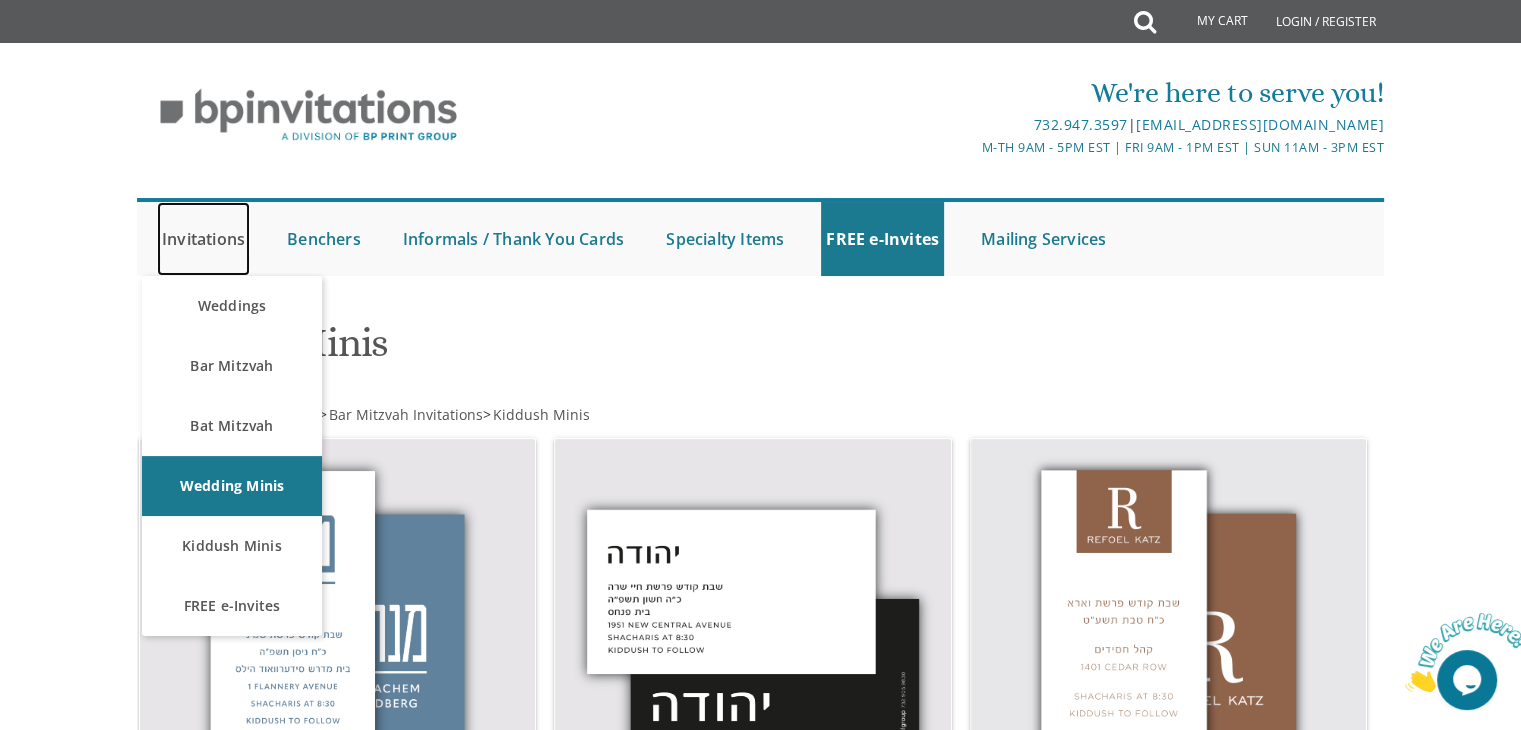 click on "Invitations" at bounding box center (203, 239) 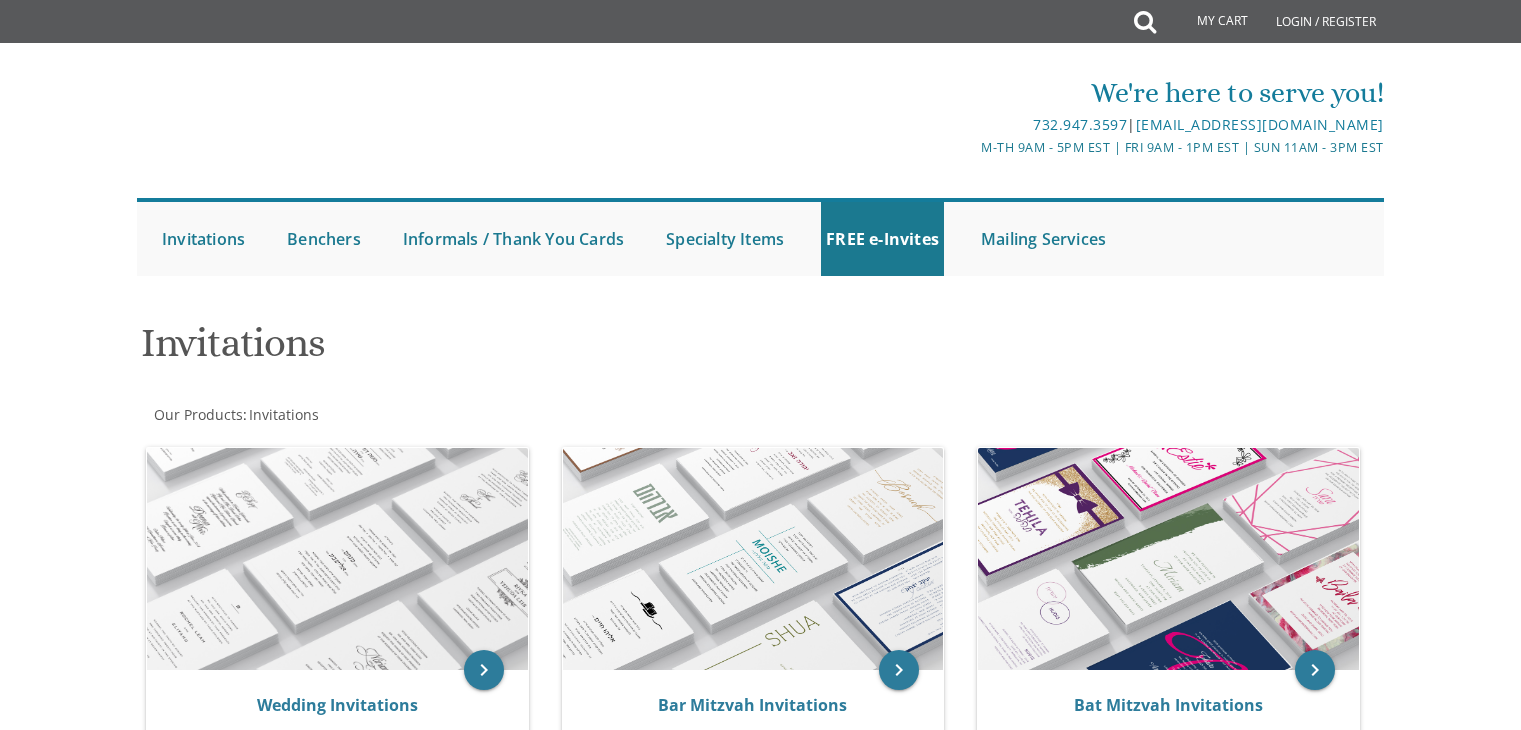scroll, scrollTop: 0, scrollLeft: 0, axis: both 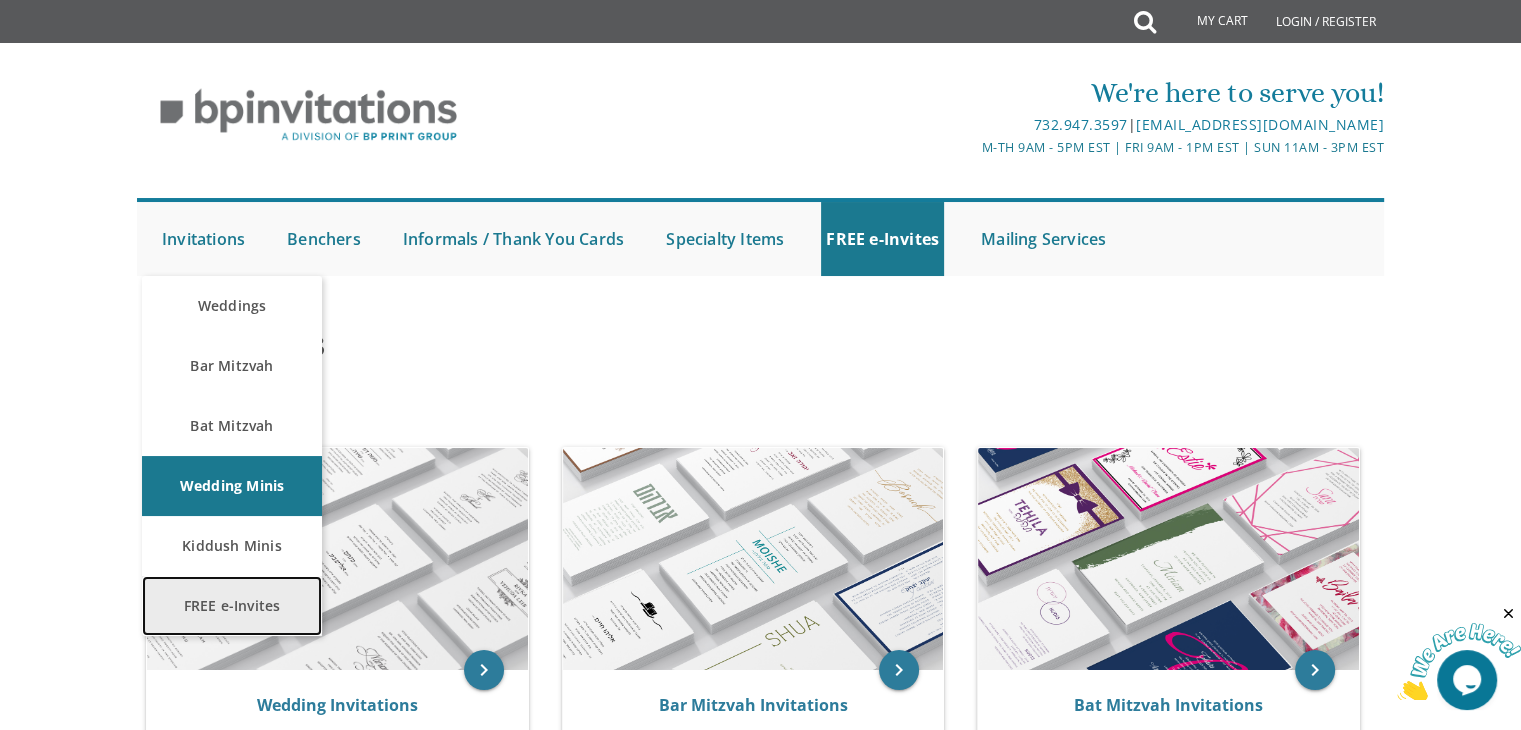 click on "FREE e-Invites" at bounding box center (232, 606) 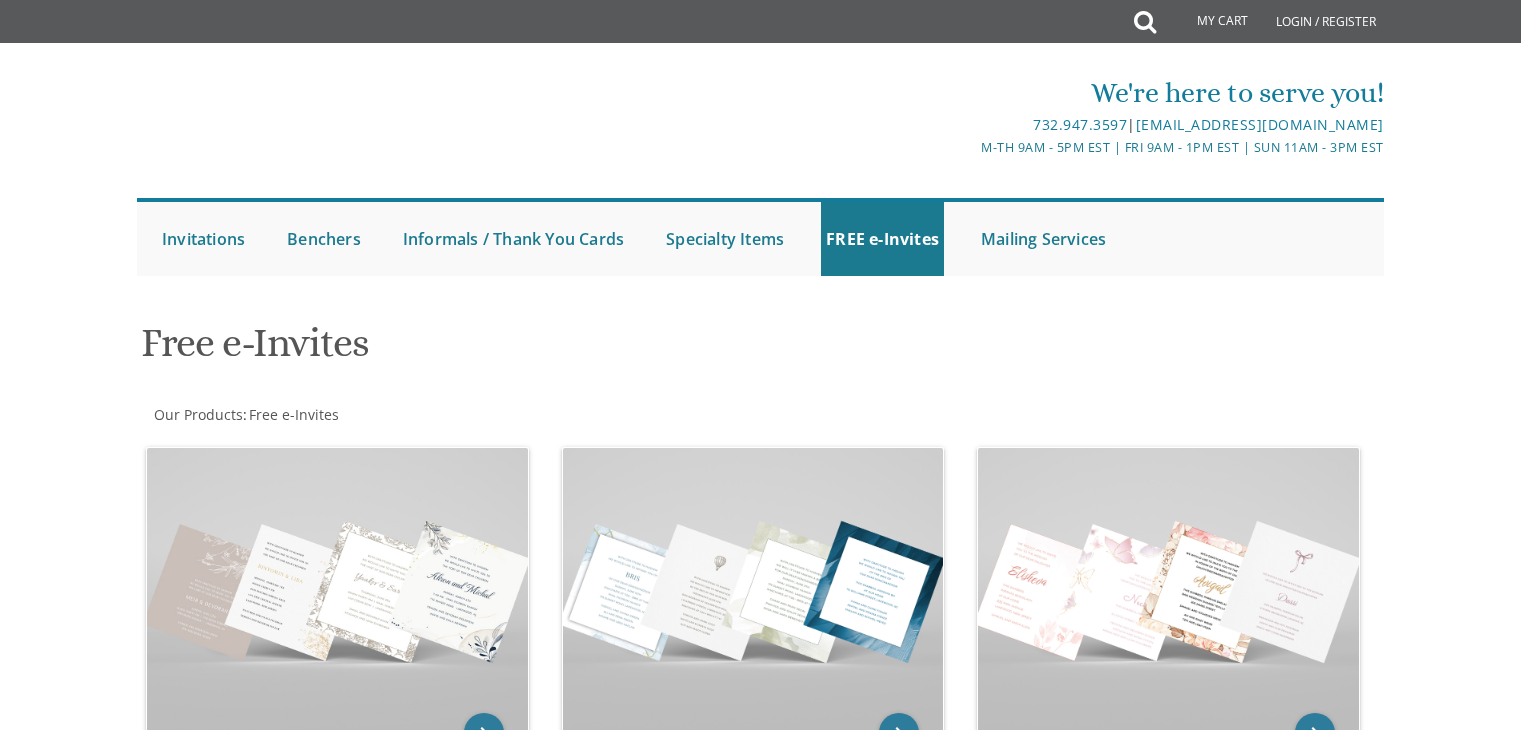 scroll, scrollTop: 0, scrollLeft: 0, axis: both 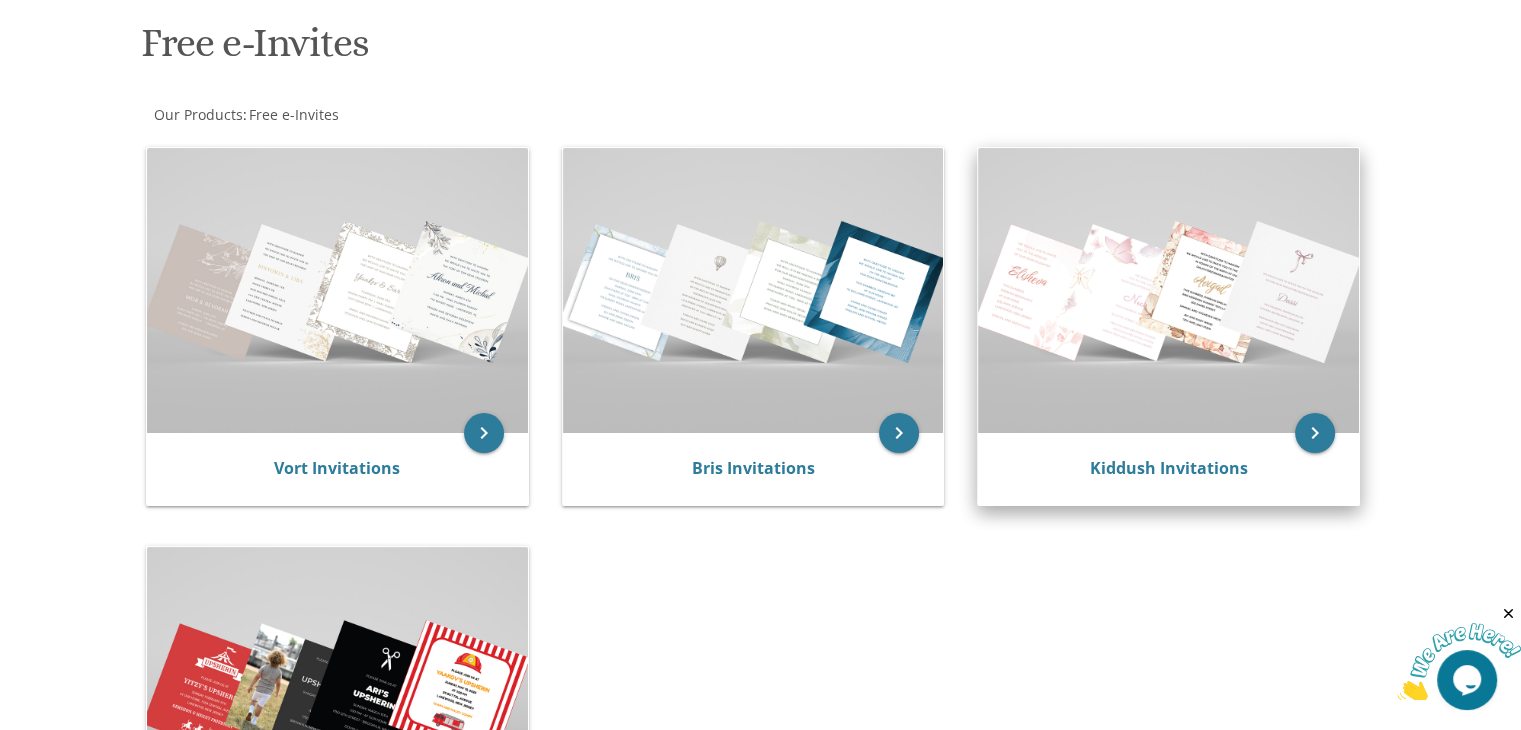 click at bounding box center (1168, 290) 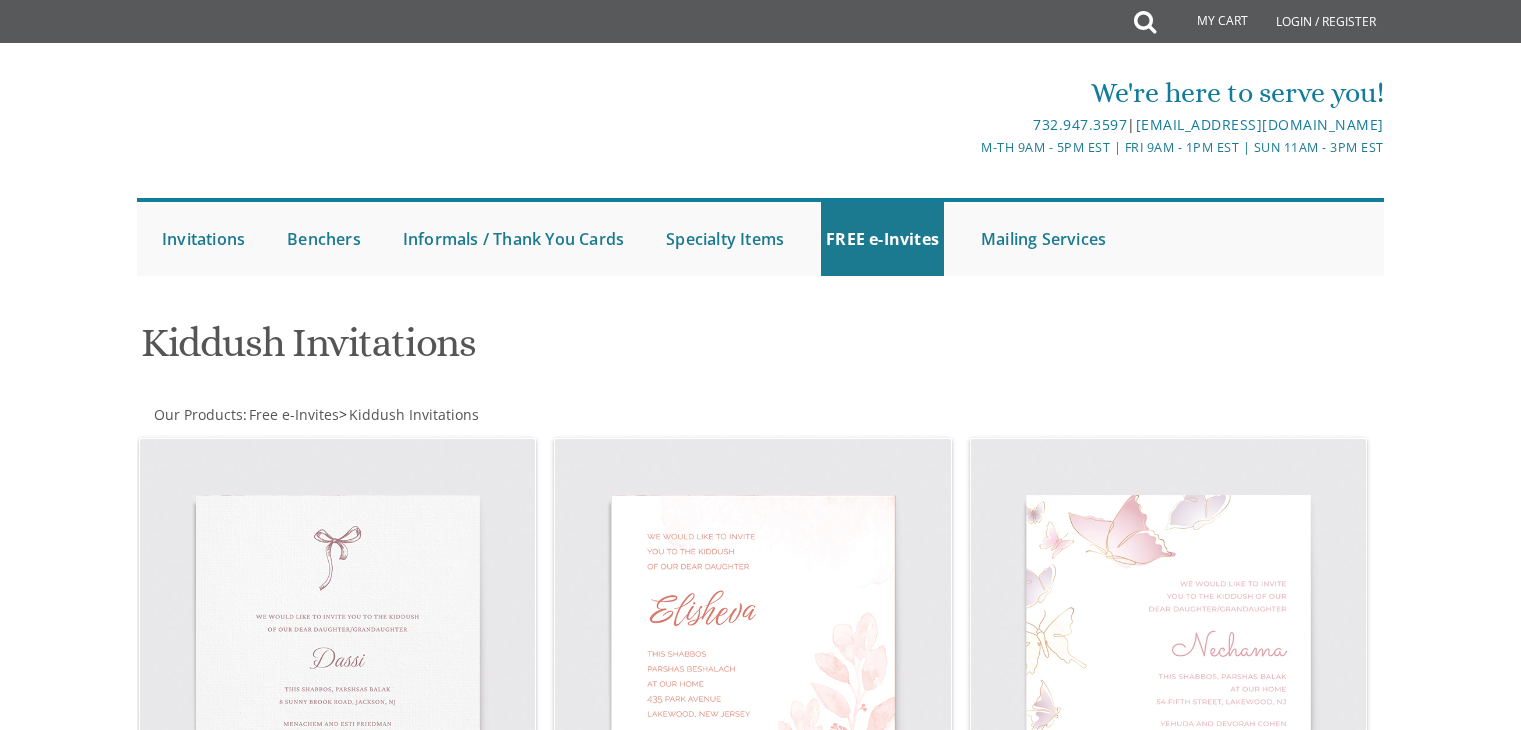 scroll, scrollTop: 0, scrollLeft: 0, axis: both 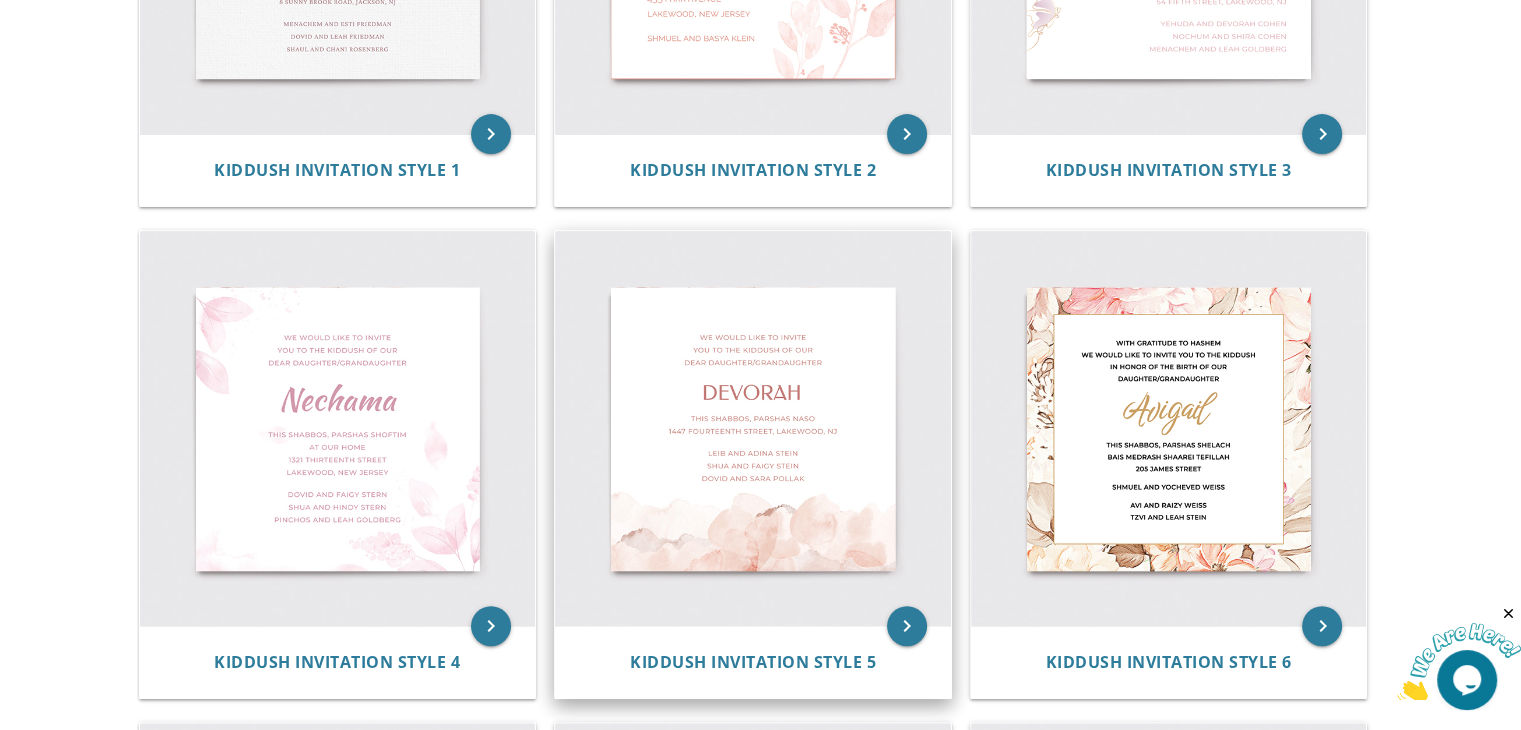 click at bounding box center (753, 429) 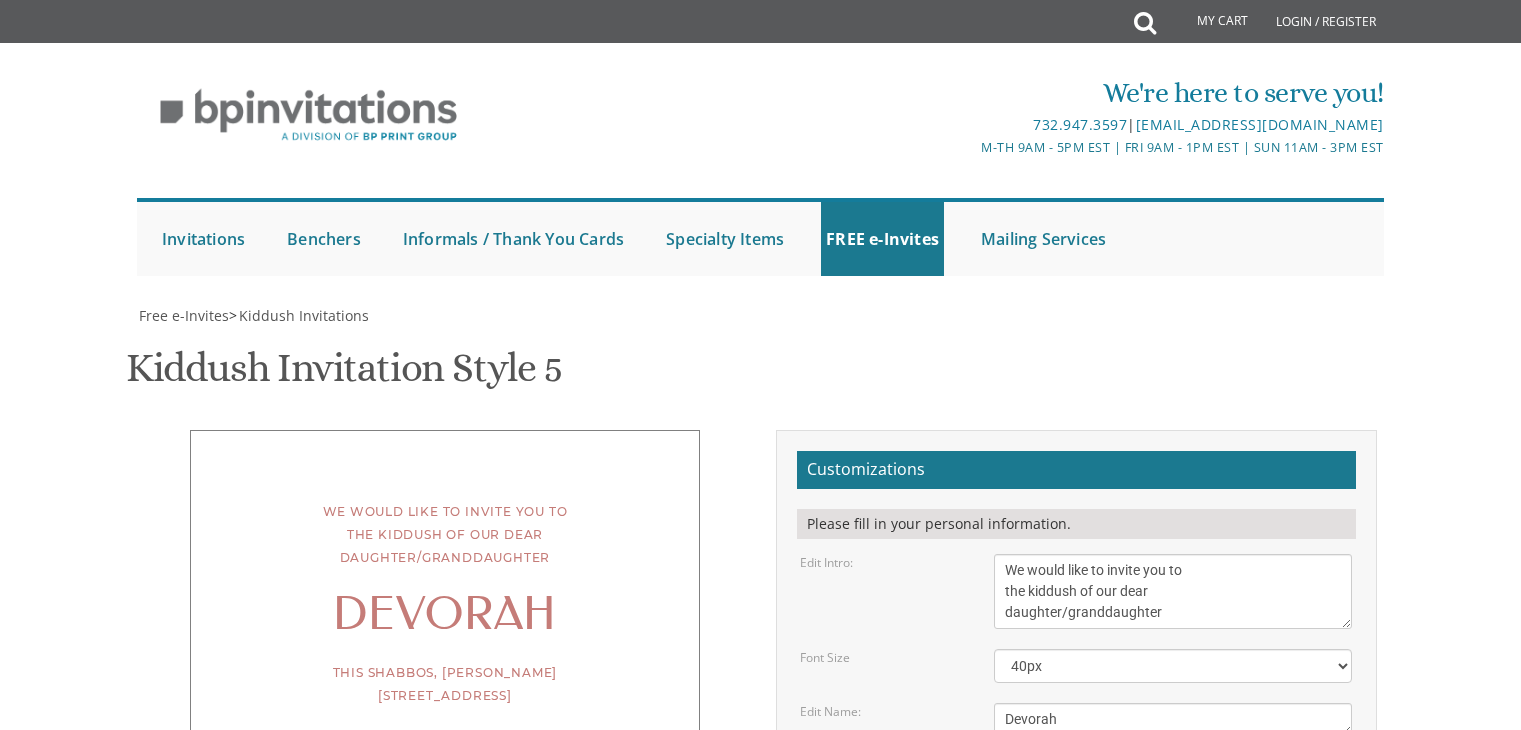 scroll, scrollTop: 0, scrollLeft: 0, axis: both 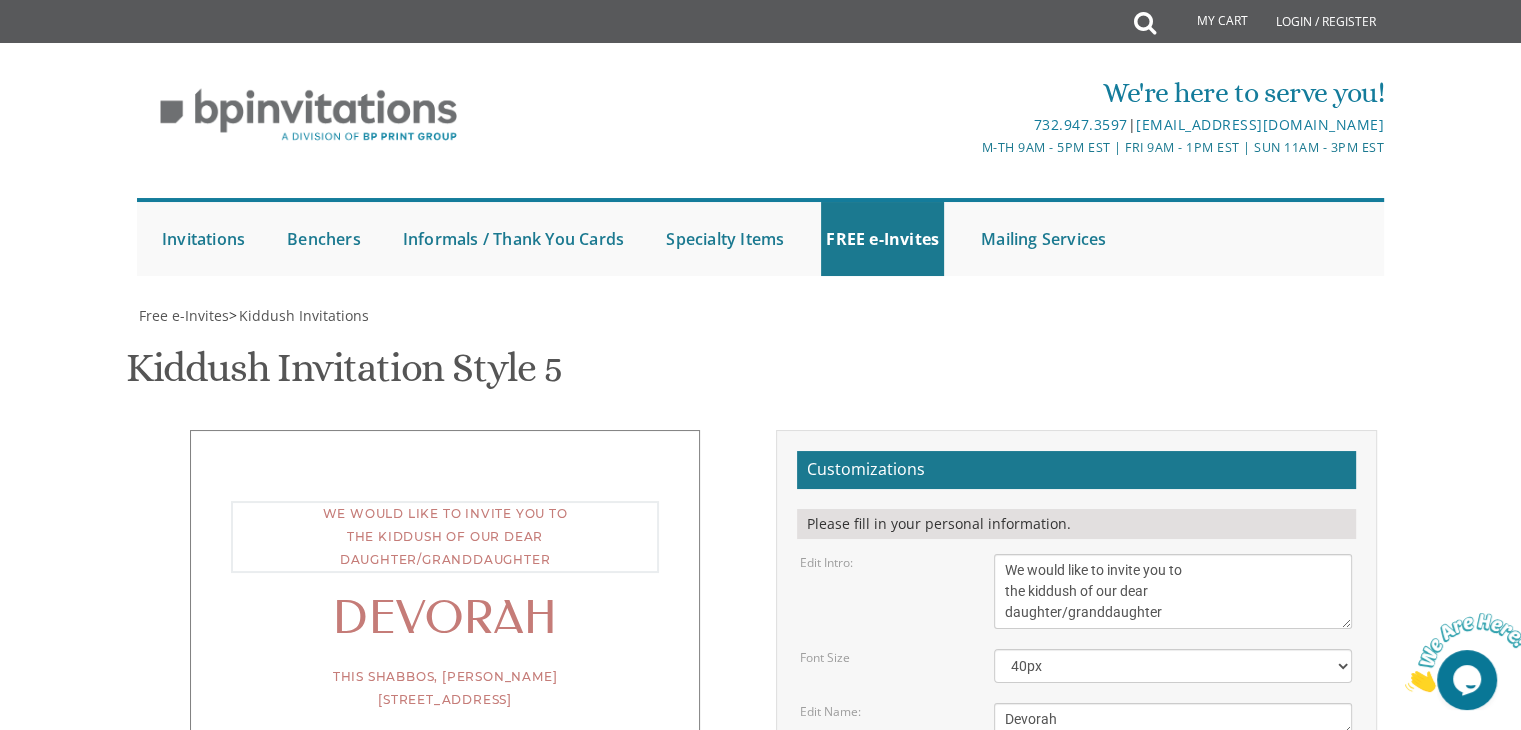 drag, startPoint x: 1171, startPoint y: 415, endPoint x: 1062, endPoint y: 413, distance: 109.01835 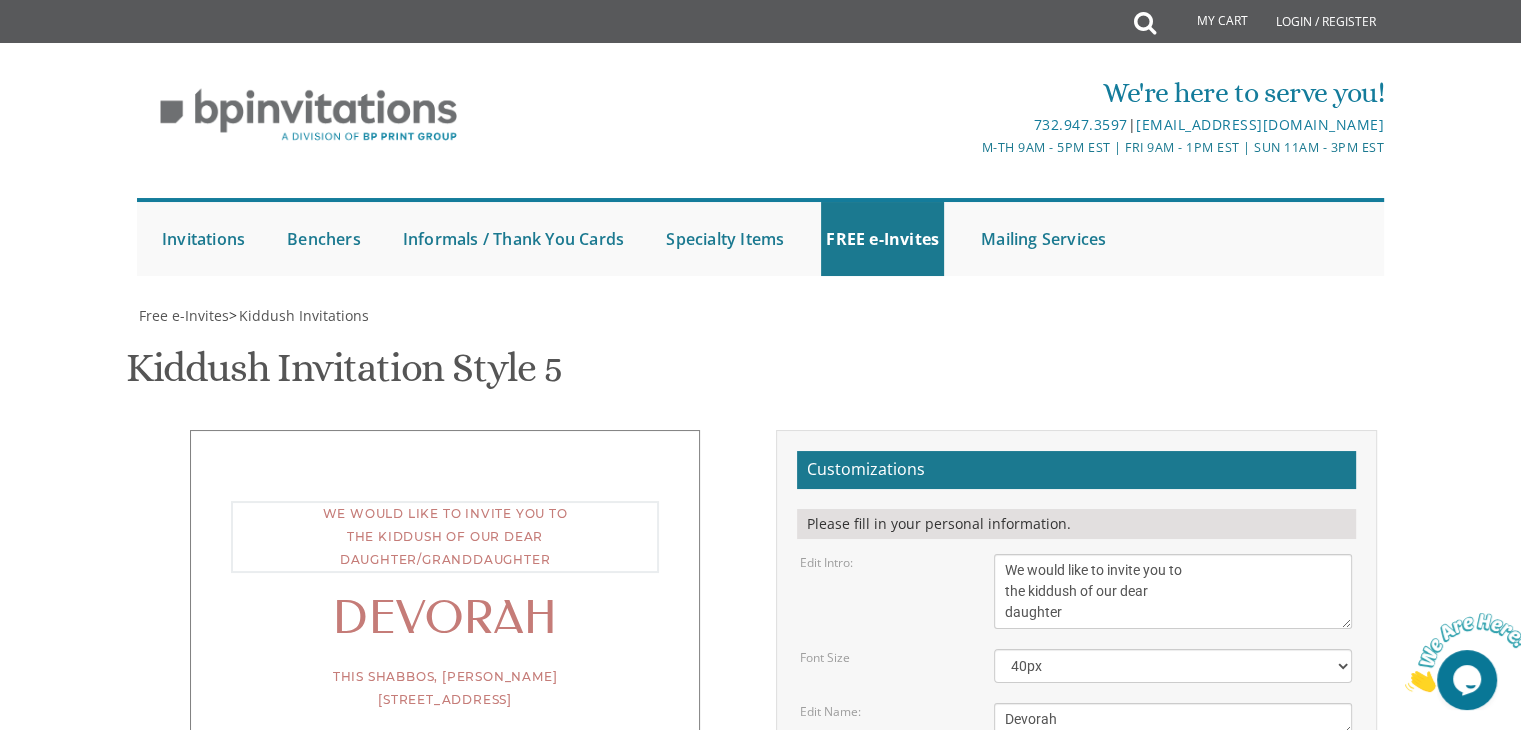 scroll, scrollTop: 300, scrollLeft: 0, axis: vertical 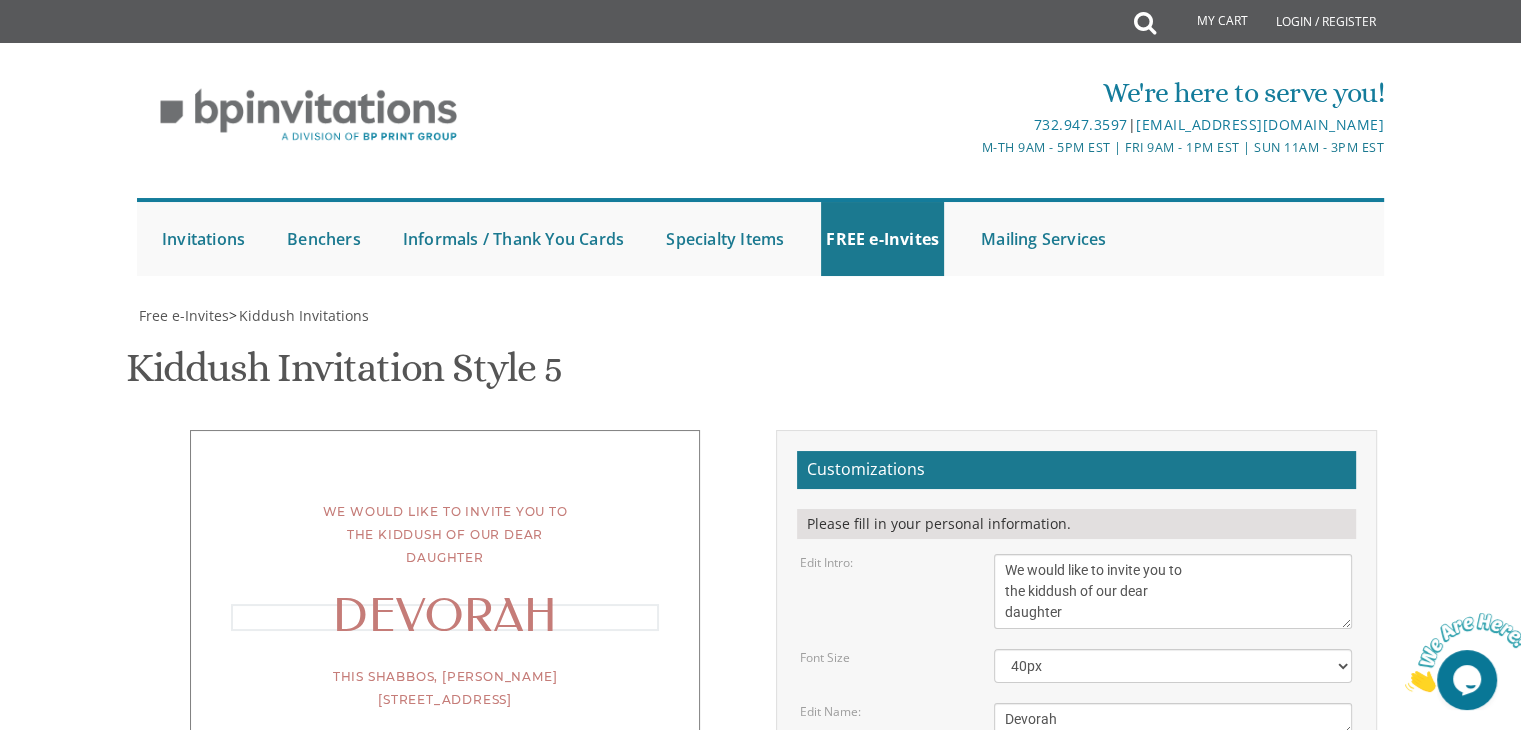 drag, startPoint x: 1064, startPoint y: 423, endPoint x: 1003, endPoint y: 428, distance: 61.204575 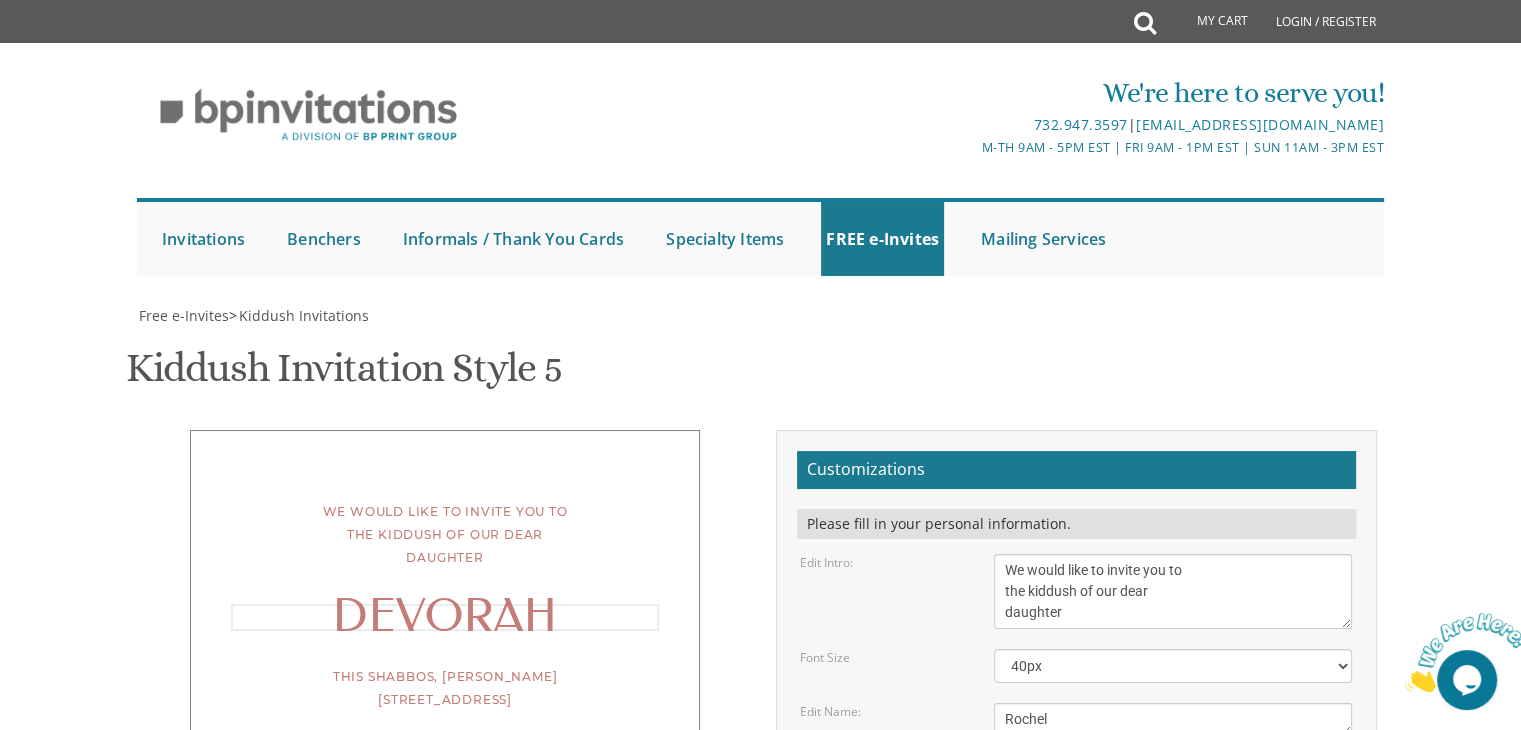 type on "Rochel" 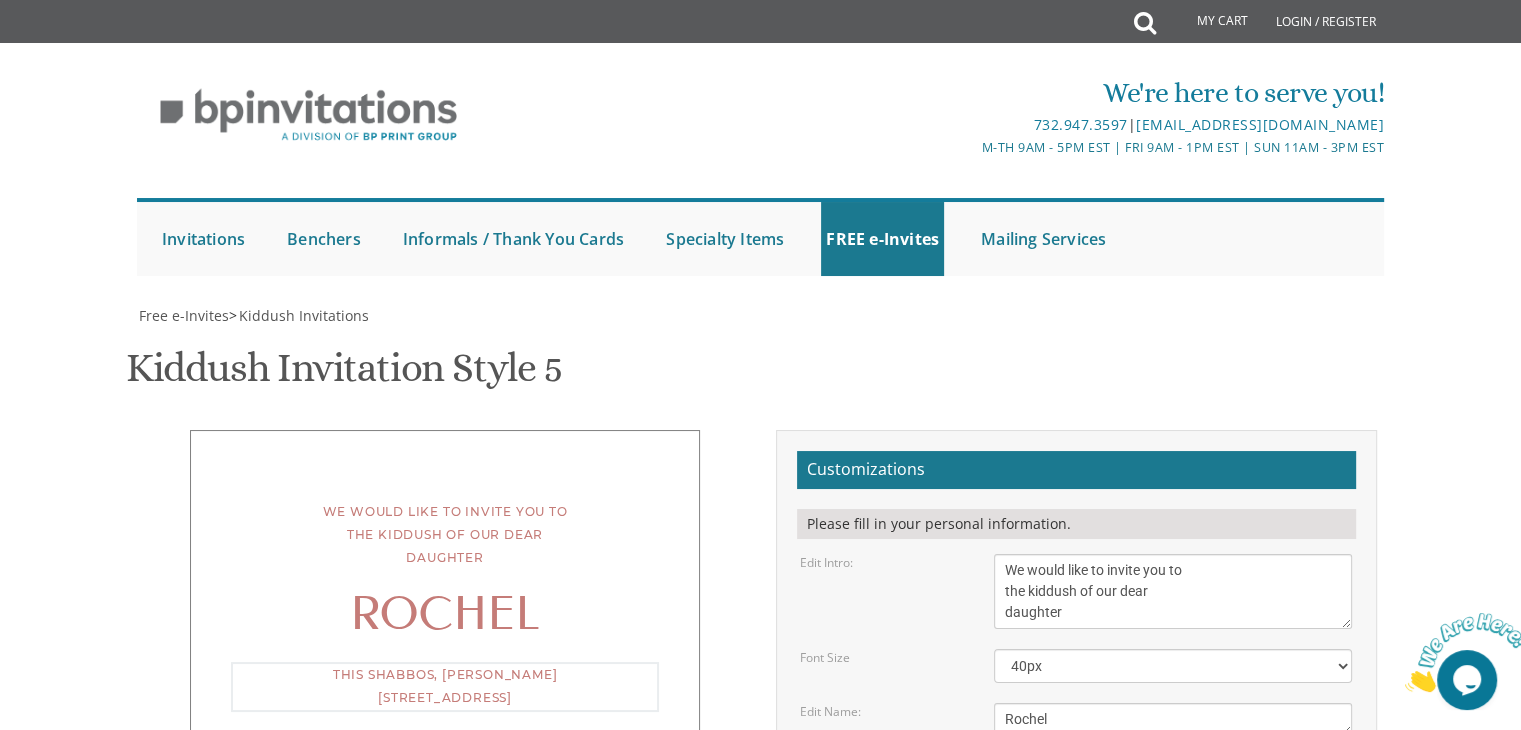 drag, startPoint x: 1183, startPoint y: 471, endPoint x: 1095, endPoint y: 466, distance: 88.14193 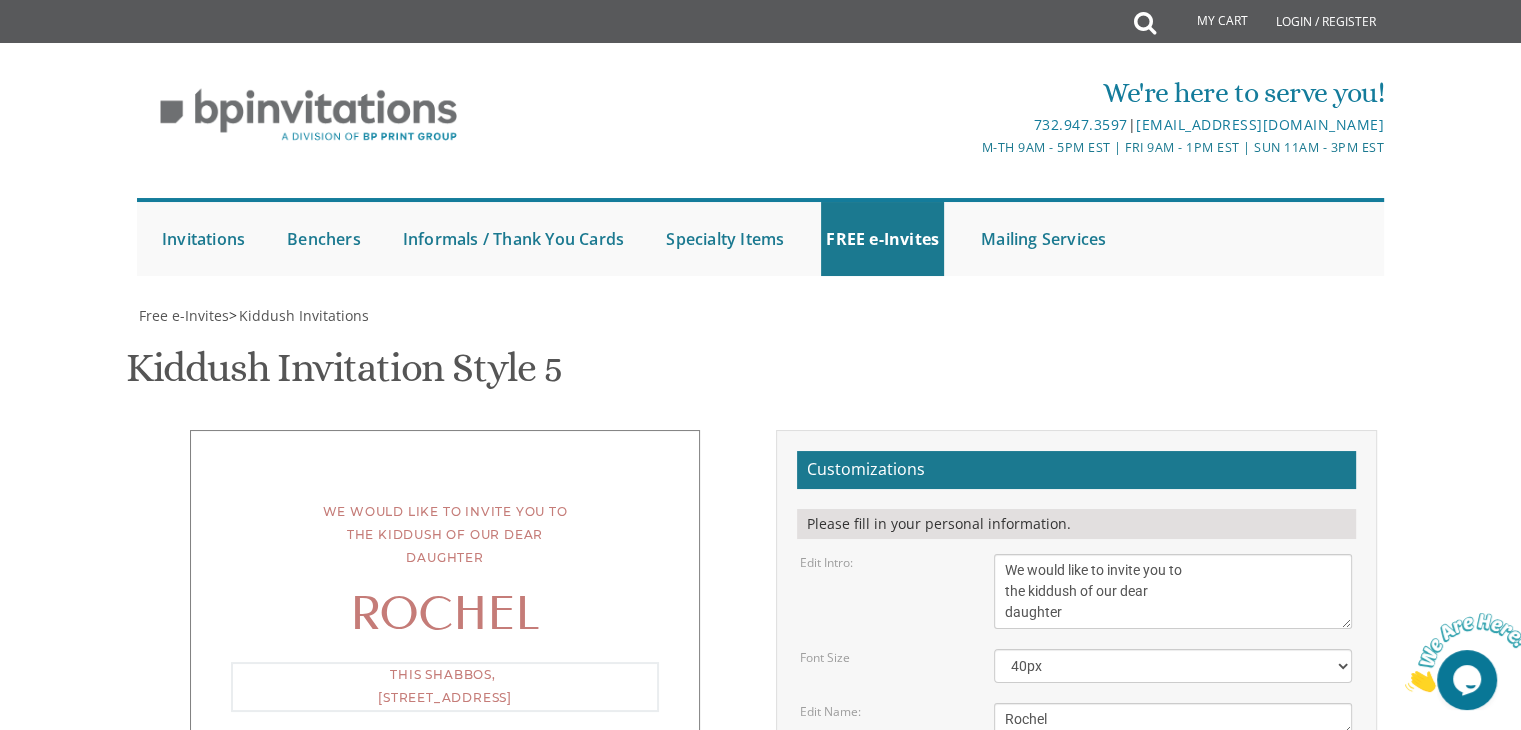 paste on "פרשת בלק" 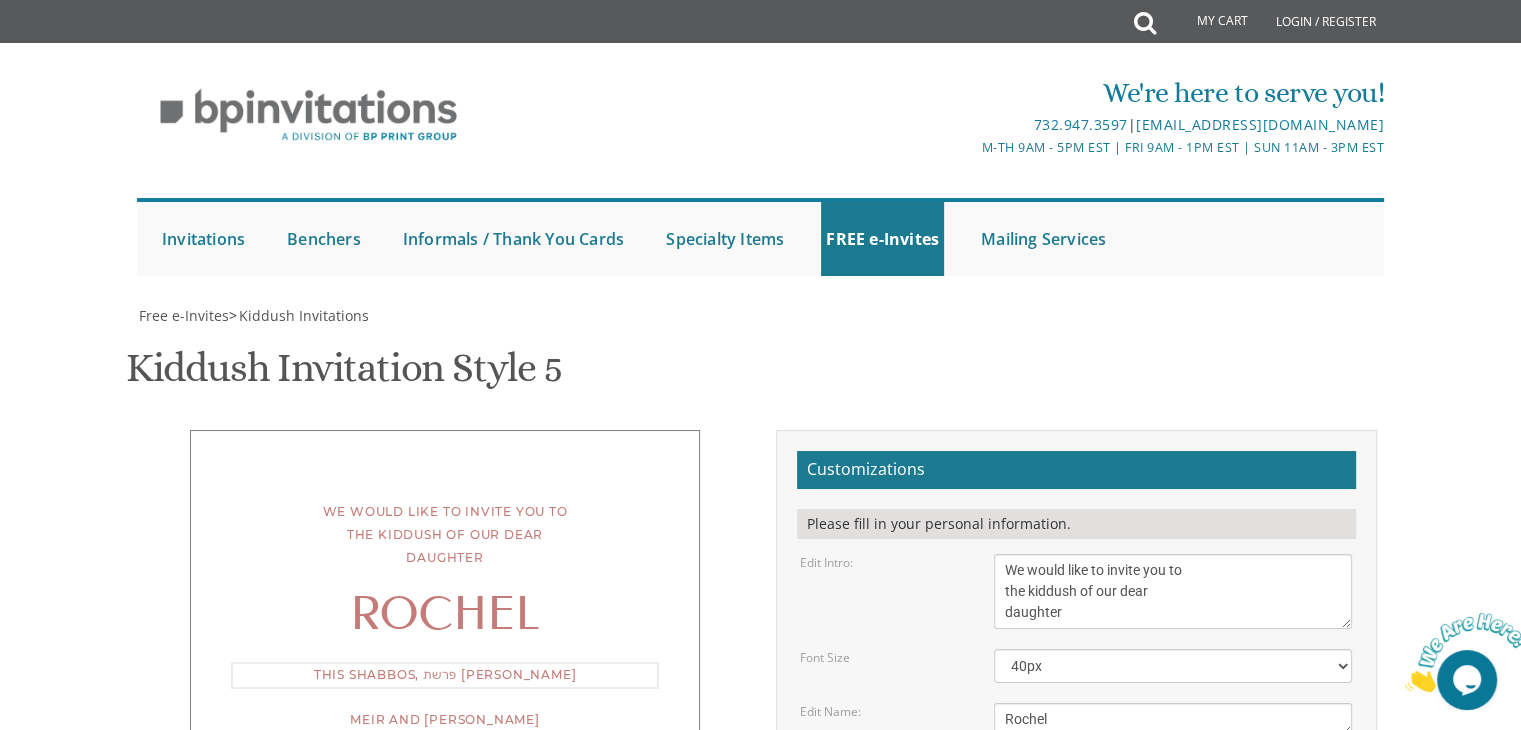 paste on "Khal Zichron Yaakov, 8 Roxbury Court" 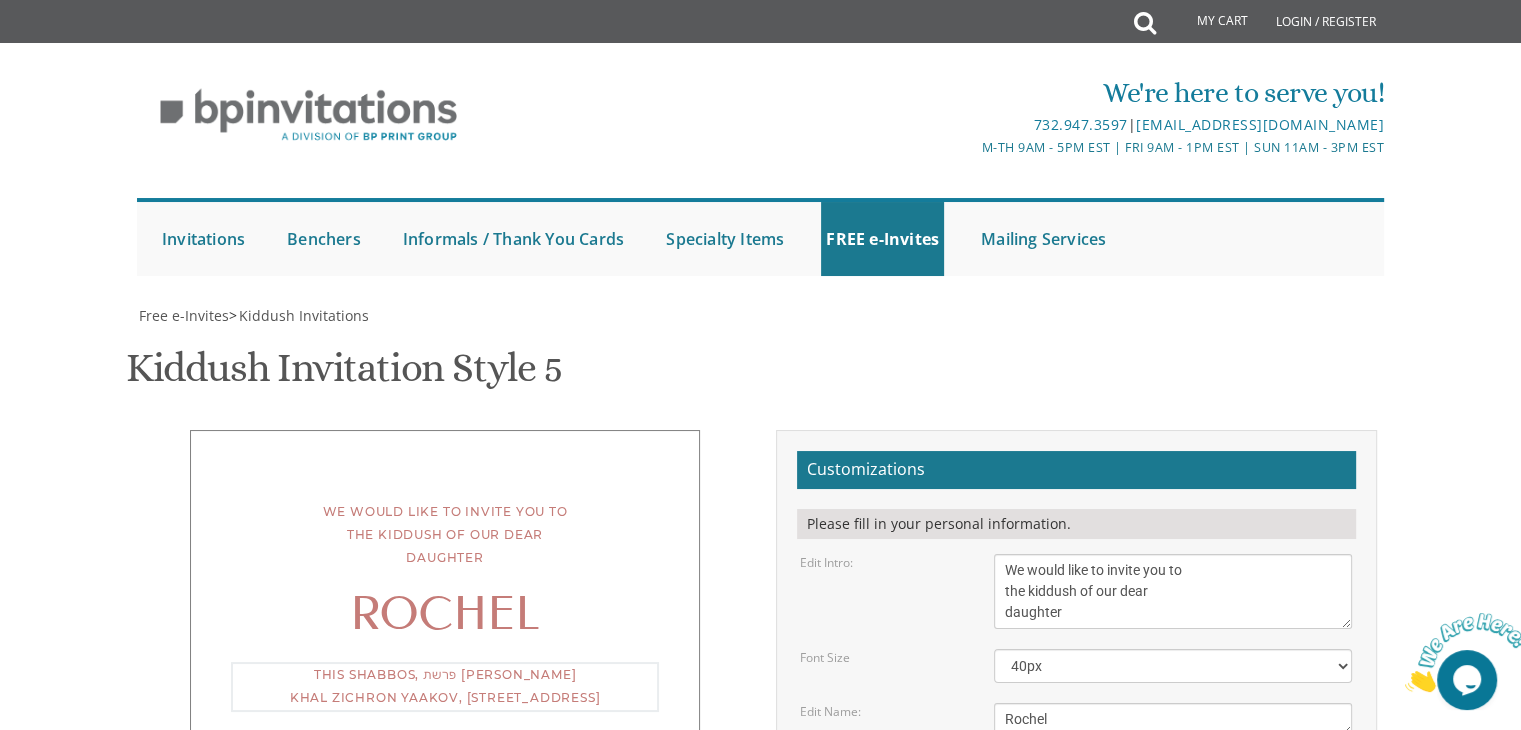 paste on "קידוש לגברים בלבד אחר התפילה" 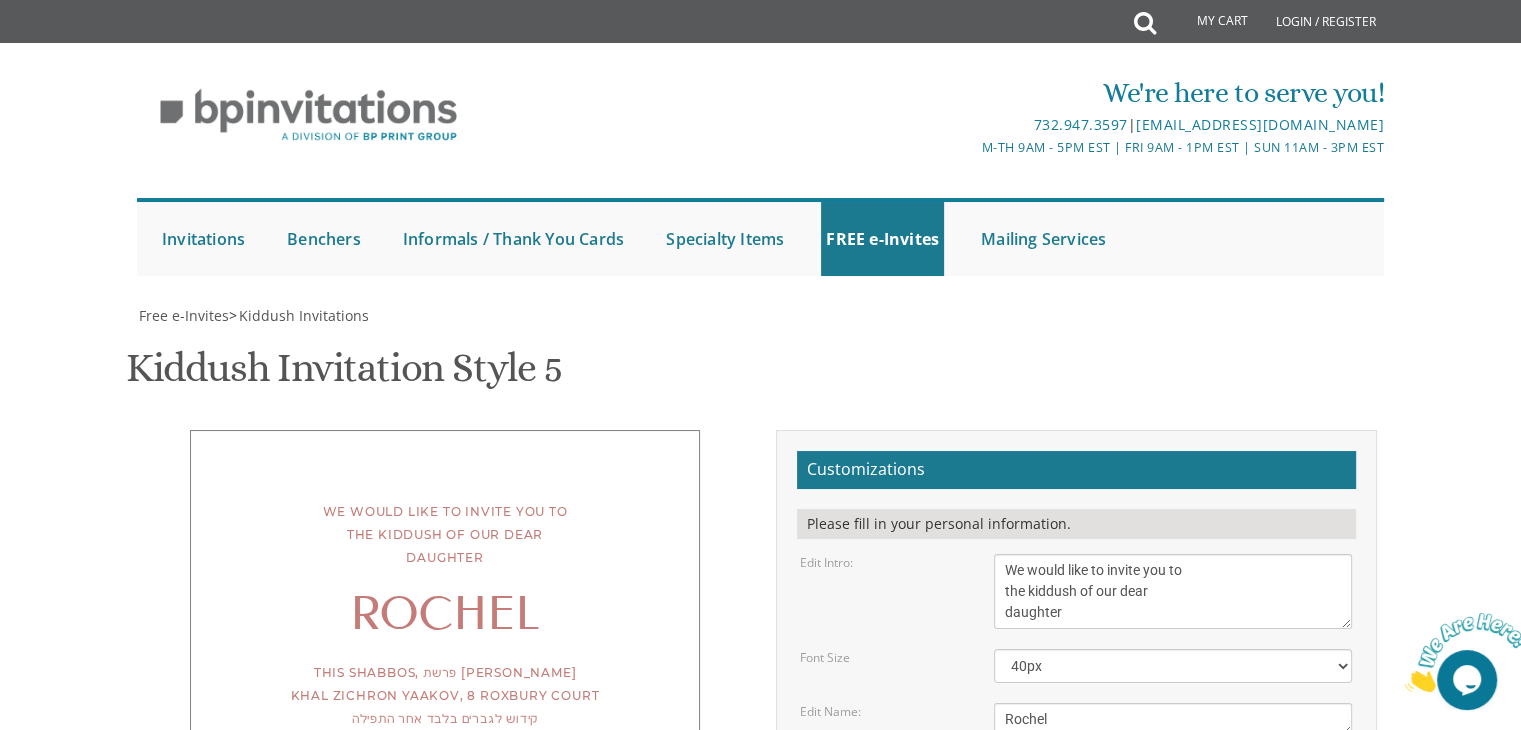 drag, startPoint x: 1009, startPoint y: 448, endPoint x: 1145, endPoint y: 492, distance: 142.94055 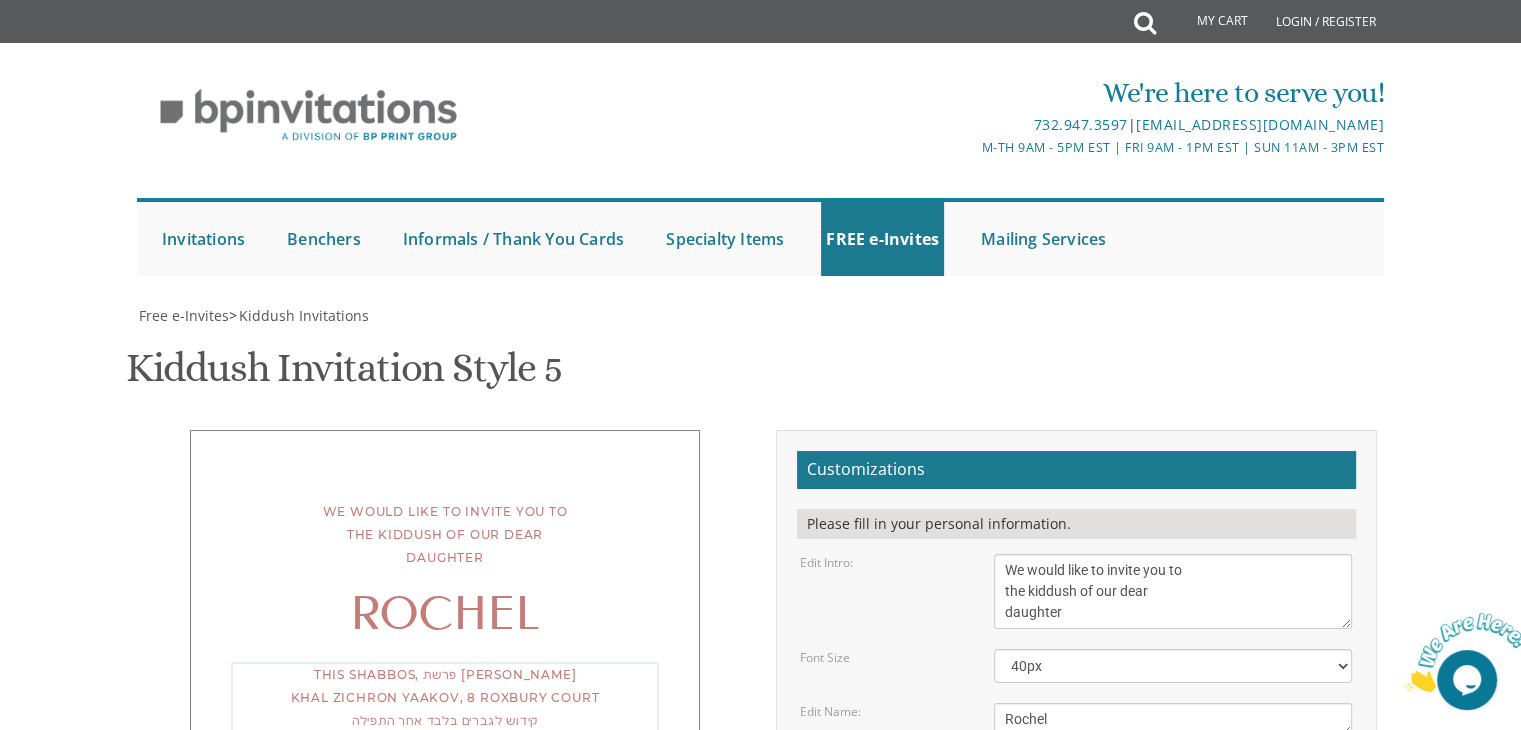 scroll, scrollTop: 20, scrollLeft: 0, axis: vertical 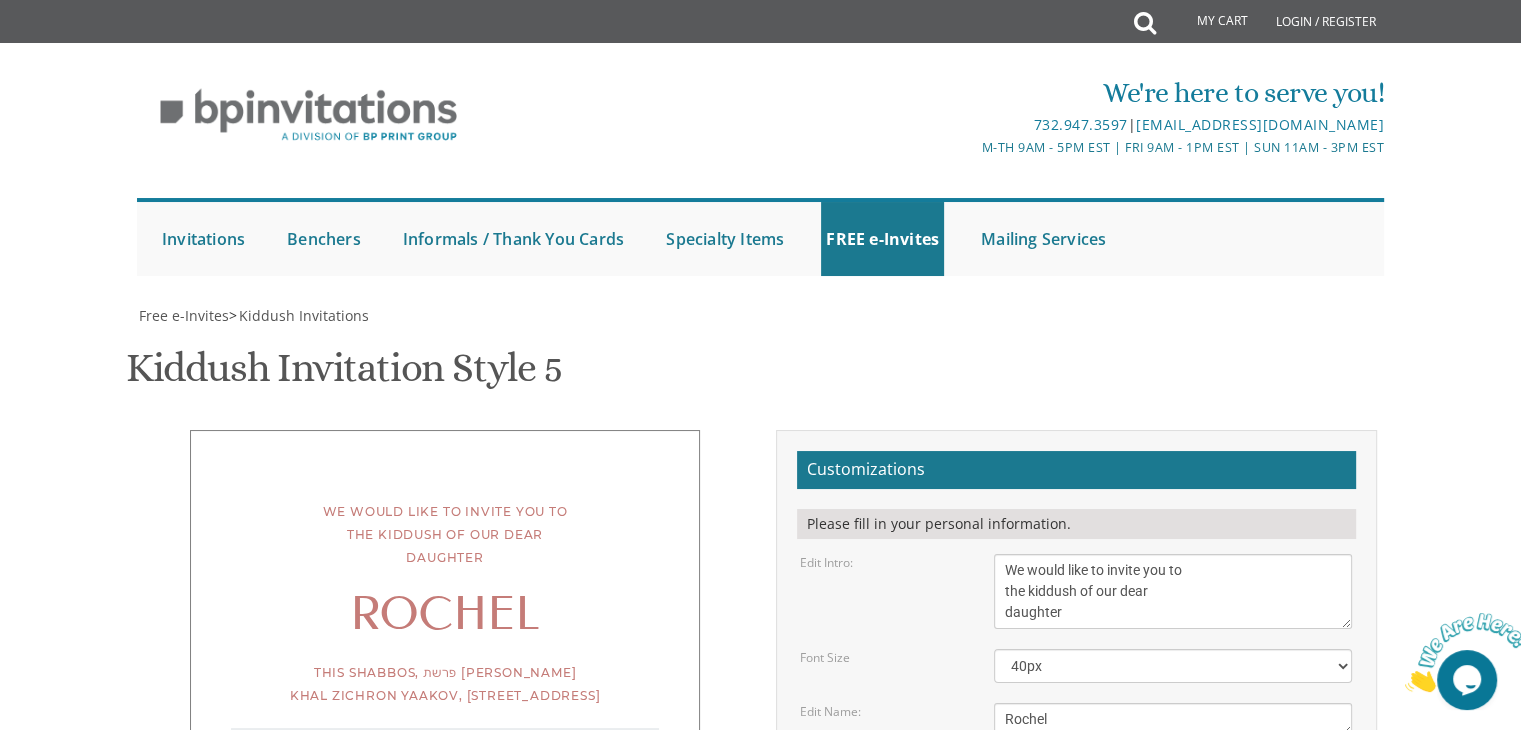 drag, startPoint x: 1001, startPoint y: 545, endPoint x: 1167, endPoint y: 586, distance: 170.9883 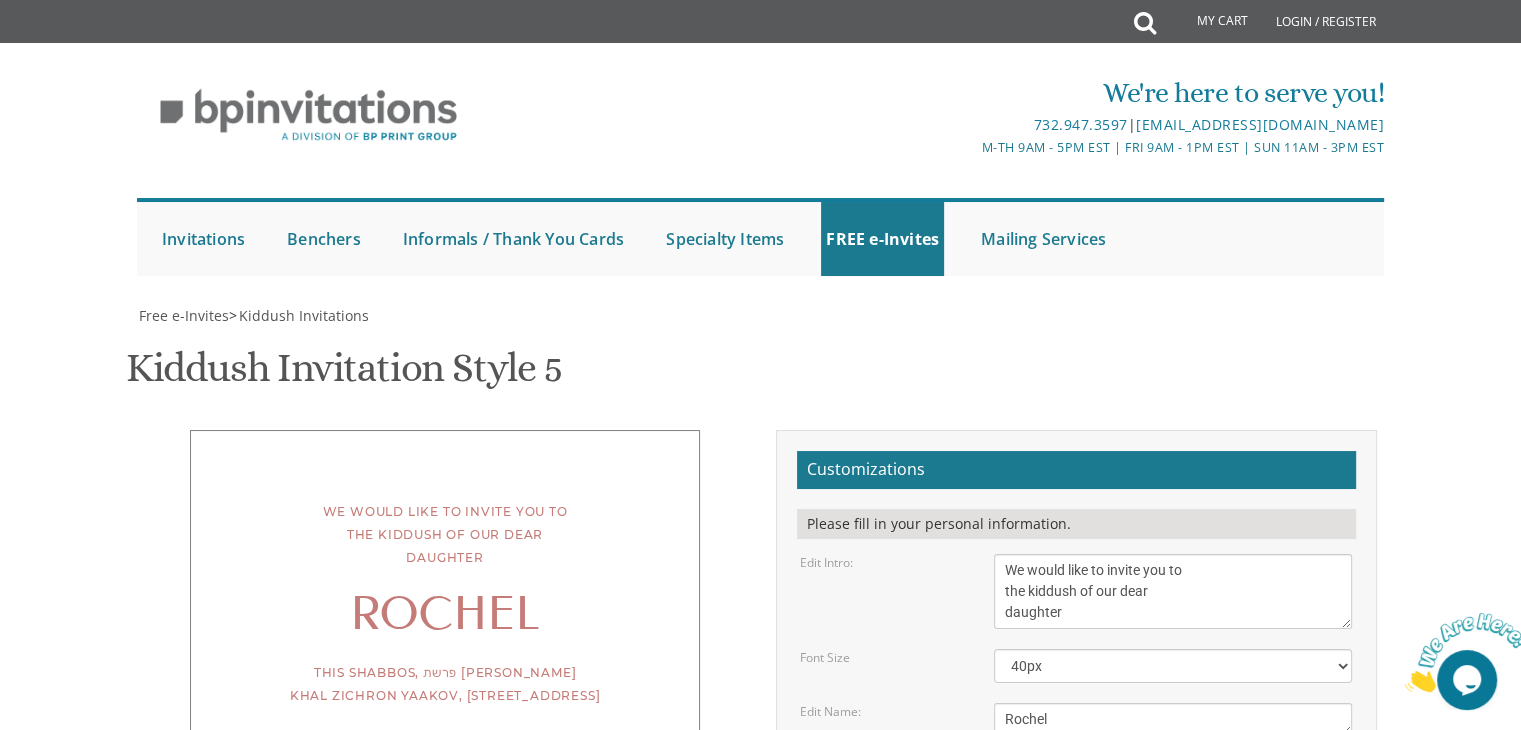 click on "Customizations
Please fill in your personal information.
Edit Intro:
We would like to invite you to
the kiddush of our dear
daughter/granddaughter
Font Size 30px" at bounding box center (1076, 766) 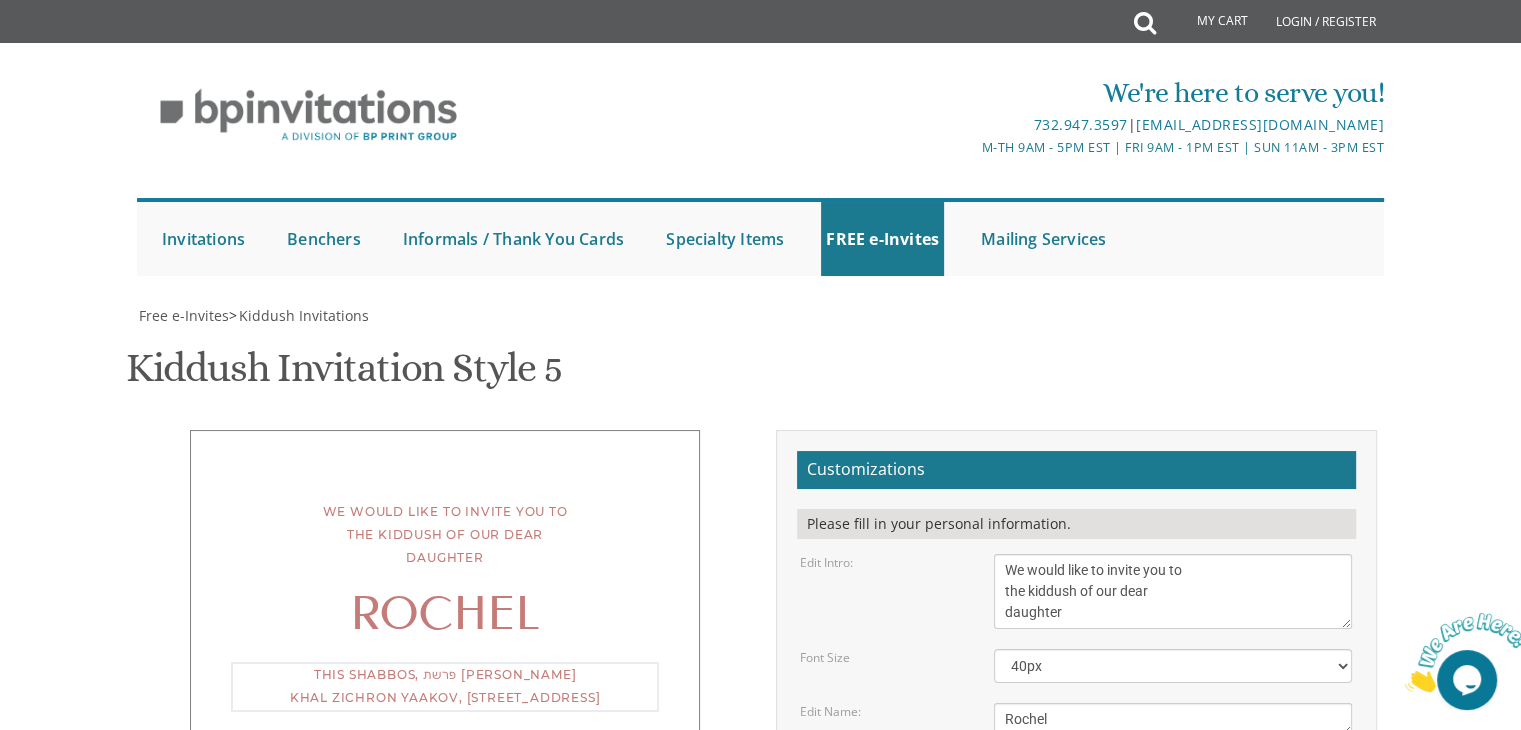 paste on "קידוש לגברים בלבד אחר התפילה" 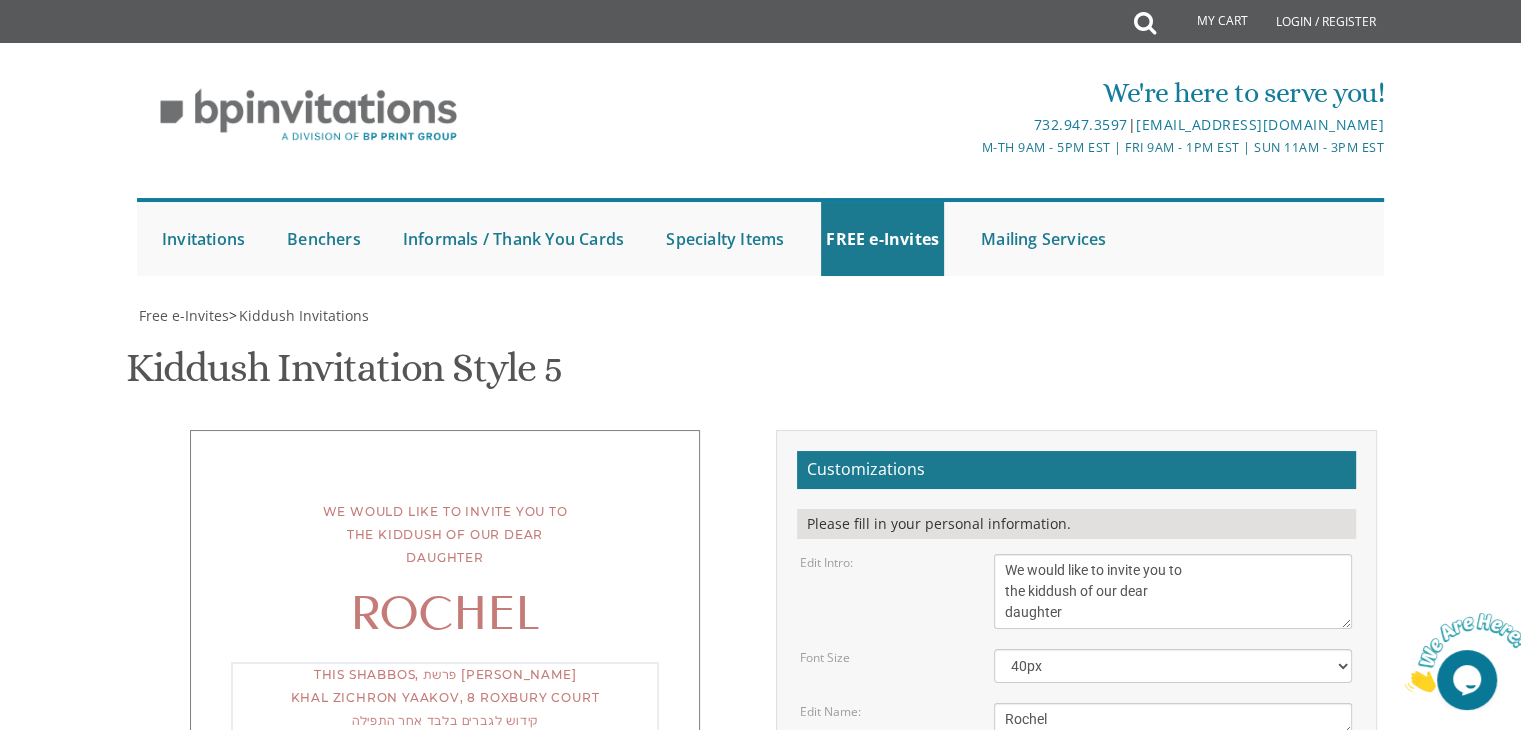 scroll, scrollTop: 0, scrollLeft: 0, axis: both 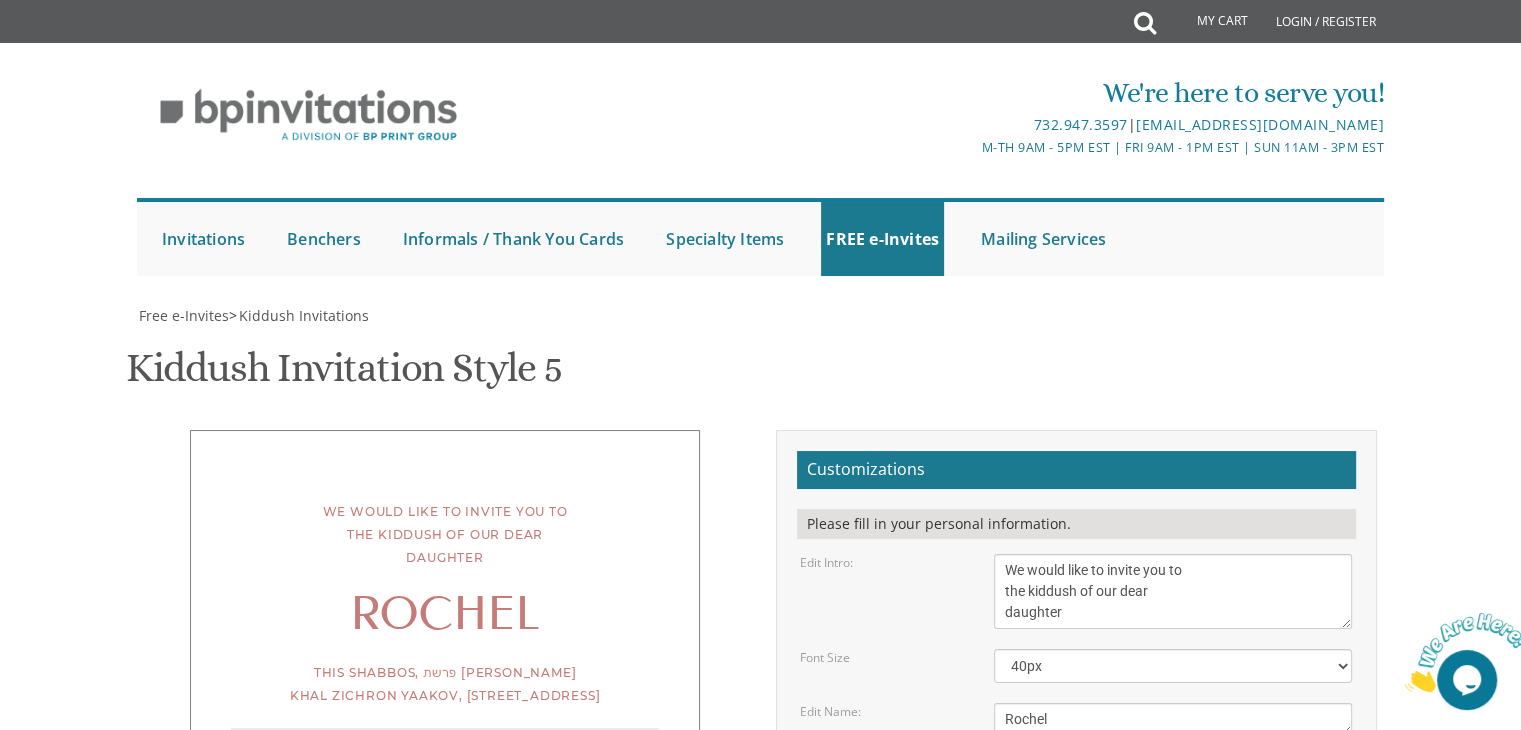 drag, startPoint x: 1129, startPoint y: 565, endPoint x: 995, endPoint y: 558, distance: 134.18271 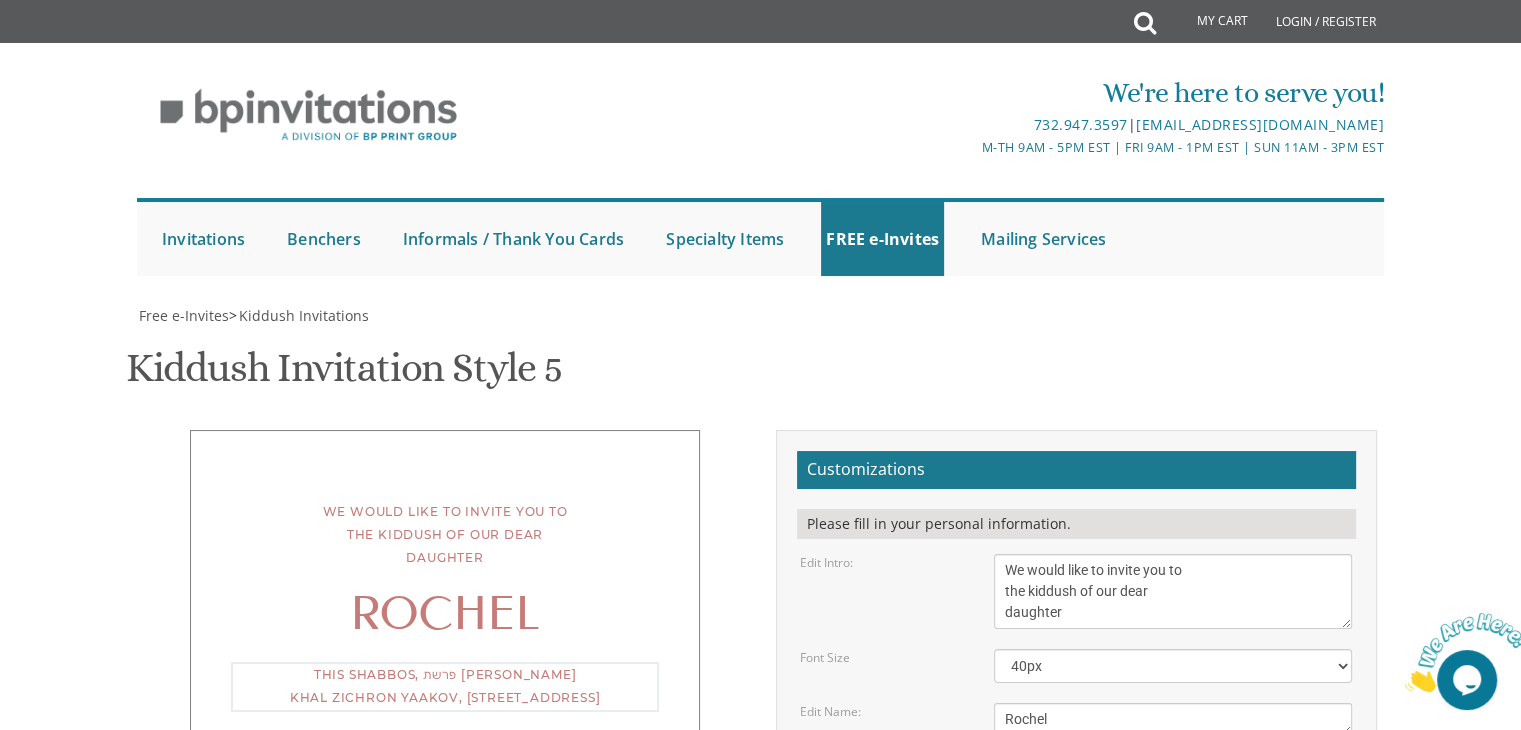 scroll, scrollTop: 15, scrollLeft: 0, axis: vertical 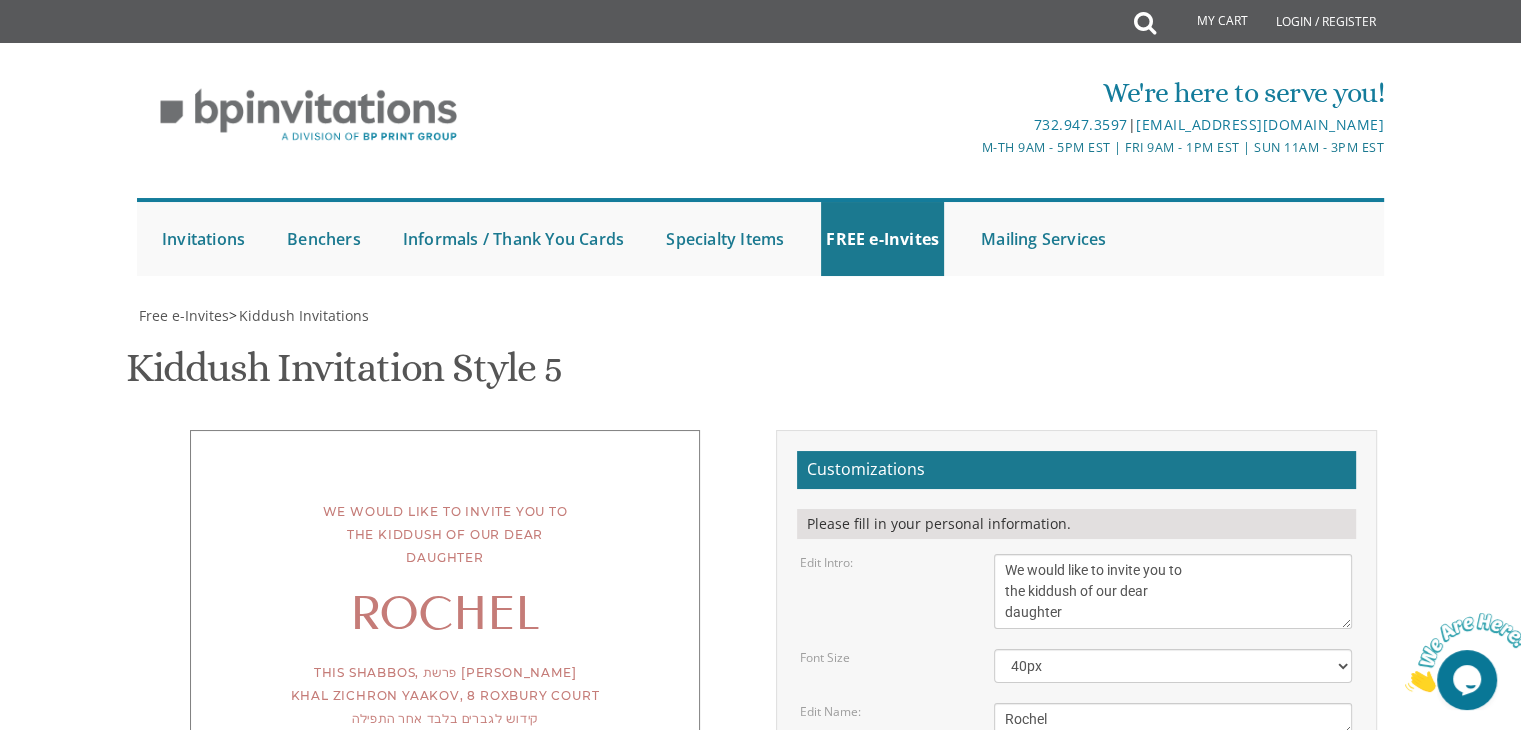 click on "Customizations
Please fill in your personal information.
Edit Intro:
We would like to invite you to
the kiddush of our dear
daughter/granddaughter
Font Size 30px" at bounding box center (1076, 766) 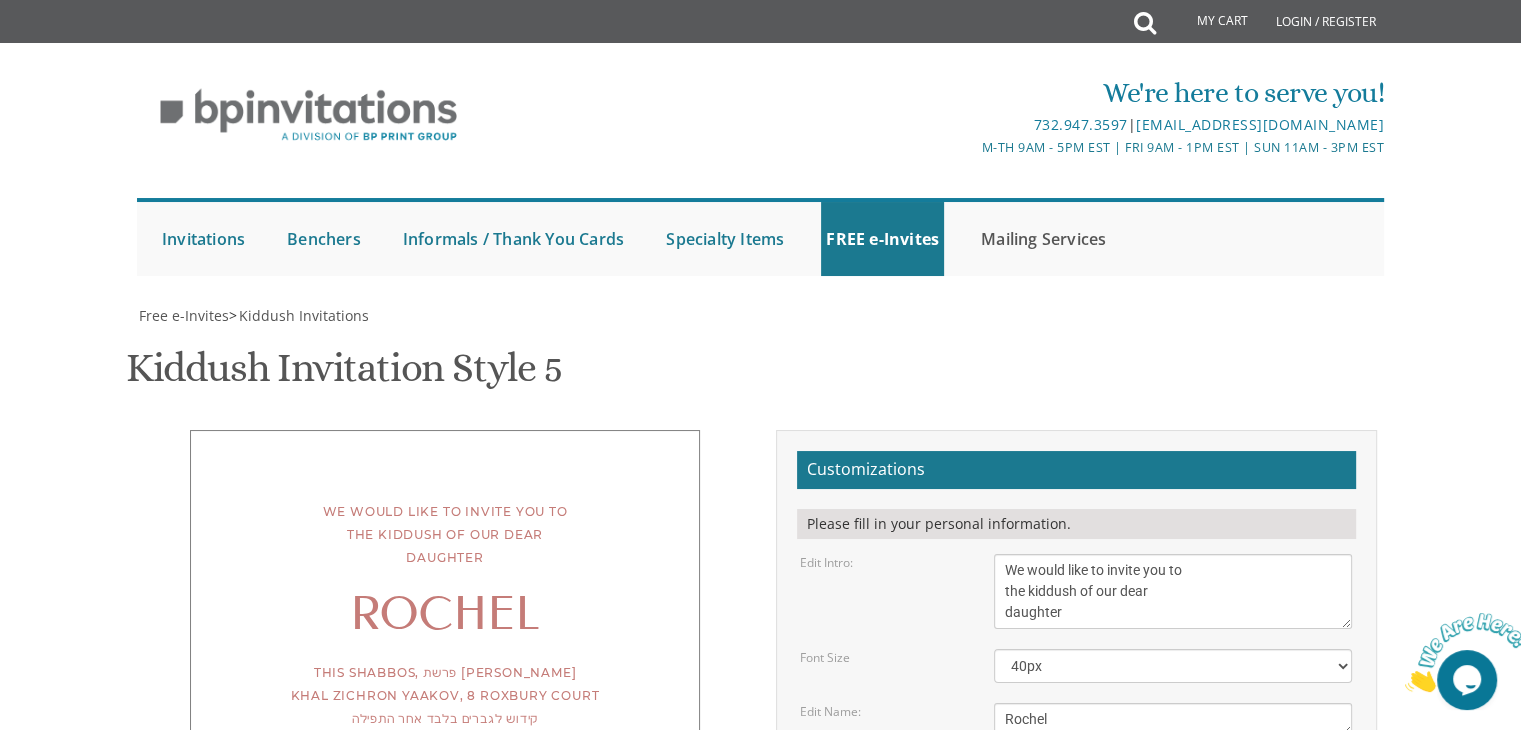 scroll, scrollTop: 200, scrollLeft: 0, axis: vertical 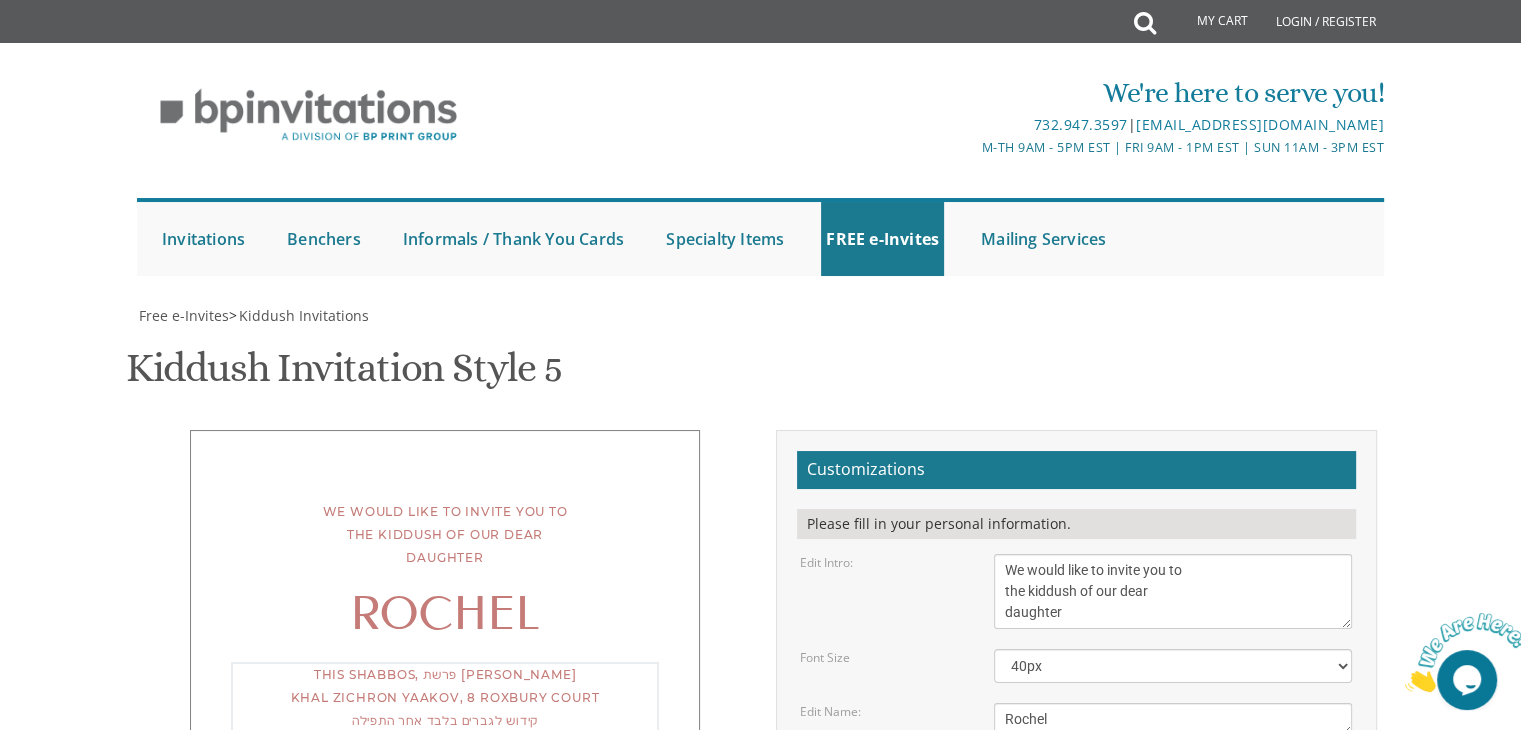 drag, startPoint x: 1001, startPoint y: 571, endPoint x: 1088, endPoint y: 570, distance: 87.005745 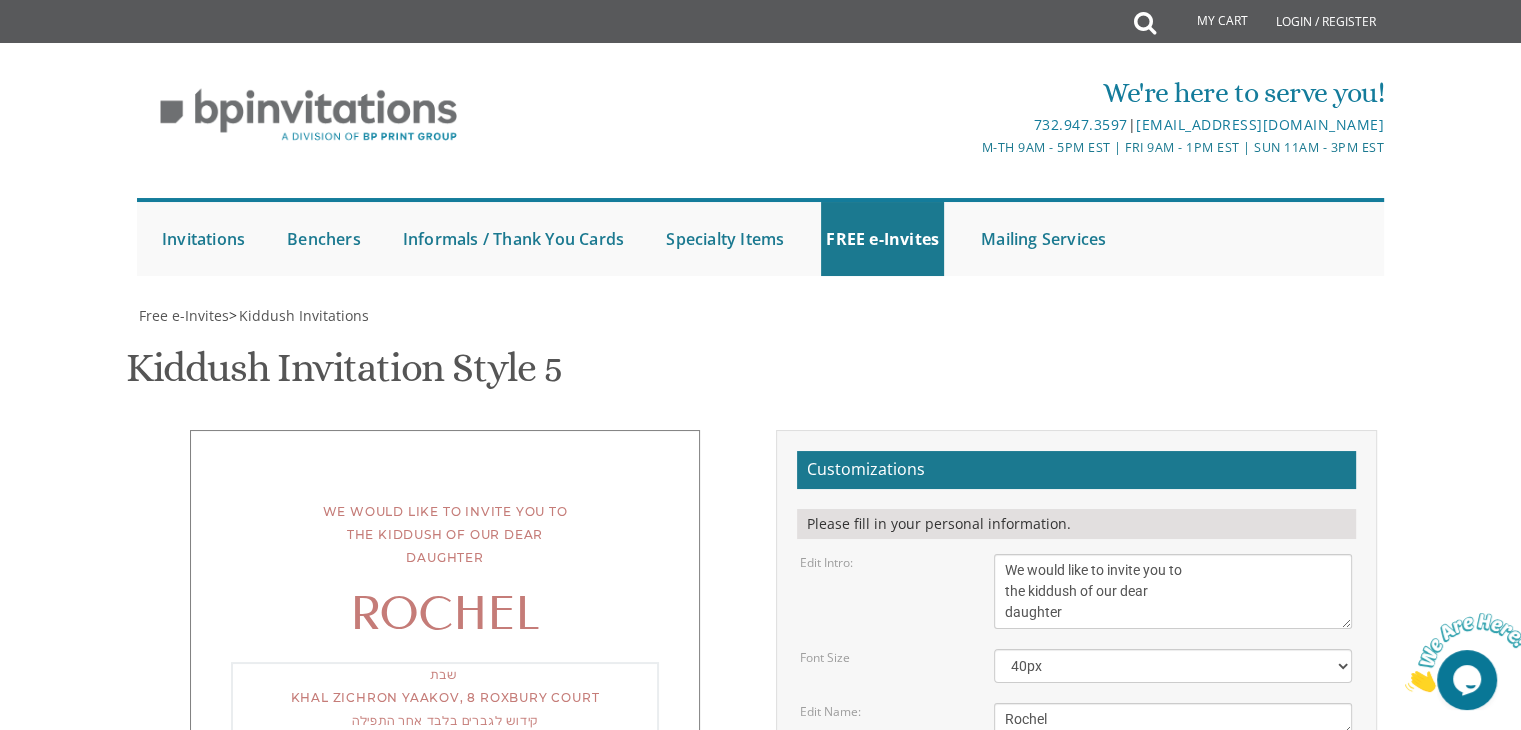 scroll, scrollTop: 0, scrollLeft: 0, axis: both 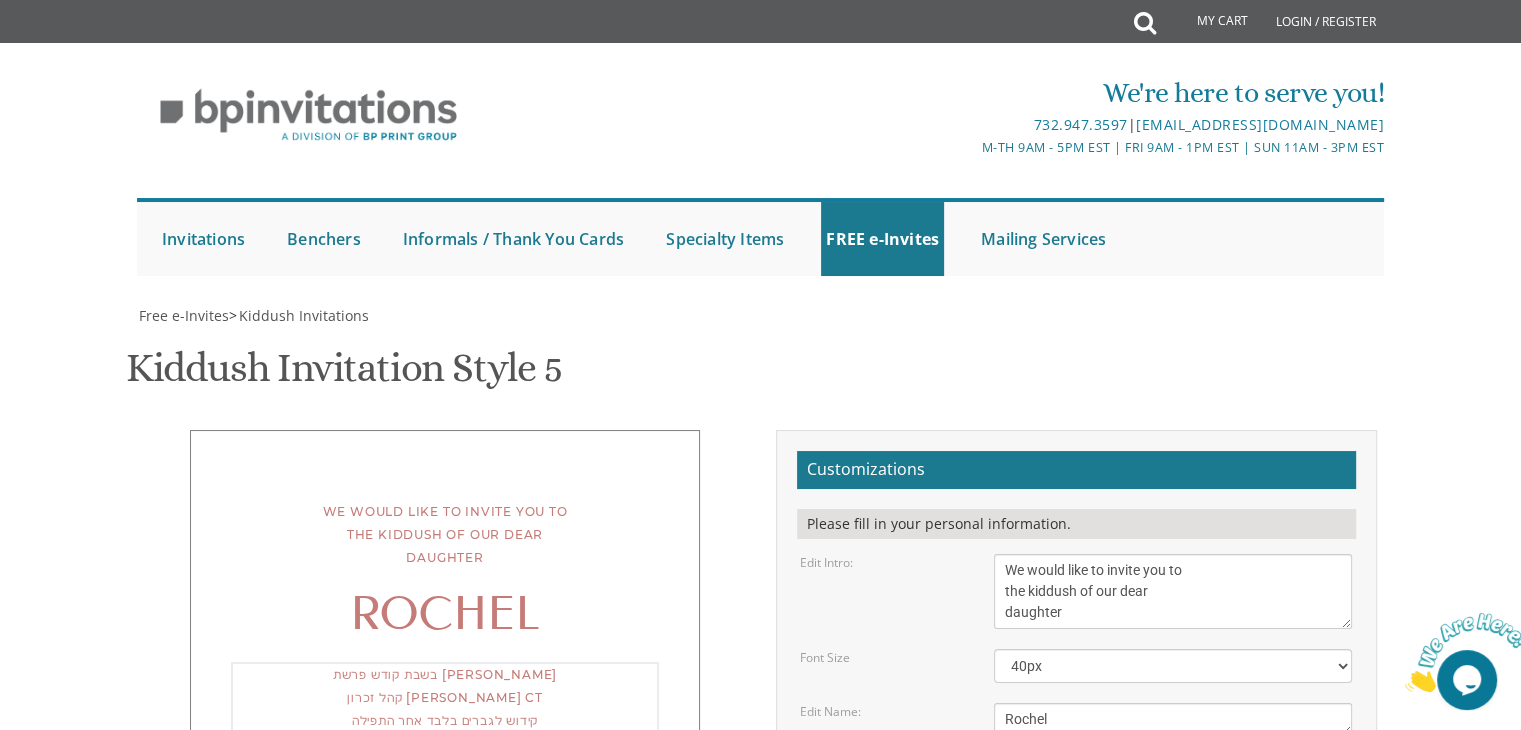 drag, startPoint x: 1100, startPoint y: 473, endPoint x: 1191, endPoint y: 474, distance: 91.00549 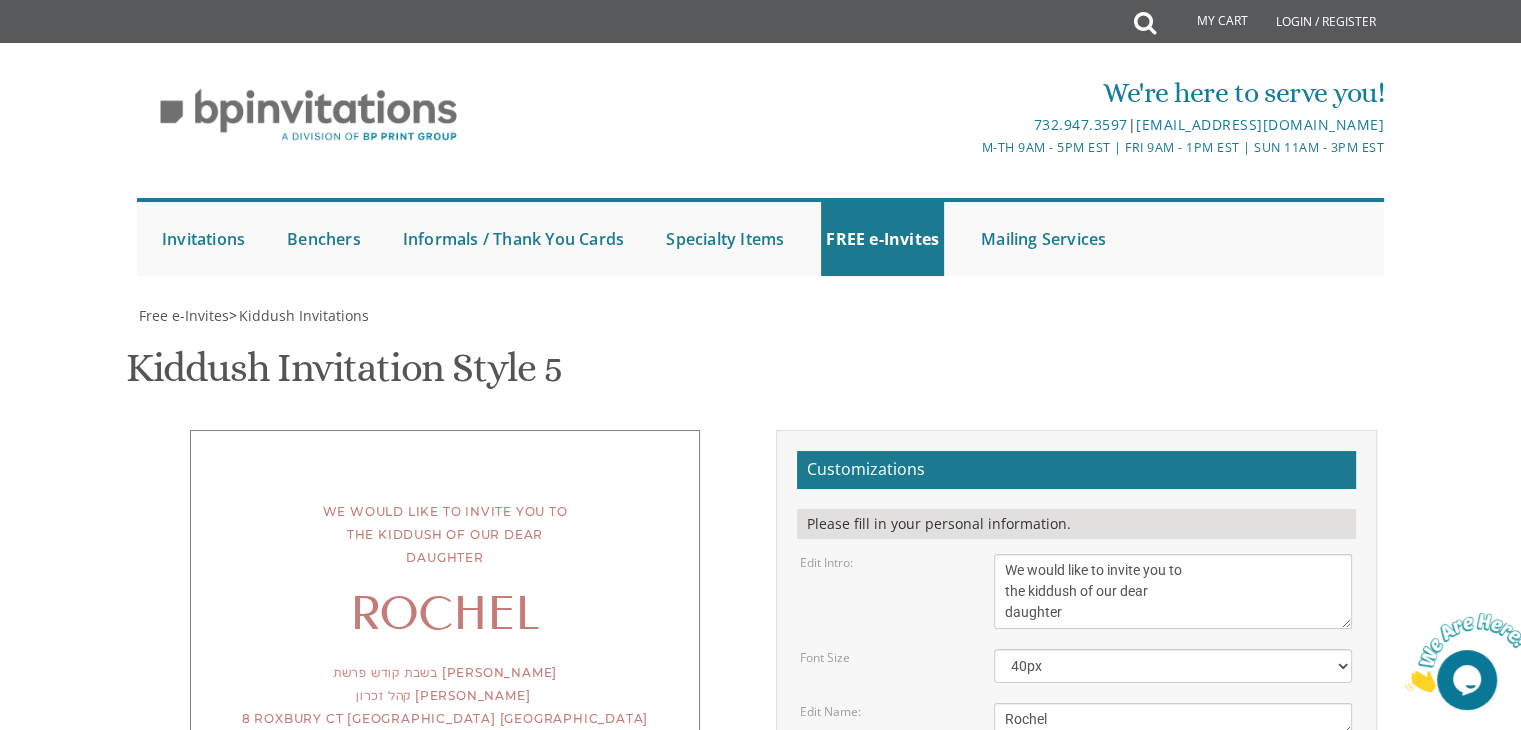 click on "Customizations
Please fill in your personal information.
Edit Intro:
We would like to invite you to
the kiddush of our dear
daughter/granddaughter
Font Size 30px" at bounding box center (1076, 766) 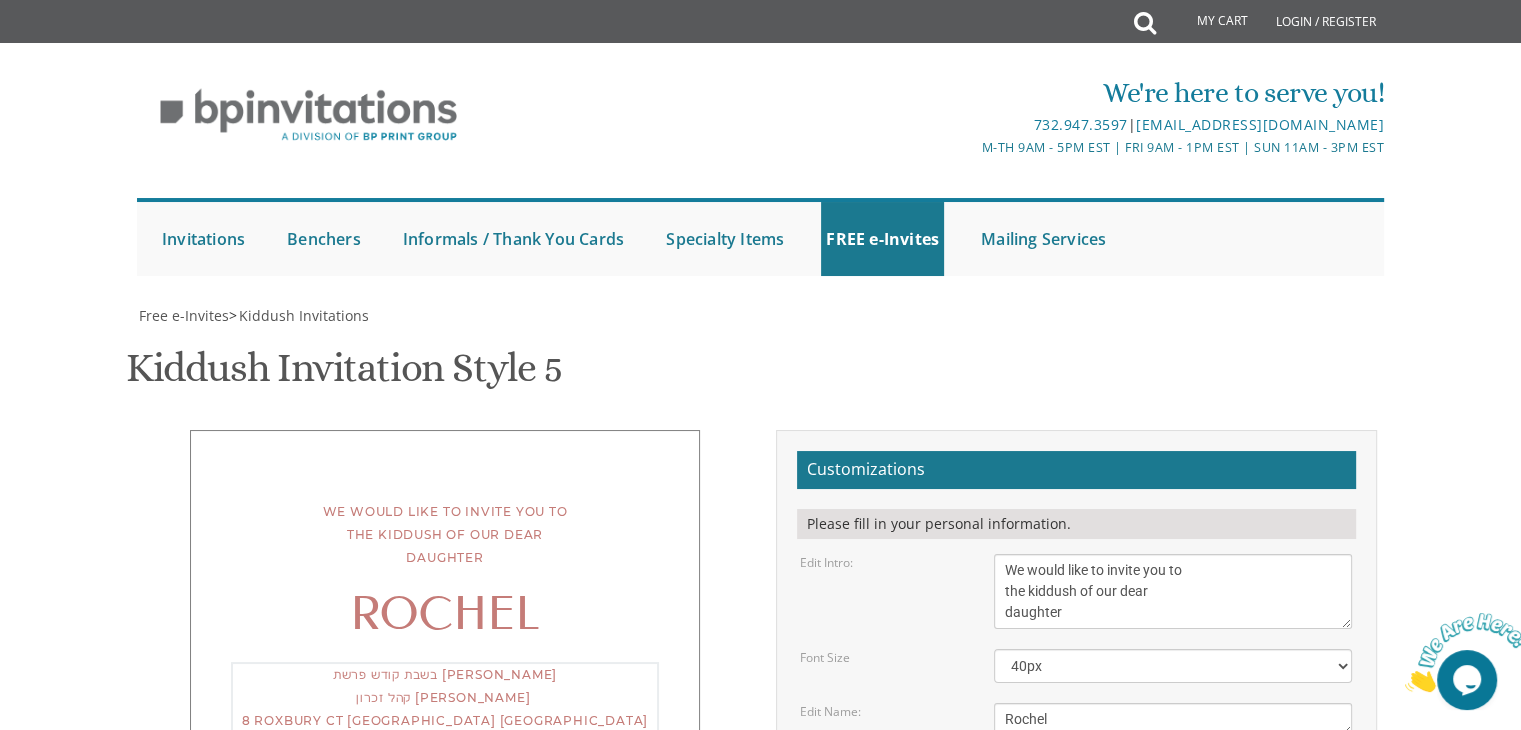 scroll, scrollTop: 42, scrollLeft: 0, axis: vertical 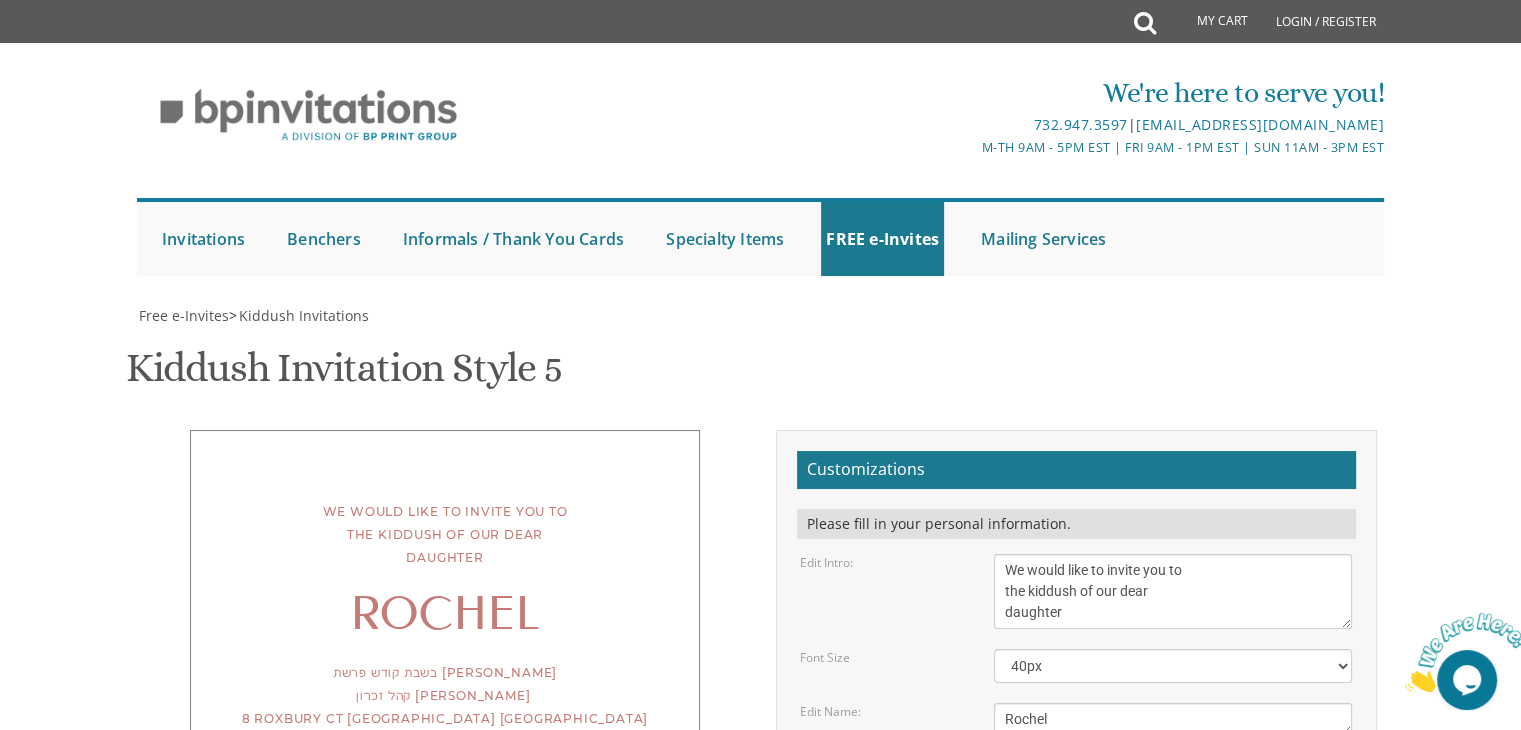 drag, startPoint x: 1005, startPoint y: 343, endPoint x: 1236, endPoint y: 391, distance: 235.93431 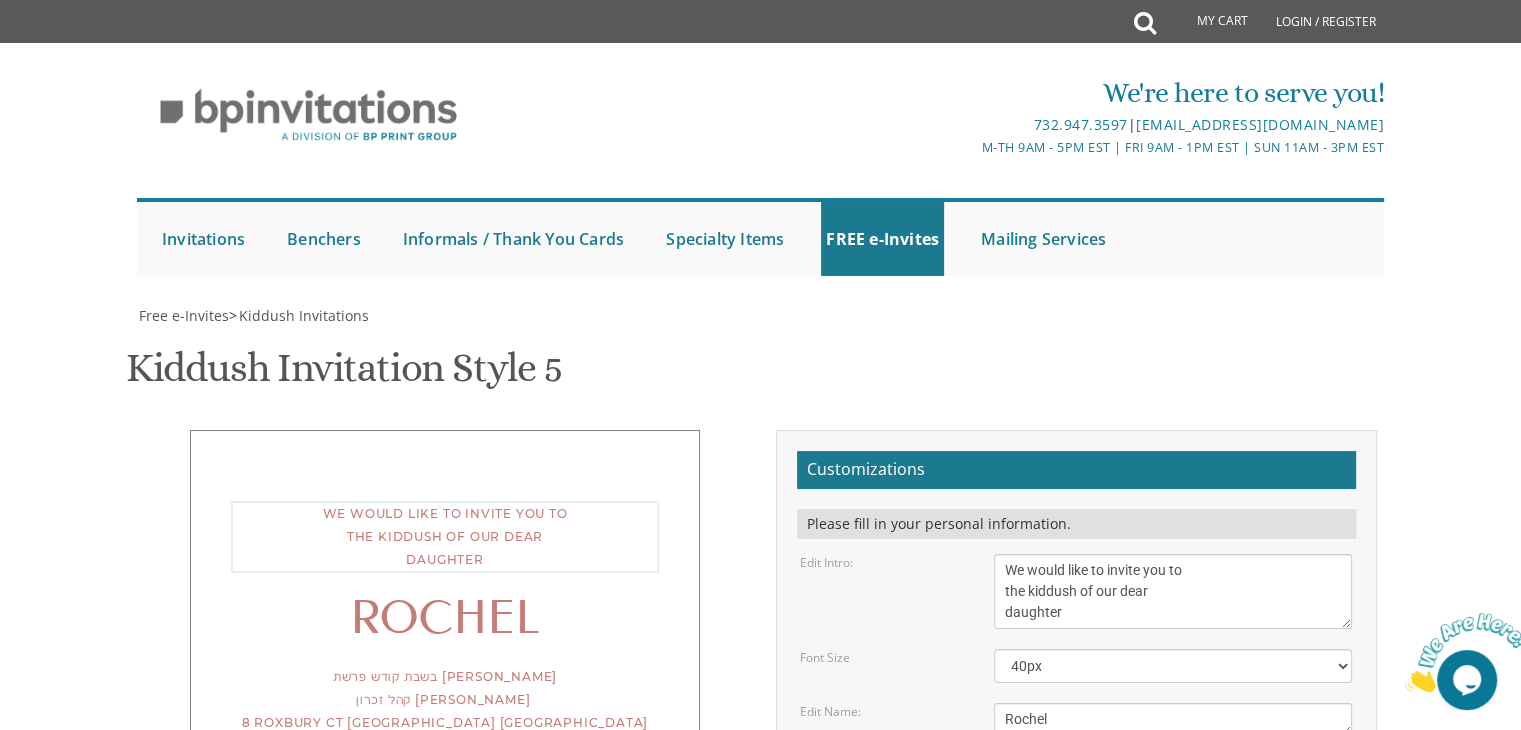 drag, startPoint x: 1121, startPoint y: 293, endPoint x: 1163, endPoint y: 284, distance: 42.953465 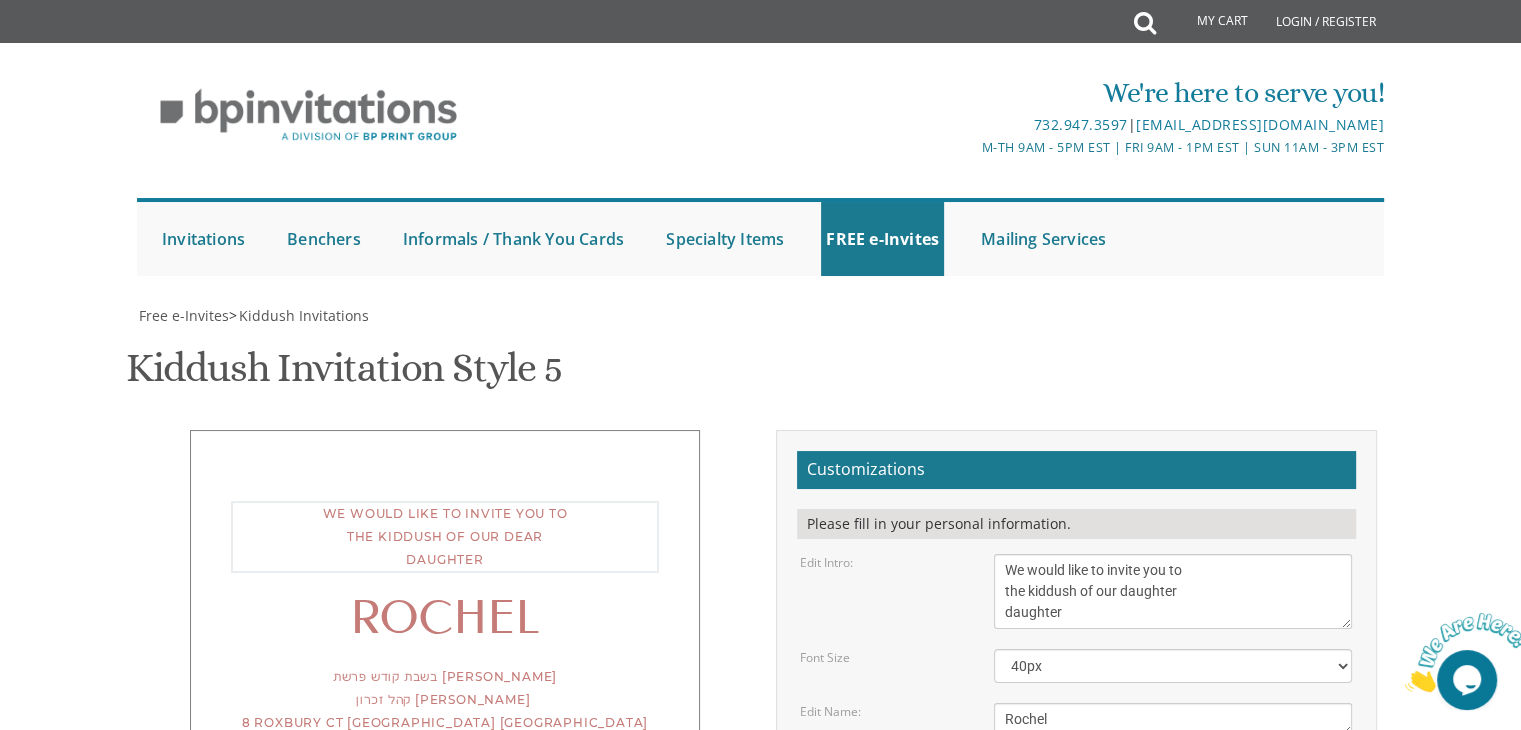 click on "We would like to invite you to
the kiddush of our dear
daughter/granddaughter" at bounding box center (1173, 591) 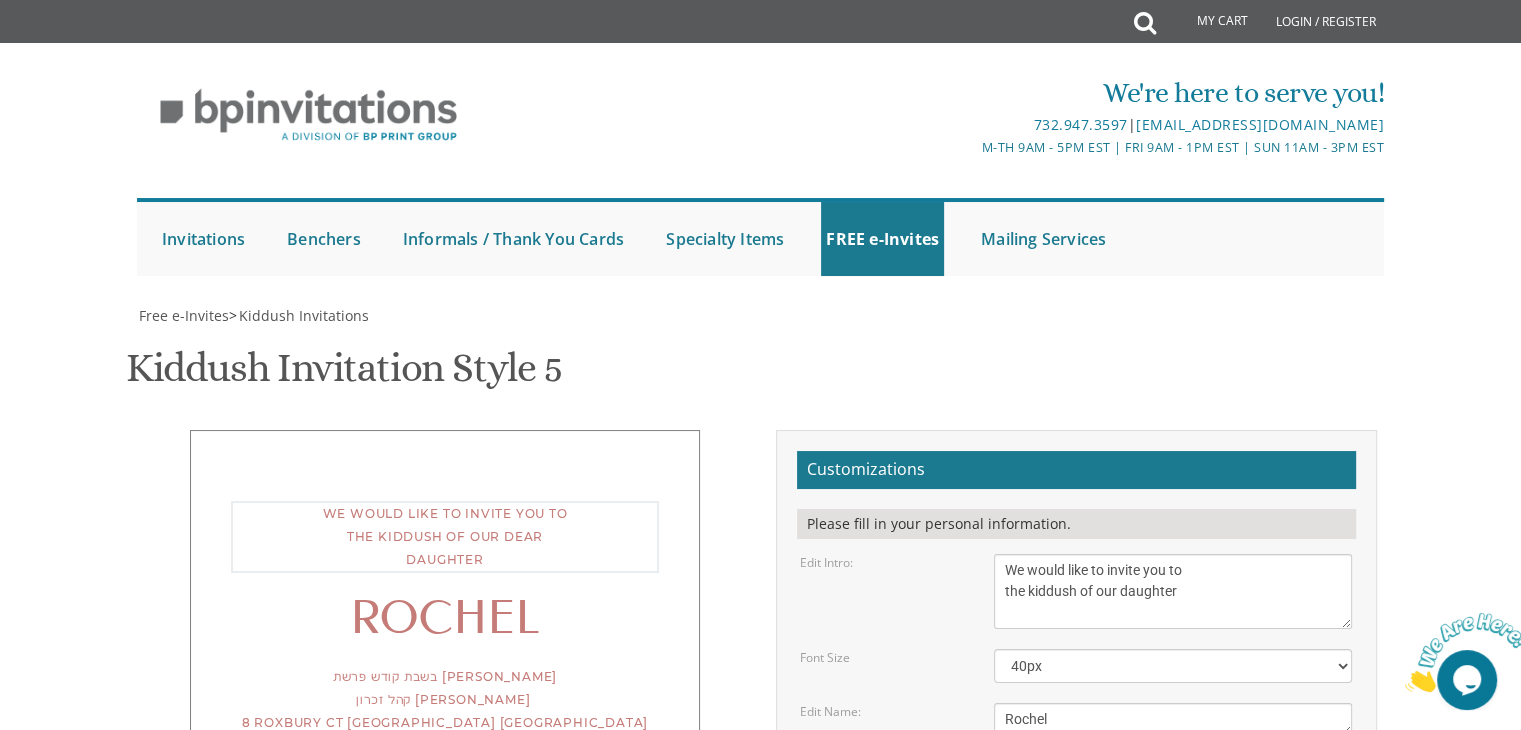 type on "We would like to invite you to
the kiddush of our daughter" 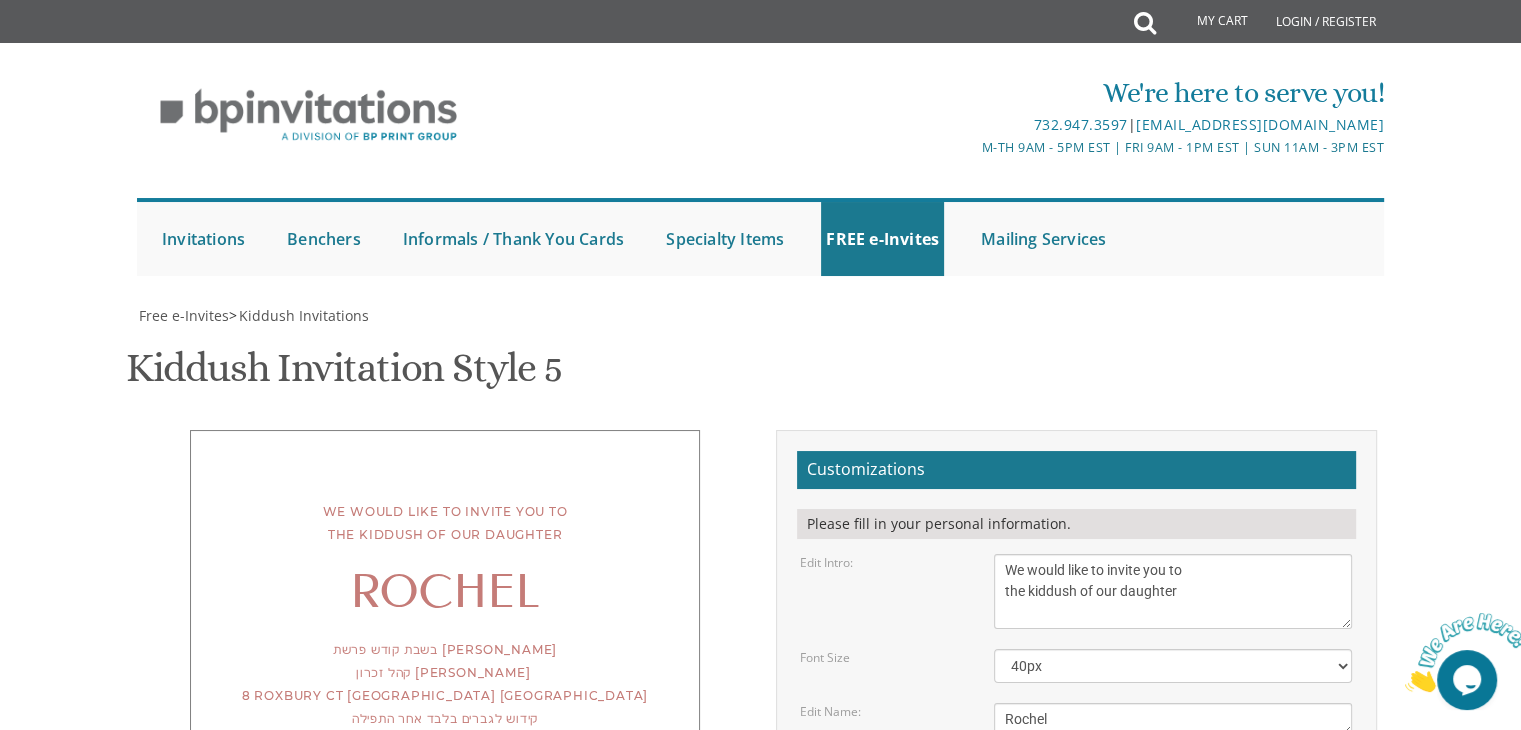 scroll, scrollTop: 400, scrollLeft: 0, axis: vertical 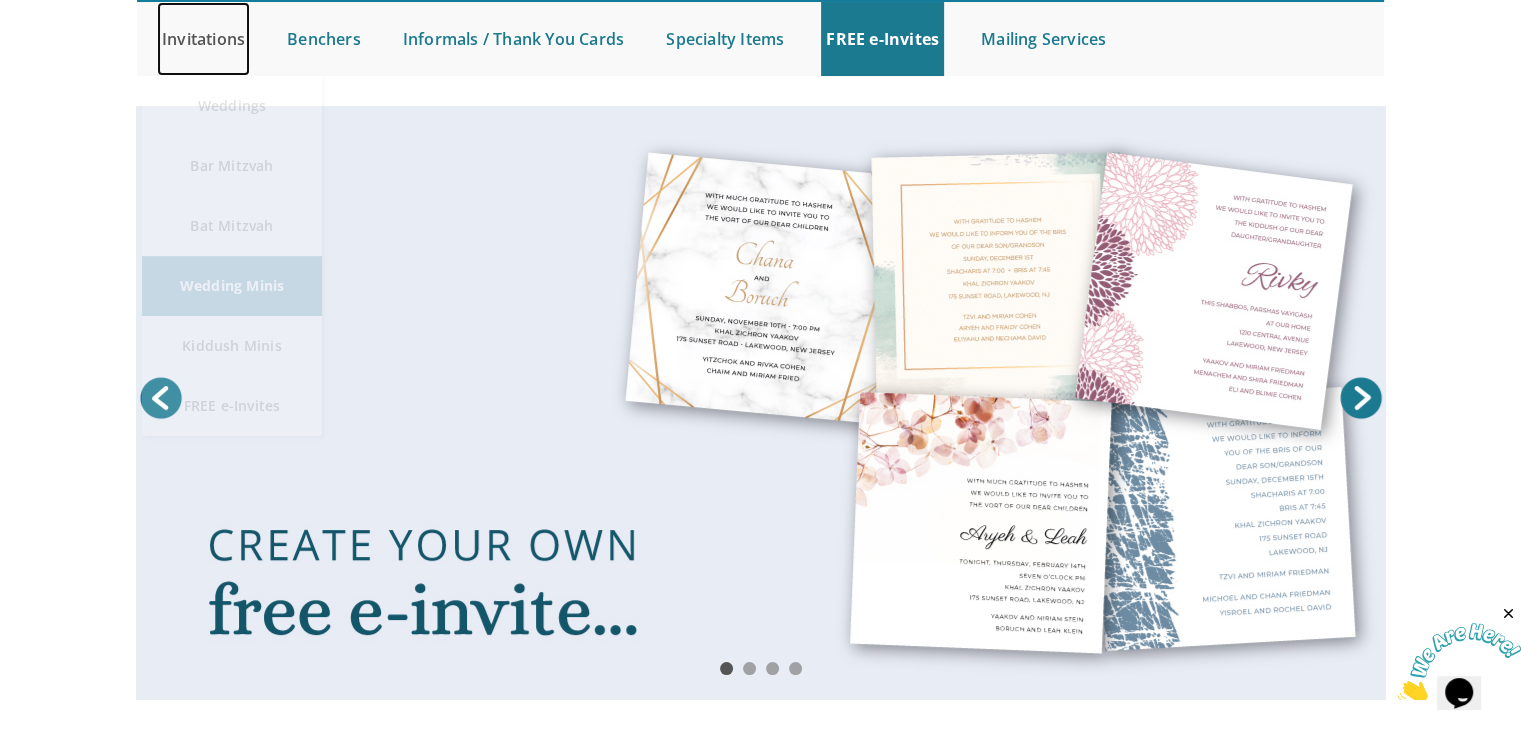 click on "Invitations" at bounding box center (203, 39) 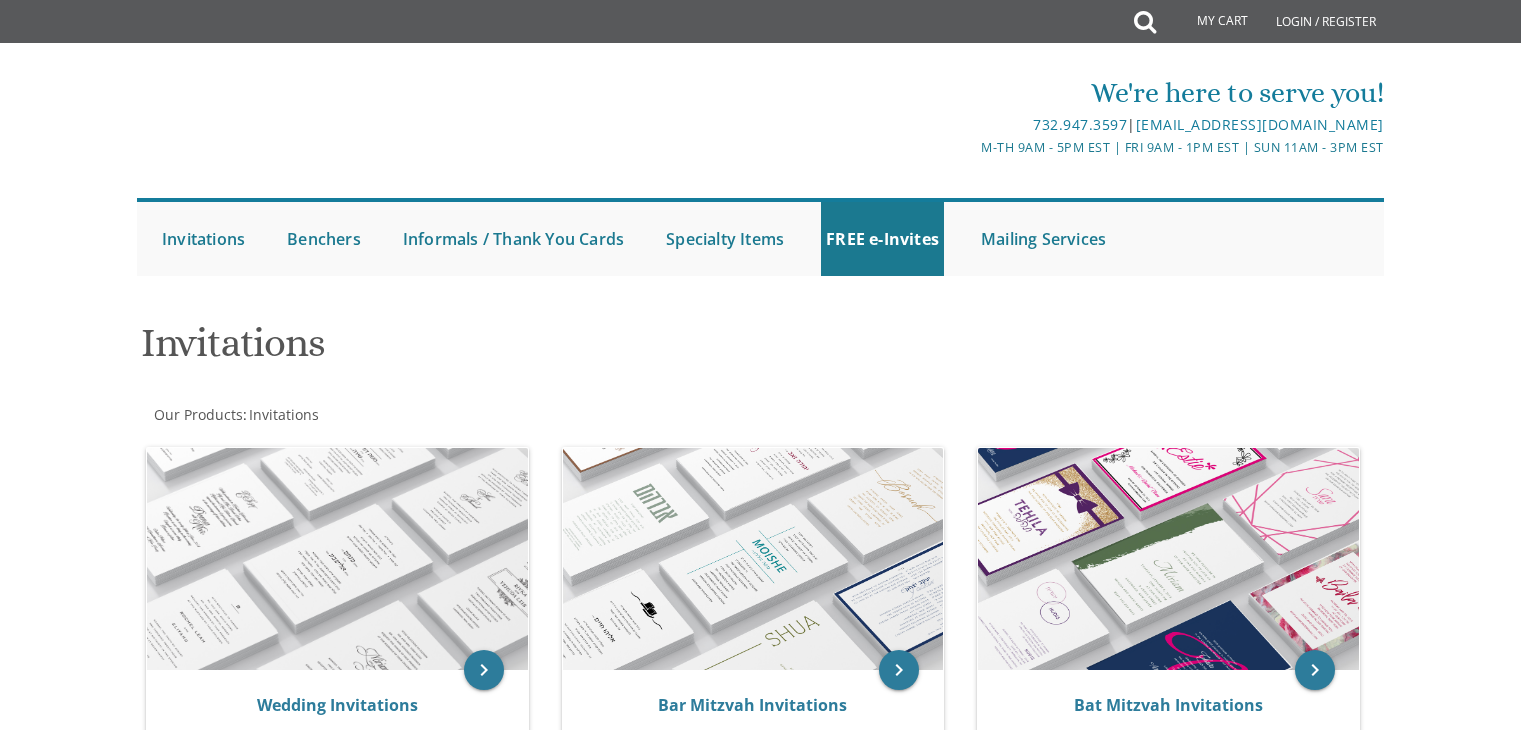 scroll, scrollTop: 0, scrollLeft: 0, axis: both 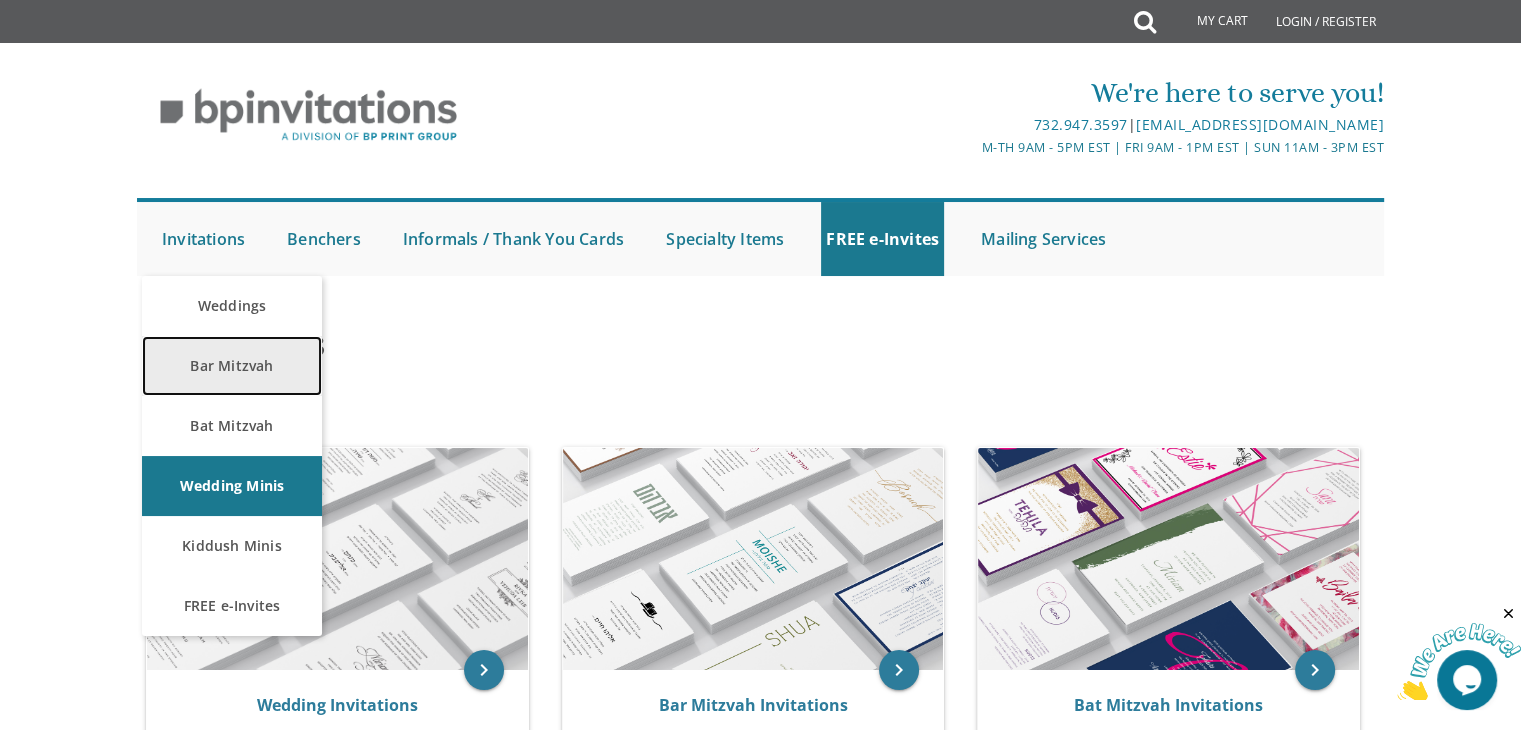 click on "Bar Mitzvah" at bounding box center (232, 366) 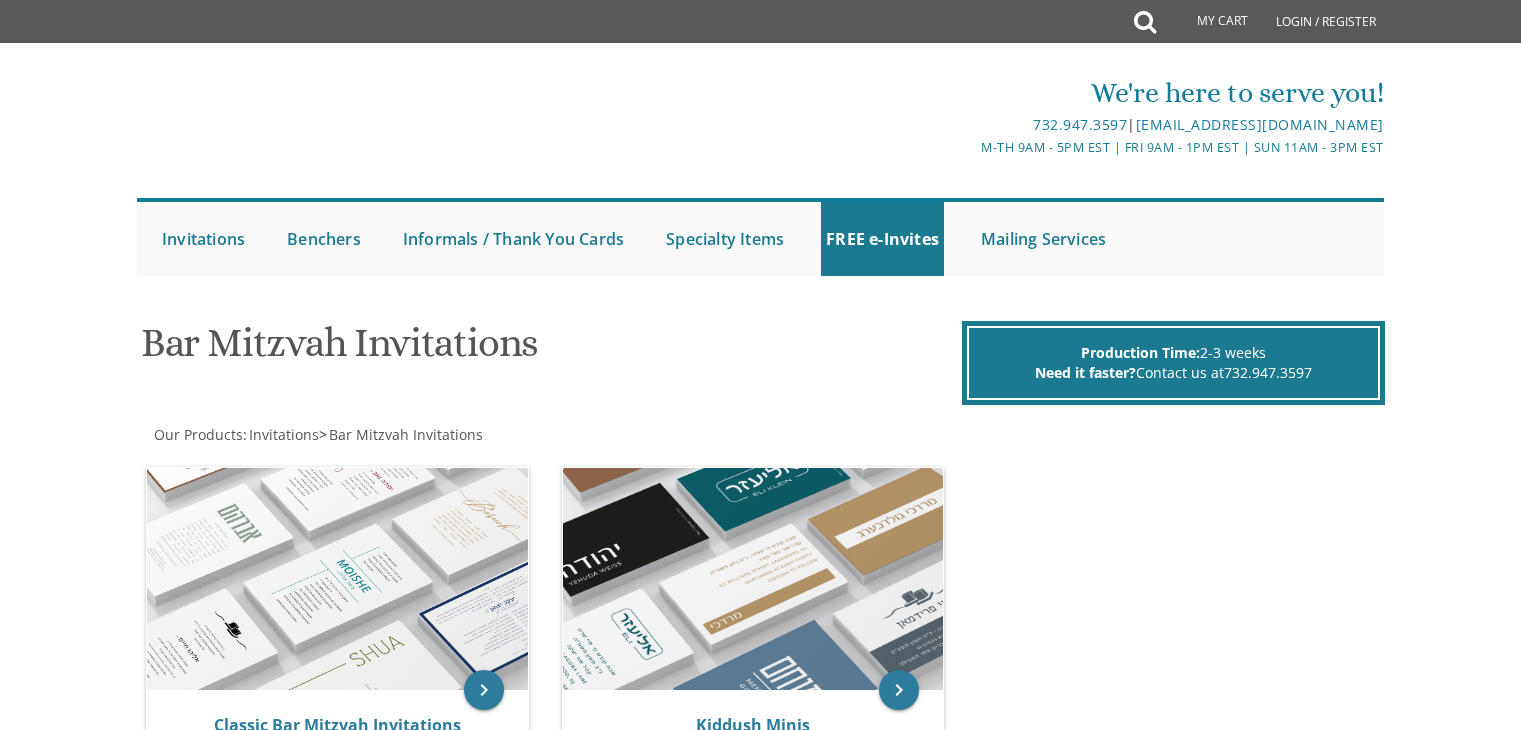 scroll, scrollTop: 0, scrollLeft: 0, axis: both 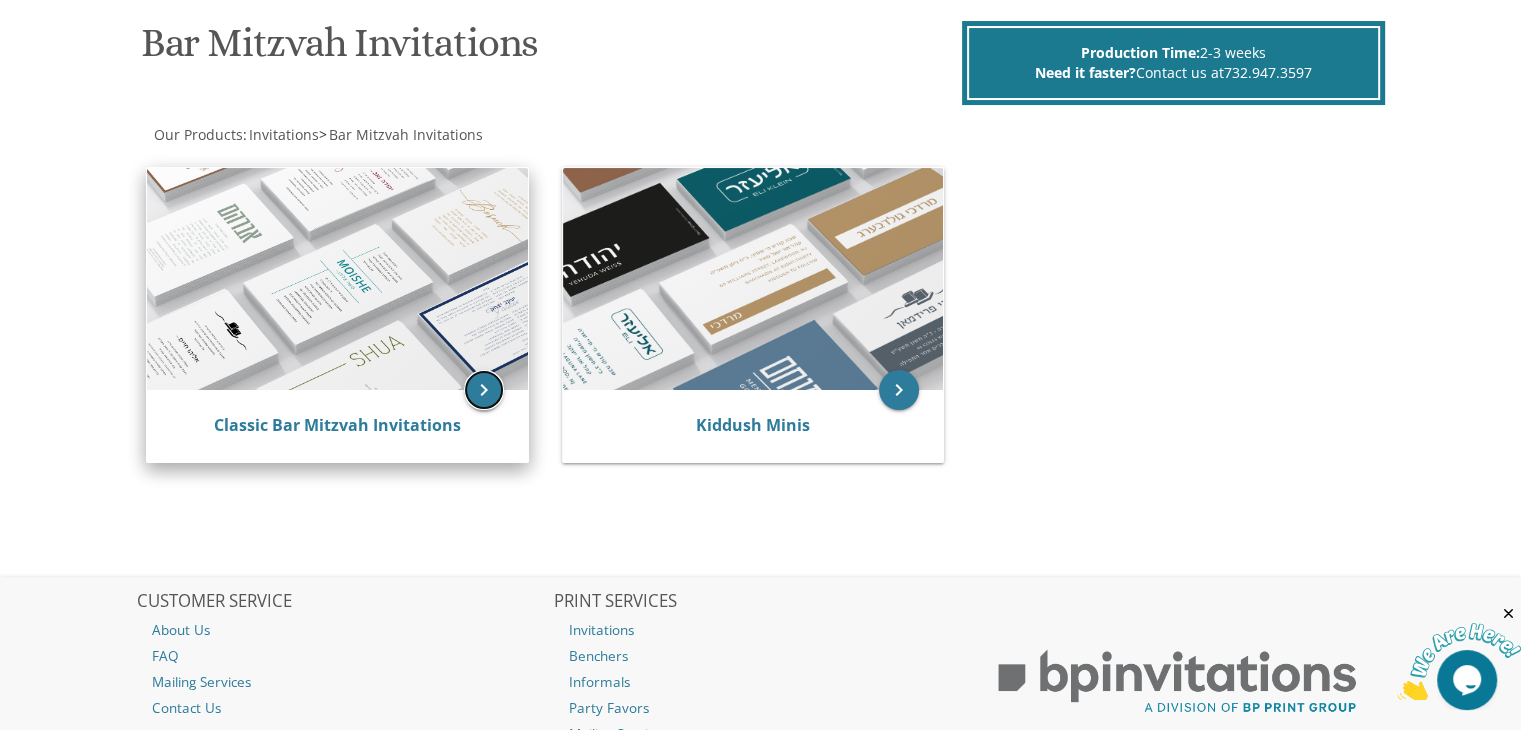 click on "keyboard_arrow_right" at bounding box center (484, 390) 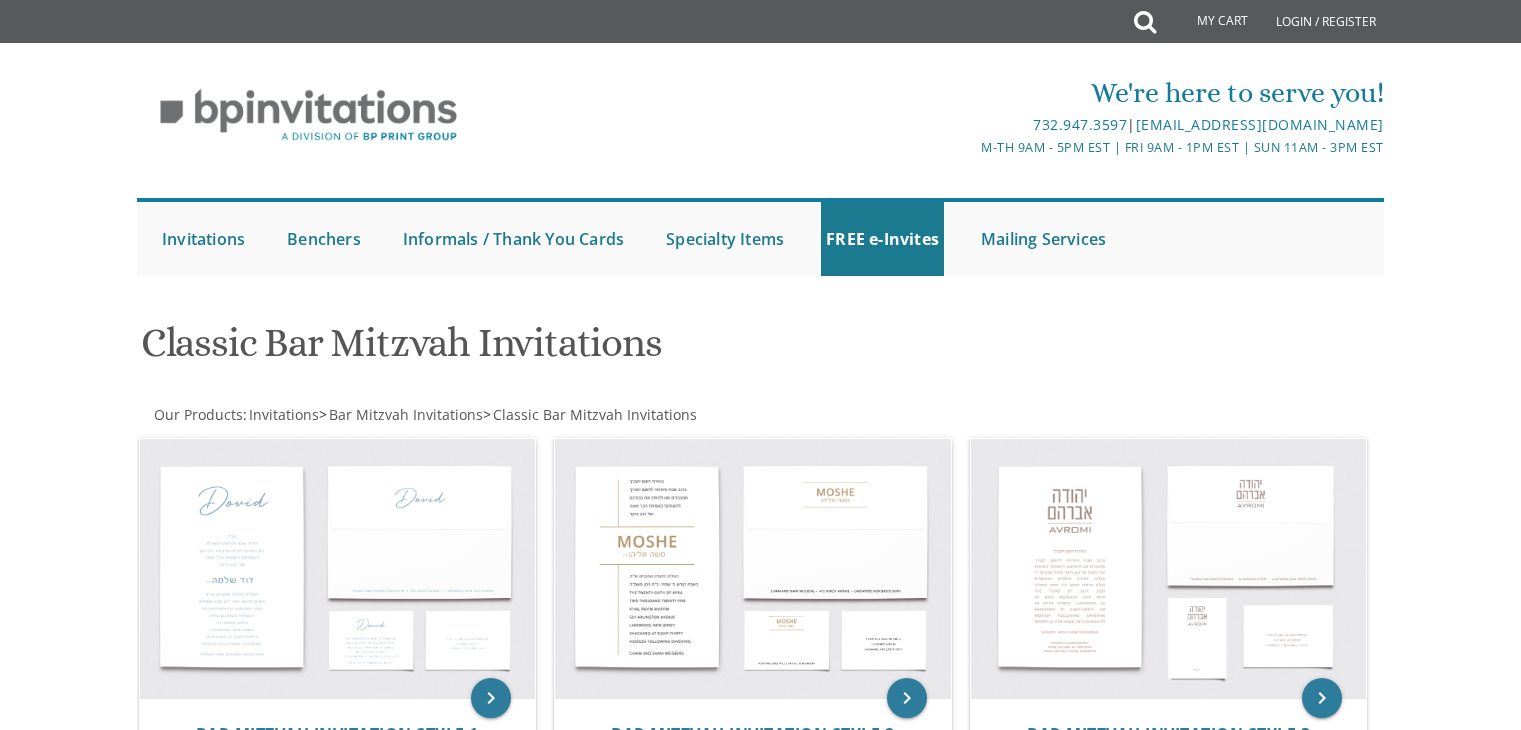 scroll, scrollTop: 0, scrollLeft: 0, axis: both 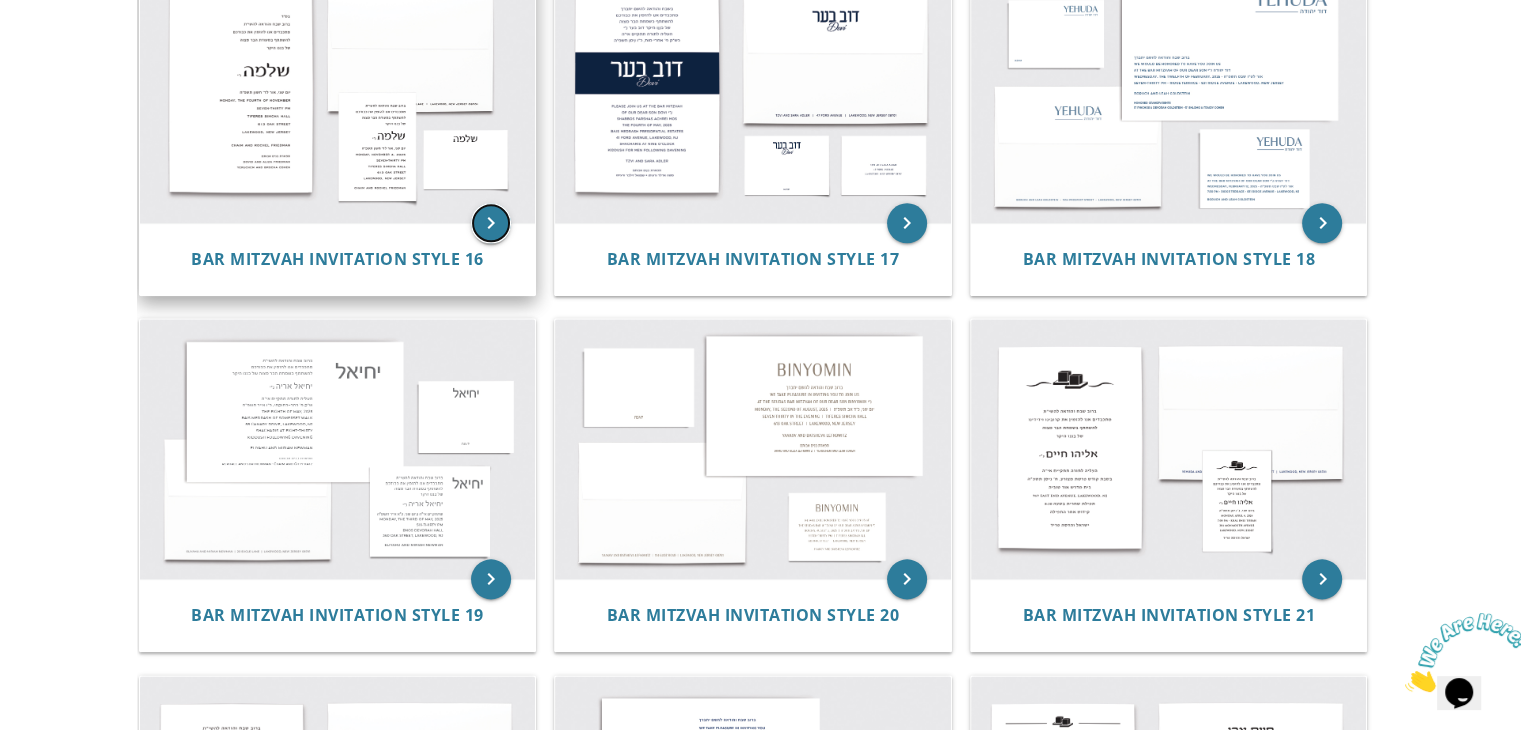 click on "keyboard_arrow_right" at bounding box center (491, 223) 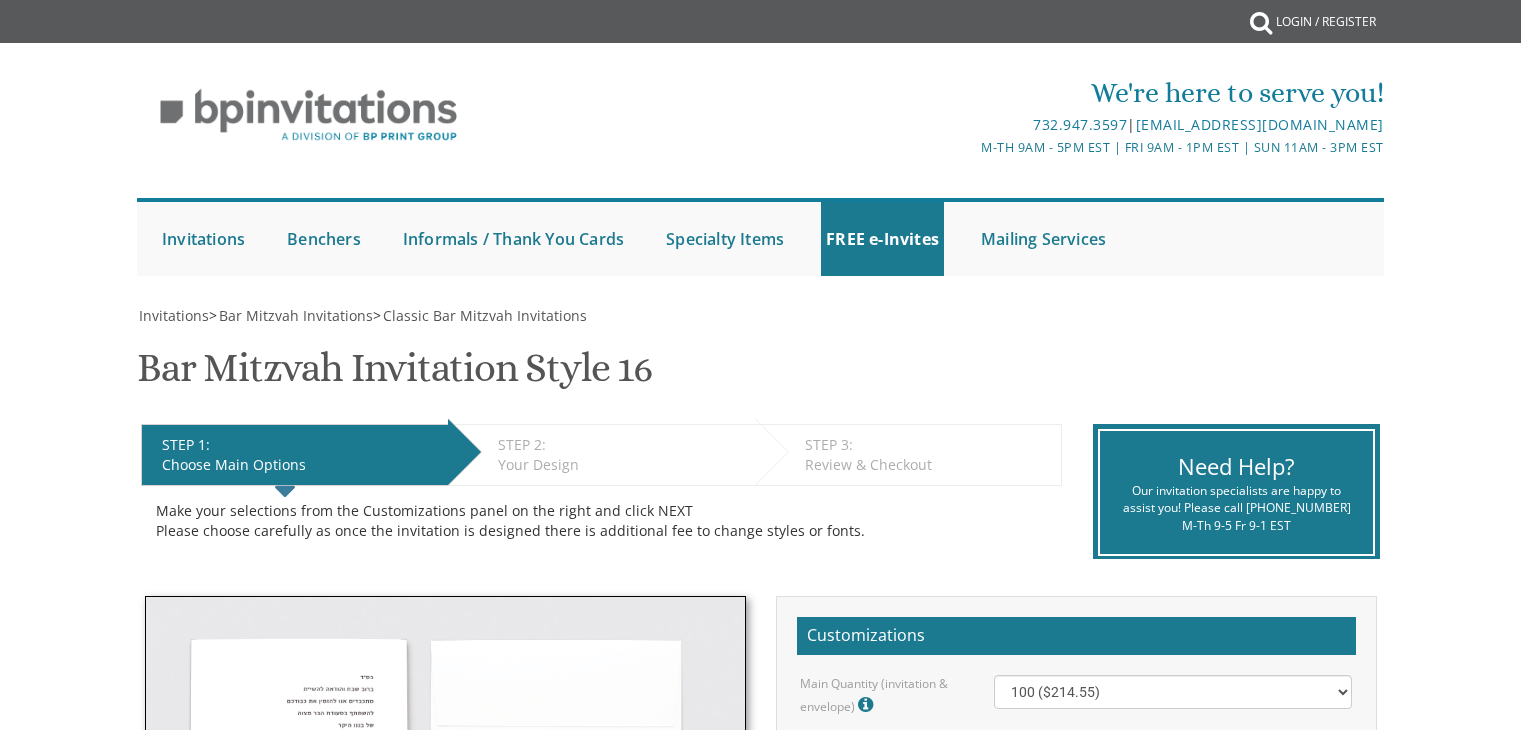 scroll, scrollTop: 0, scrollLeft: 0, axis: both 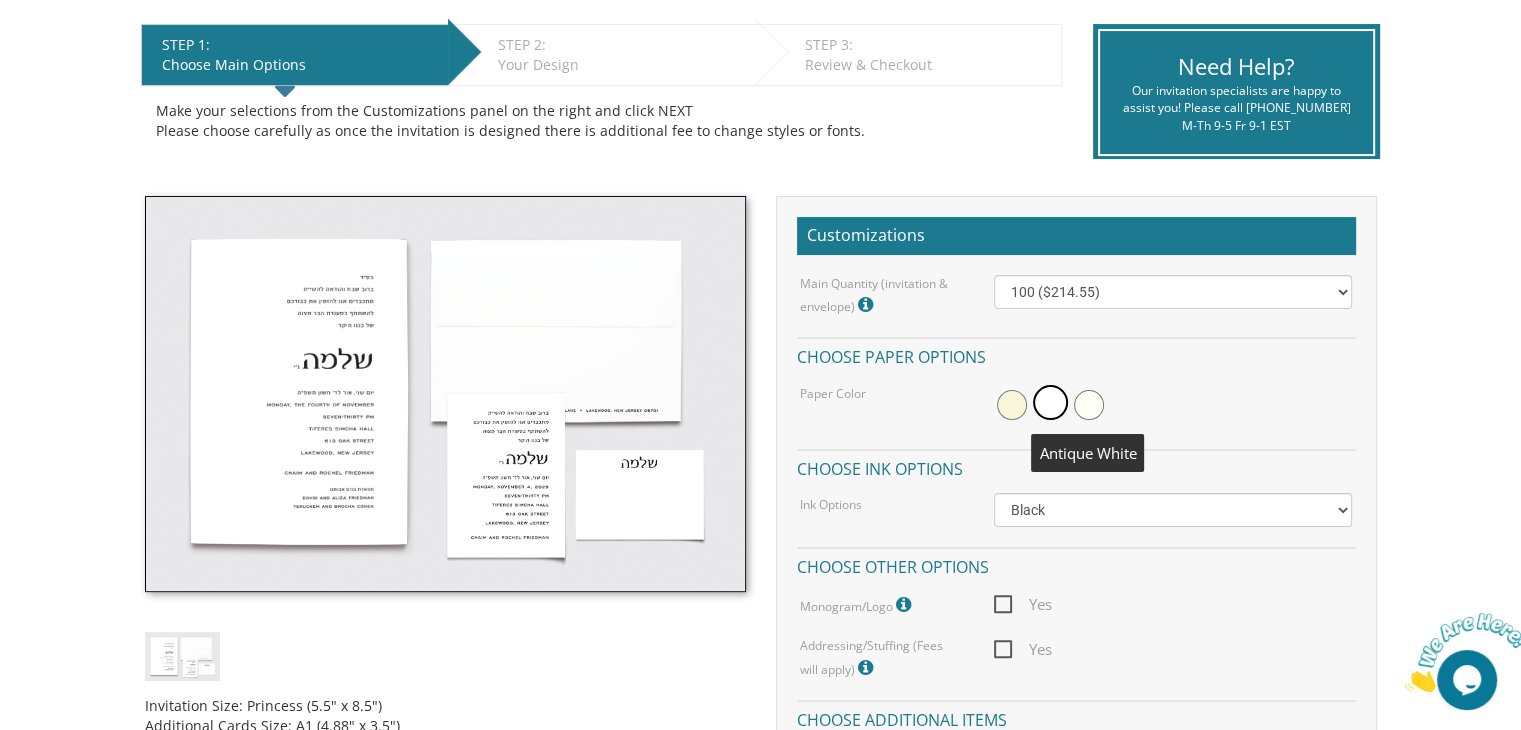 click at bounding box center (1089, 405) 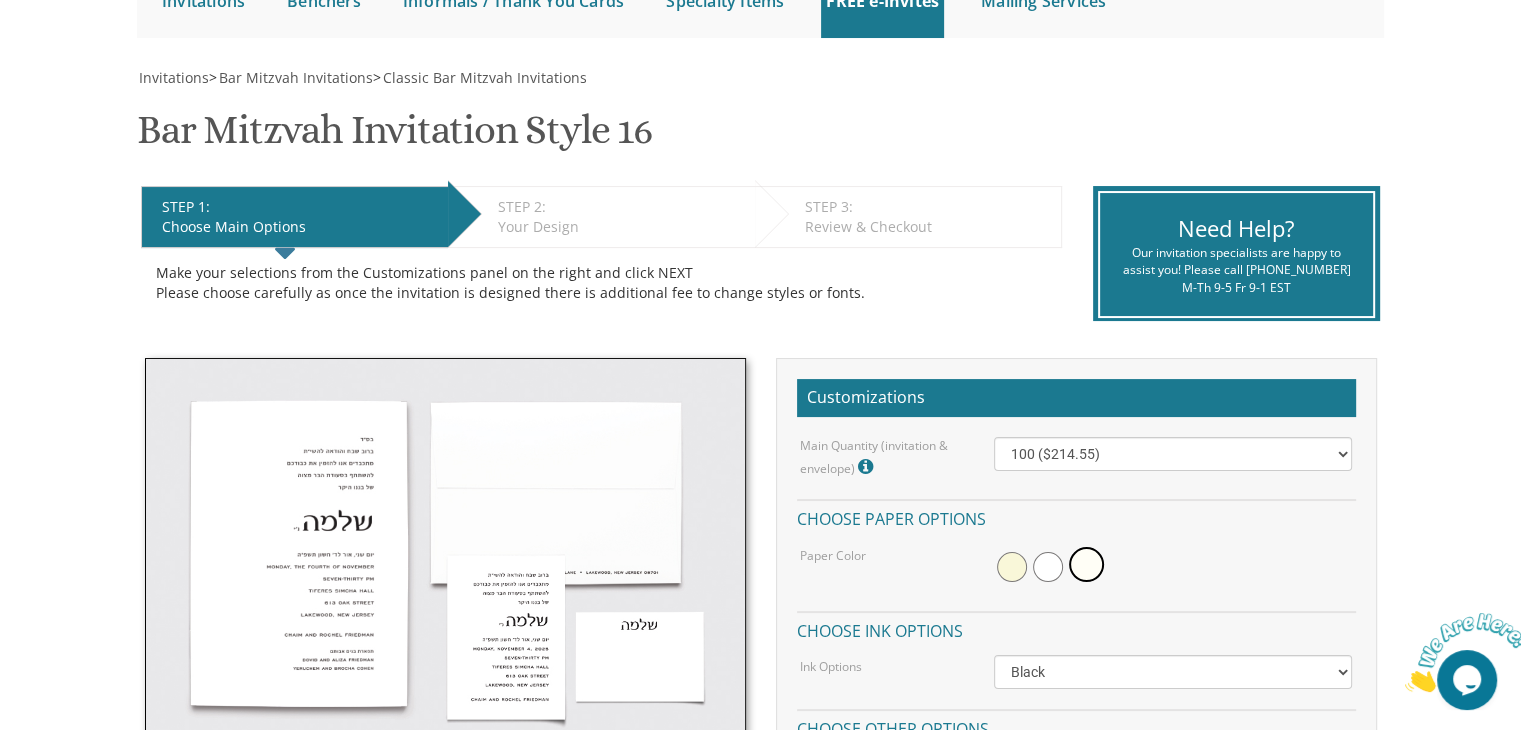 scroll, scrollTop: 0, scrollLeft: 0, axis: both 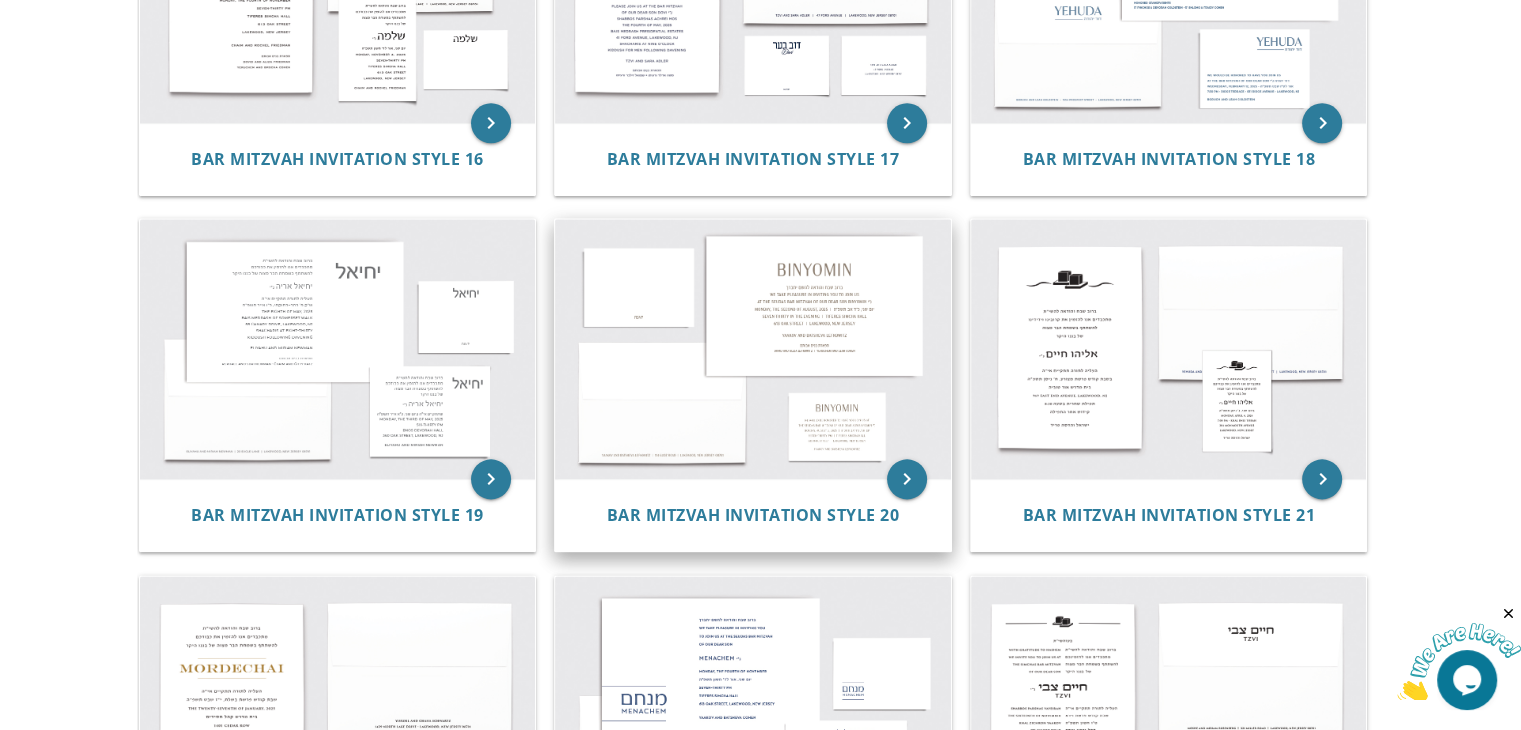 click at bounding box center (753, 349) 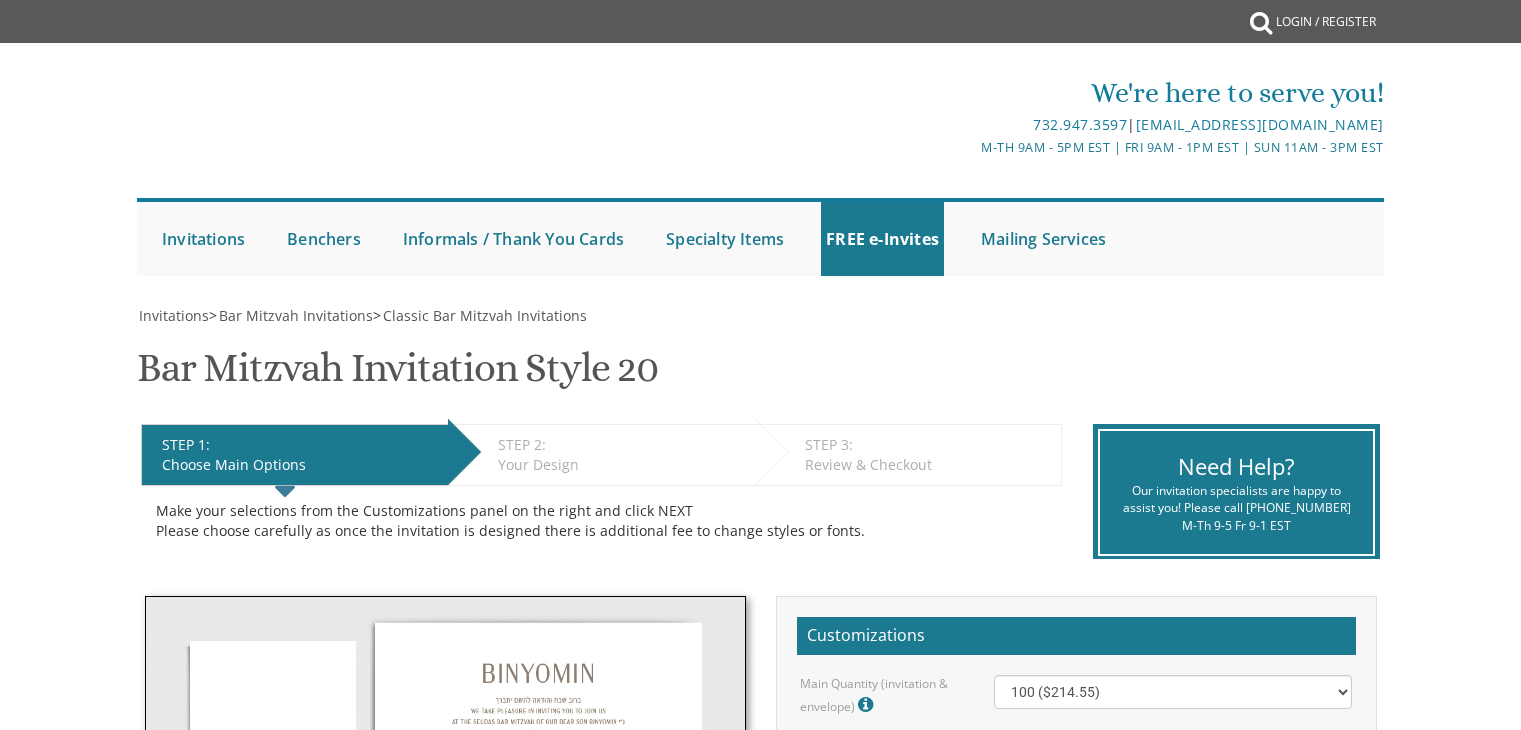 scroll, scrollTop: 0, scrollLeft: 0, axis: both 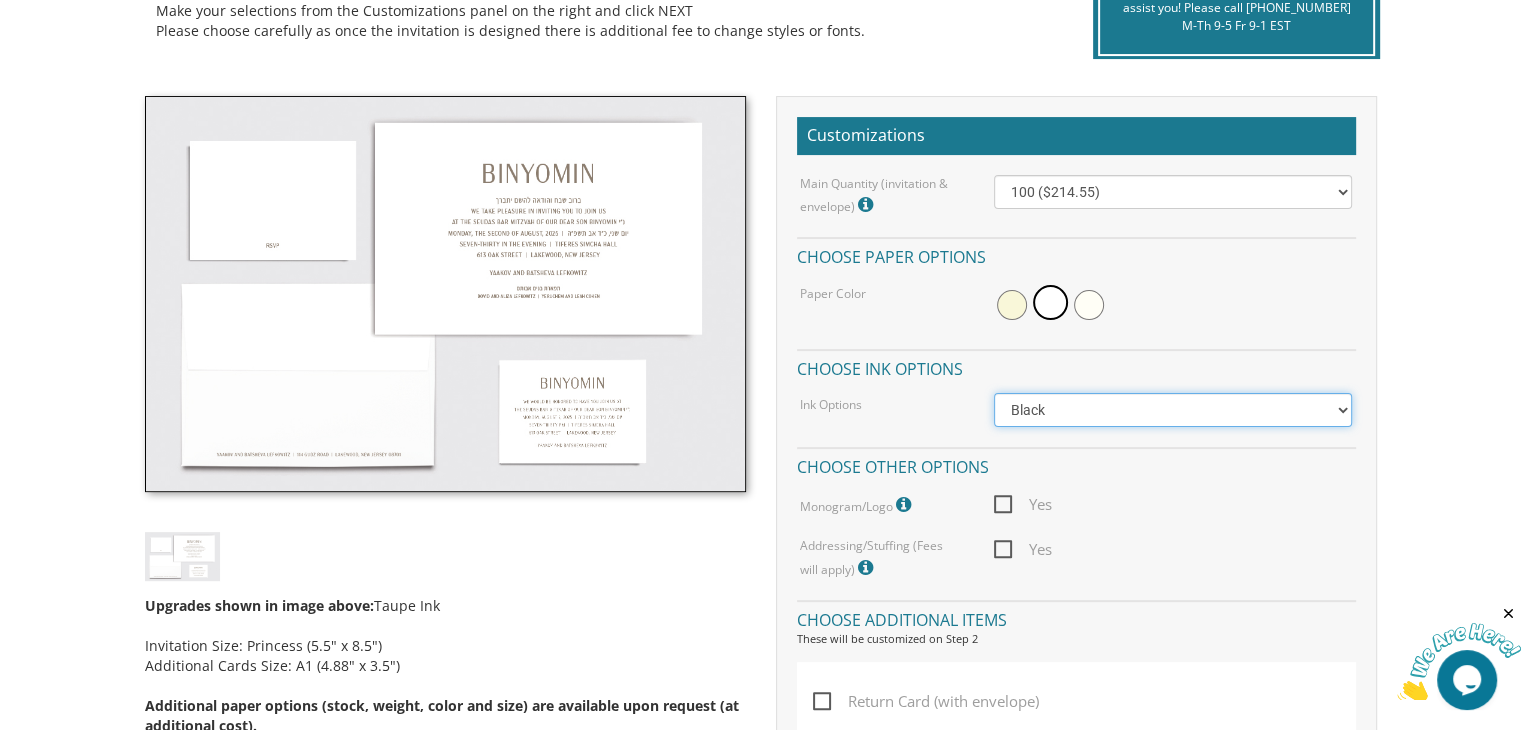 click on "Black Colored Ink ($65.00) Black + One Color ($100.00) Two Colors ($137.95)" at bounding box center [1173, 410] 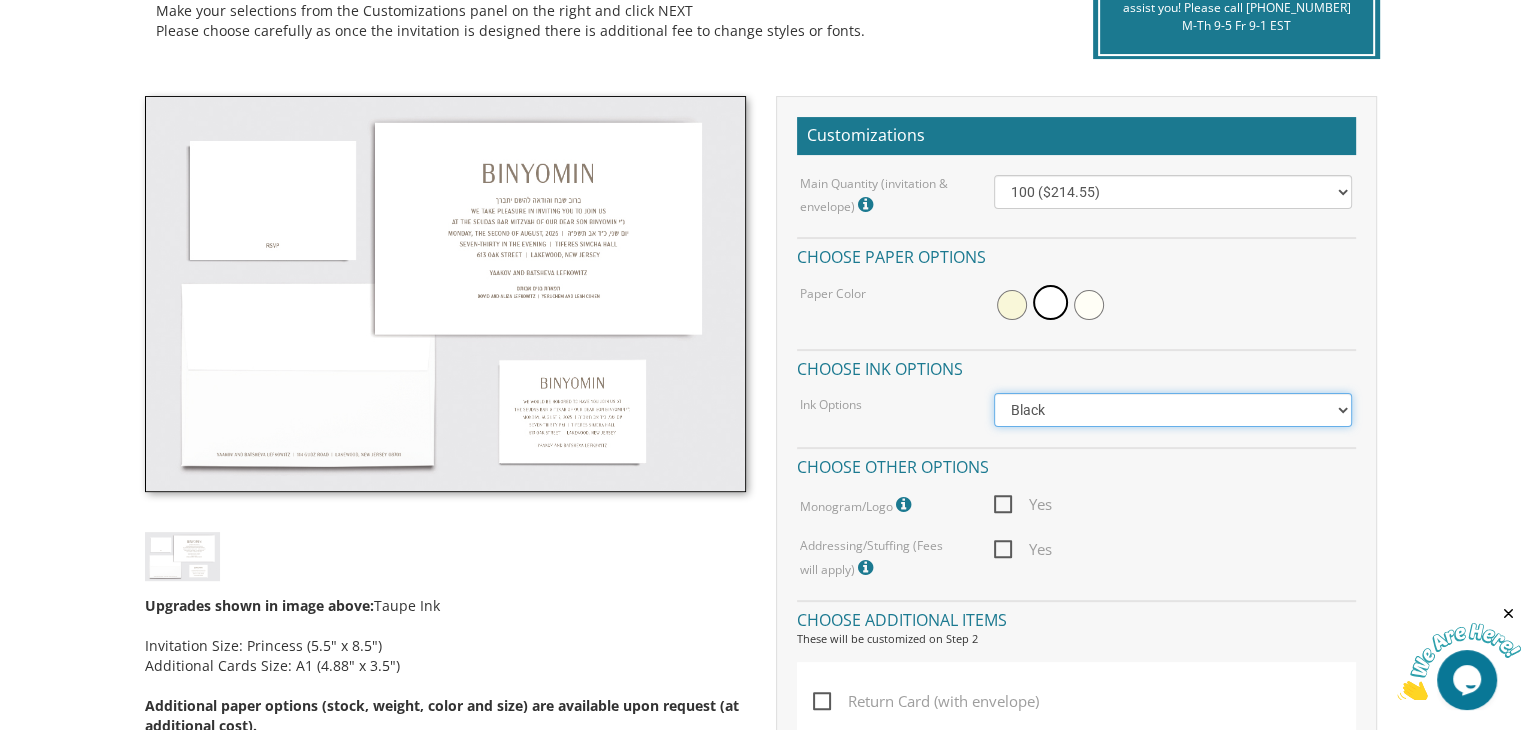 select on "Standard" 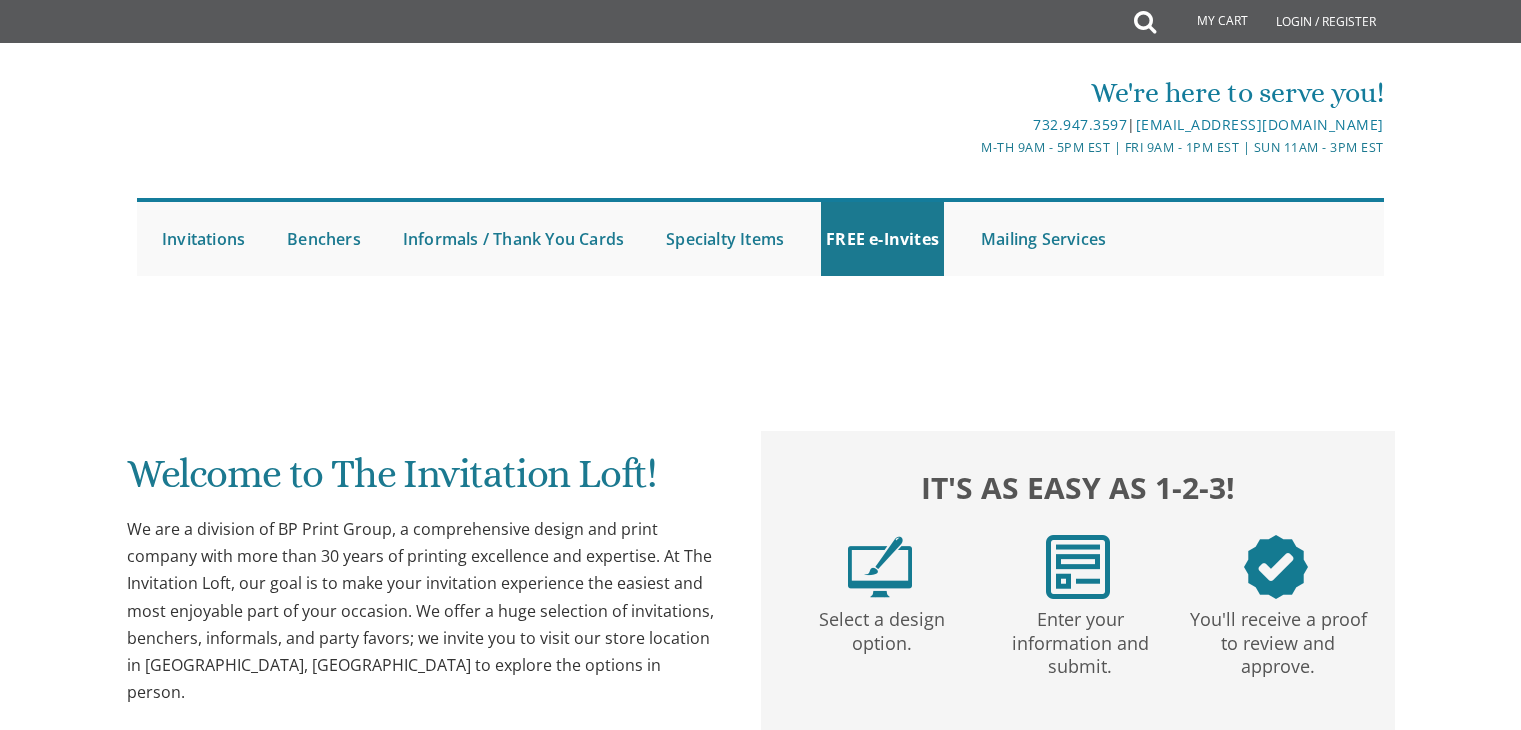 scroll, scrollTop: 0, scrollLeft: 0, axis: both 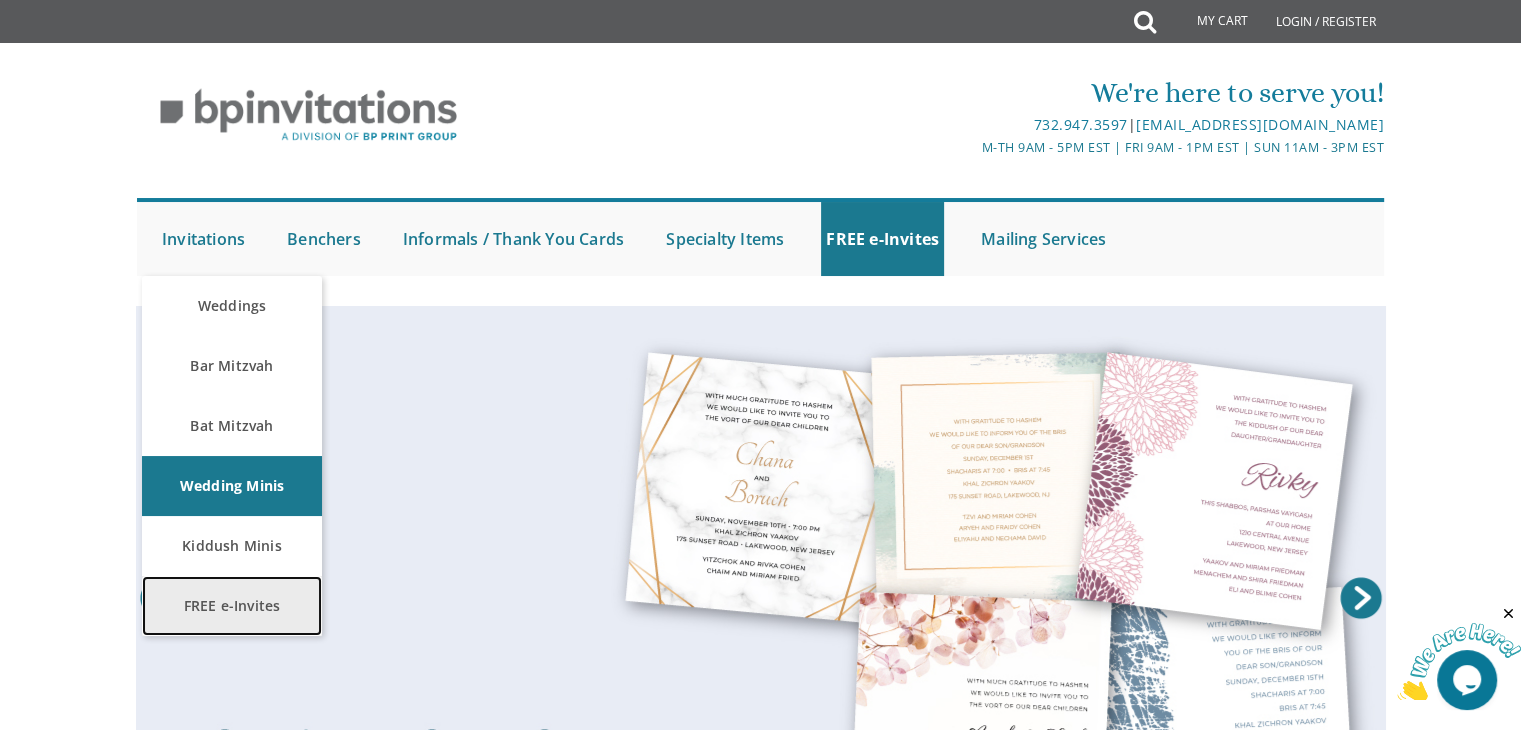 click on "FREE e-Invites" at bounding box center [232, 606] 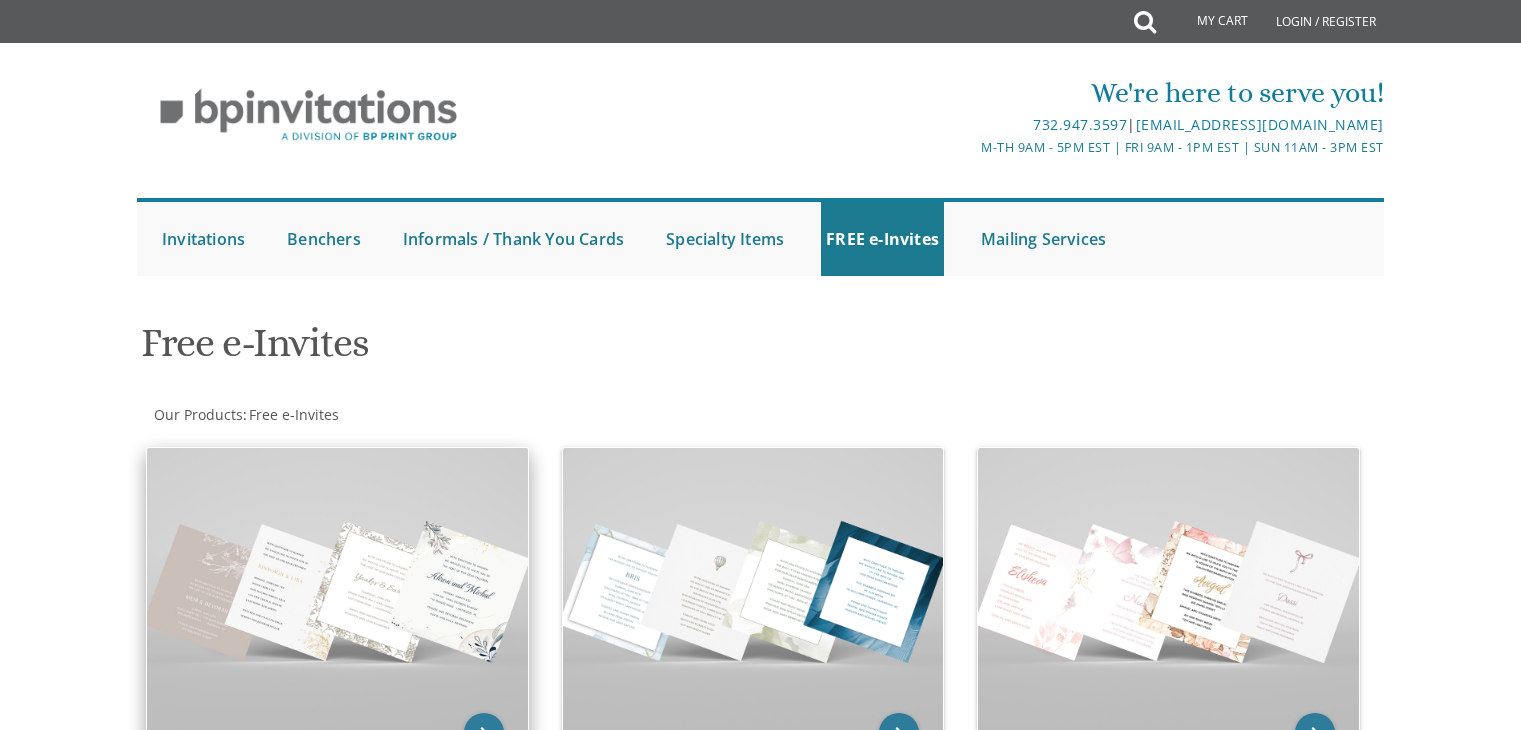 scroll, scrollTop: 0, scrollLeft: 0, axis: both 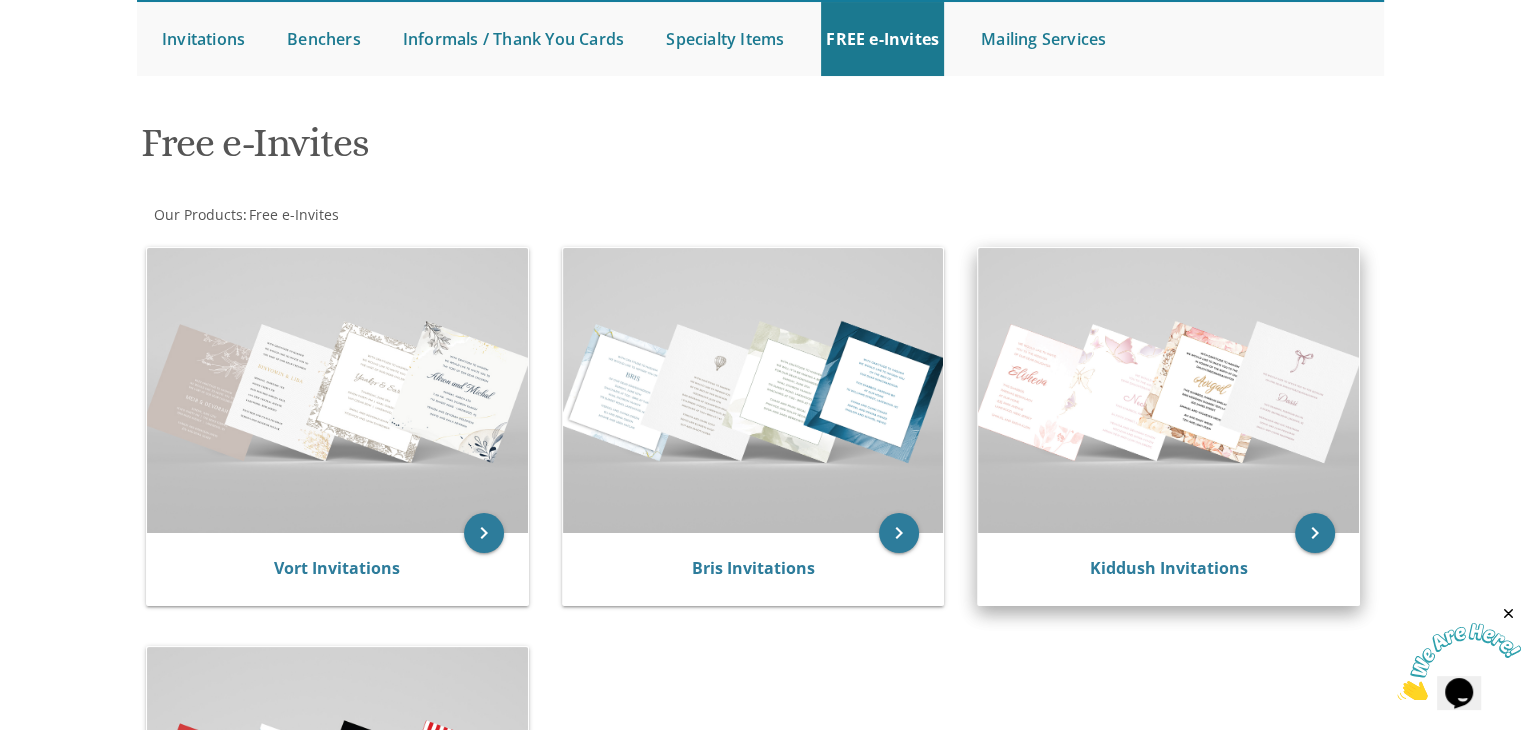 click at bounding box center (1168, 390) 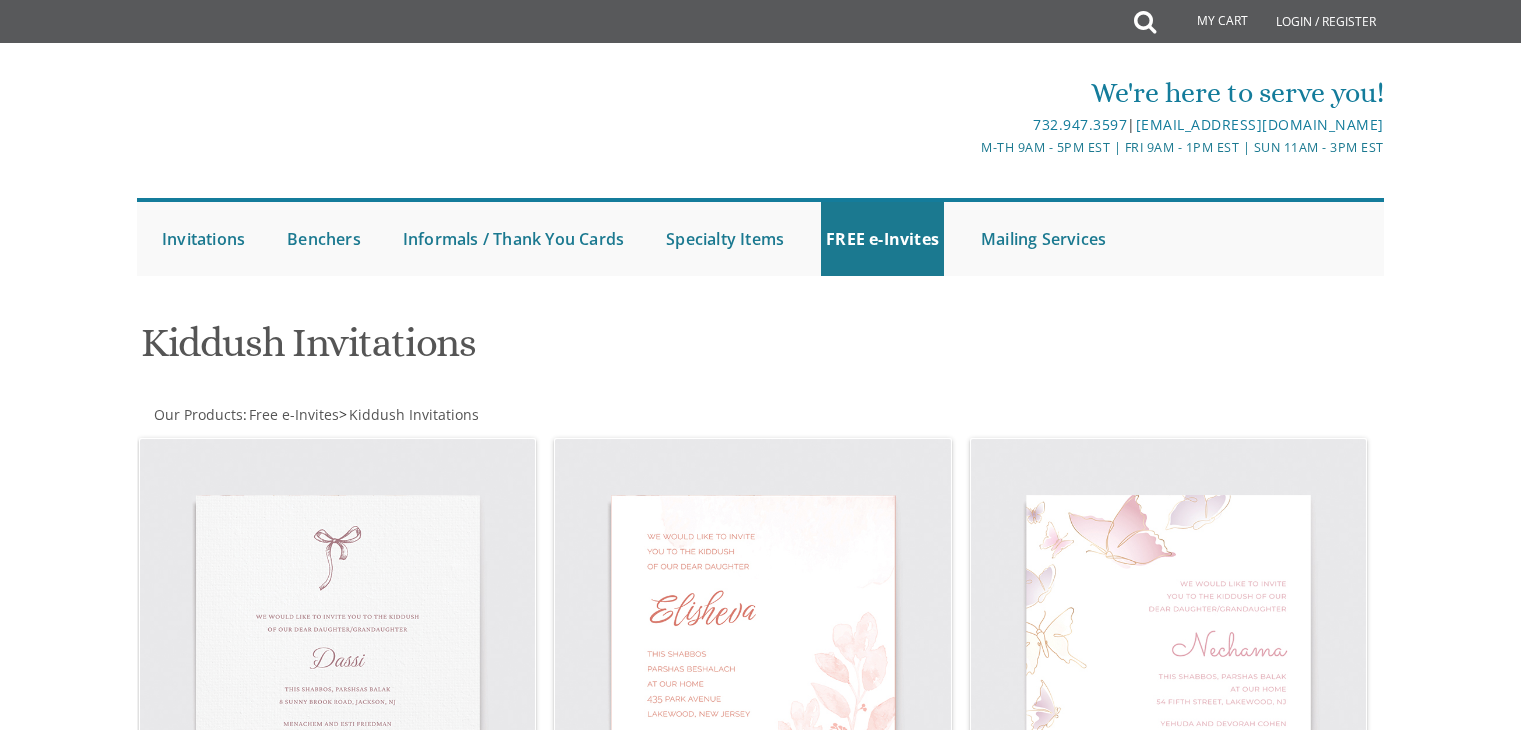 scroll, scrollTop: 0, scrollLeft: 0, axis: both 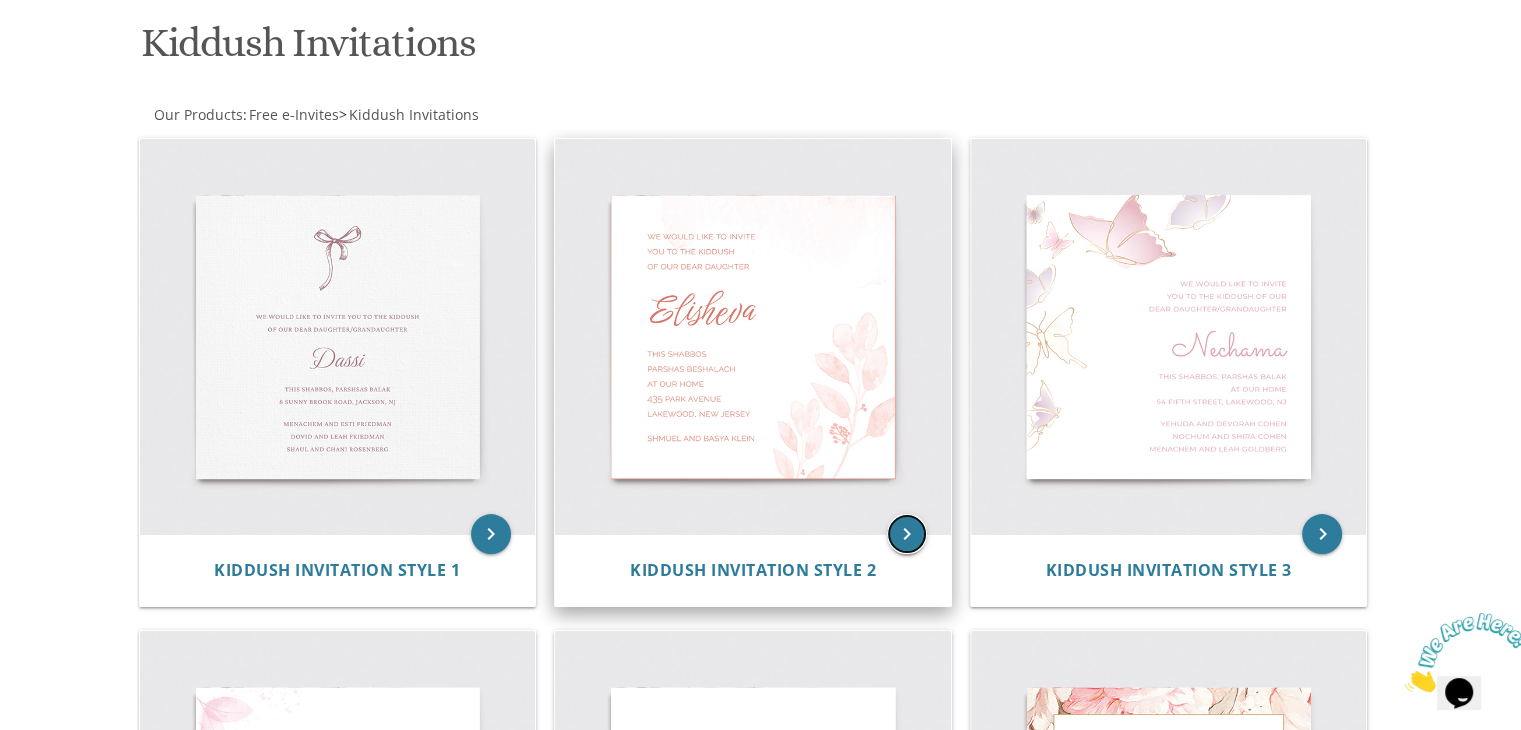 click on "keyboard_arrow_right" at bounding box center (907, 534) 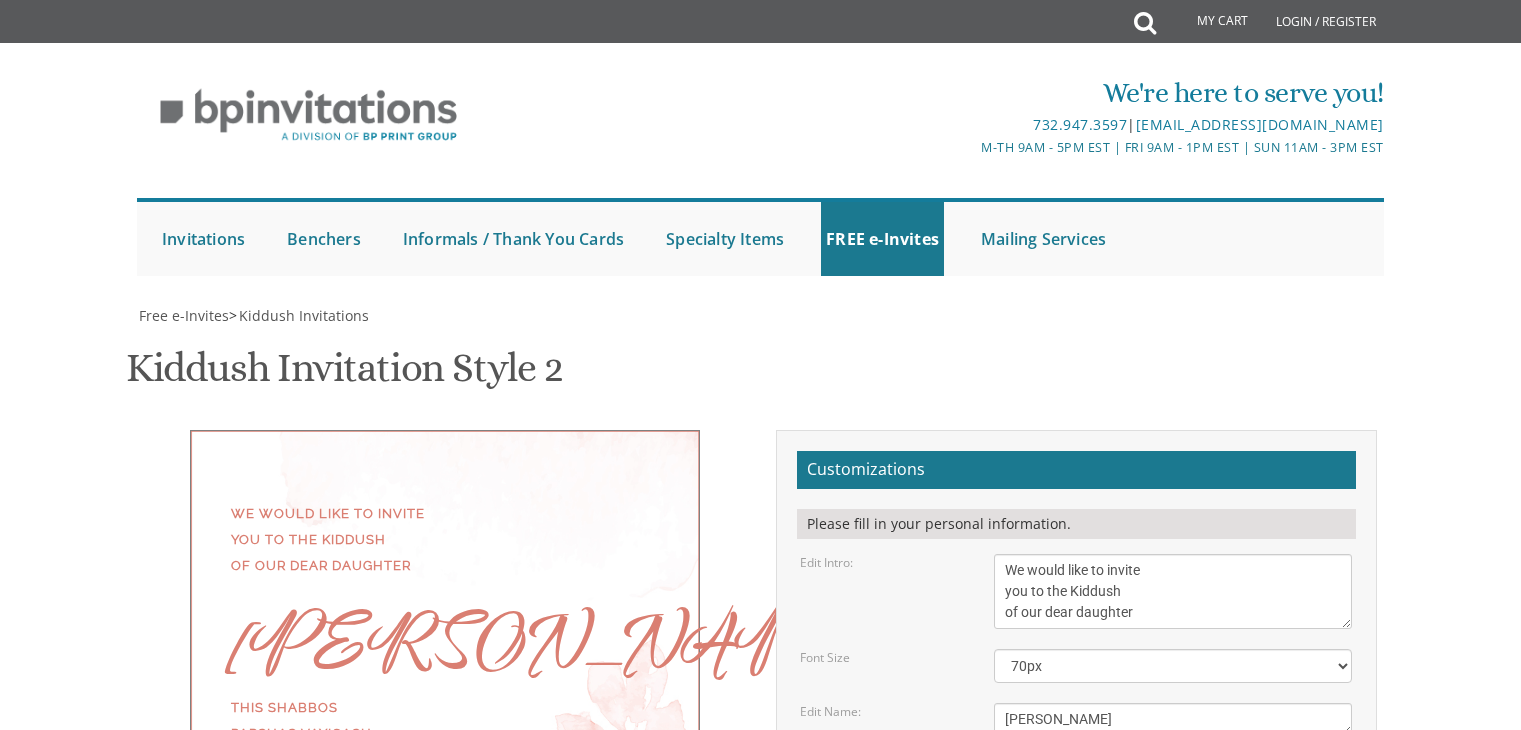 scroll, scrollTop: 0, scrollLeft: 0, axis: both 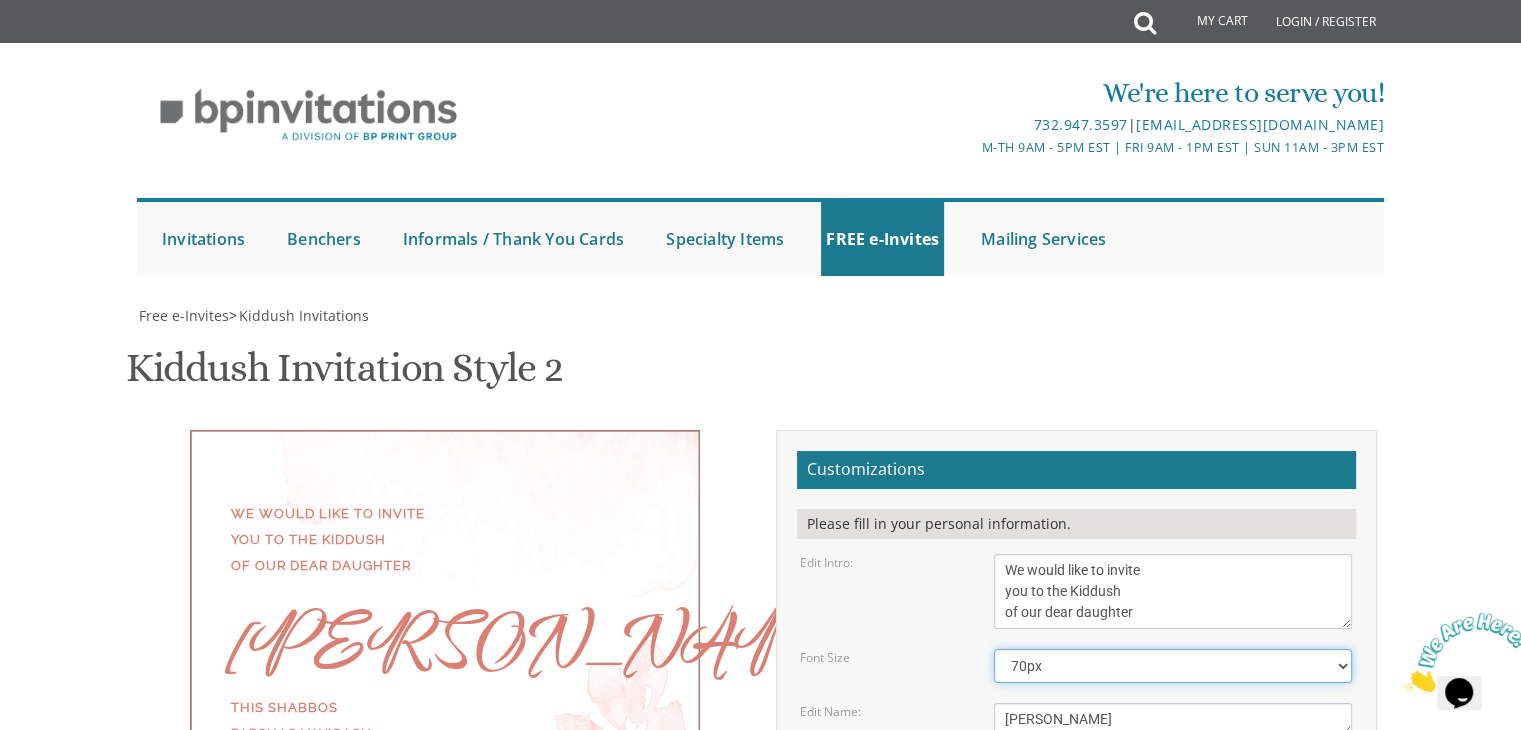 click on "40px 50px 60px 70px 80px" at bounding box center (1173, 666) 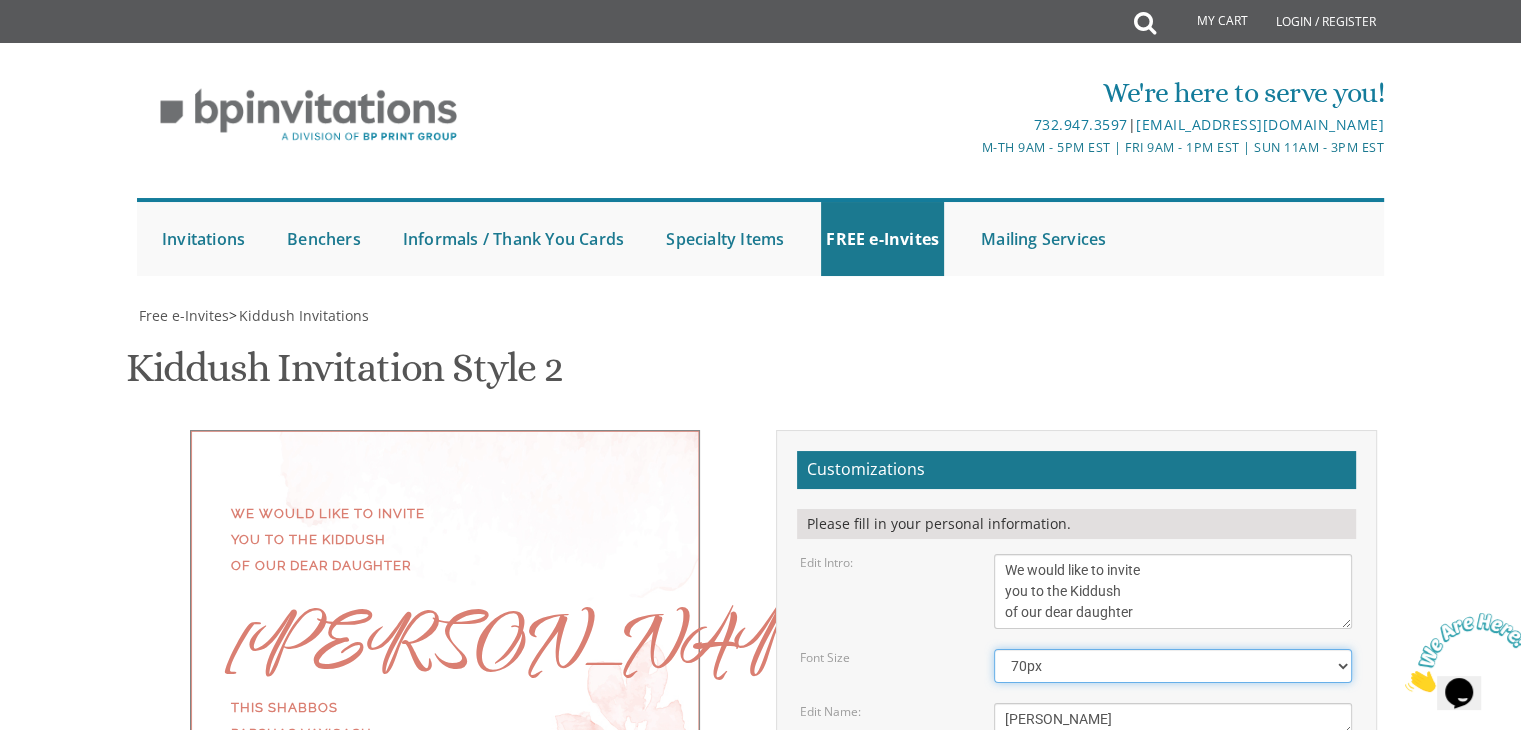 select on "60px" 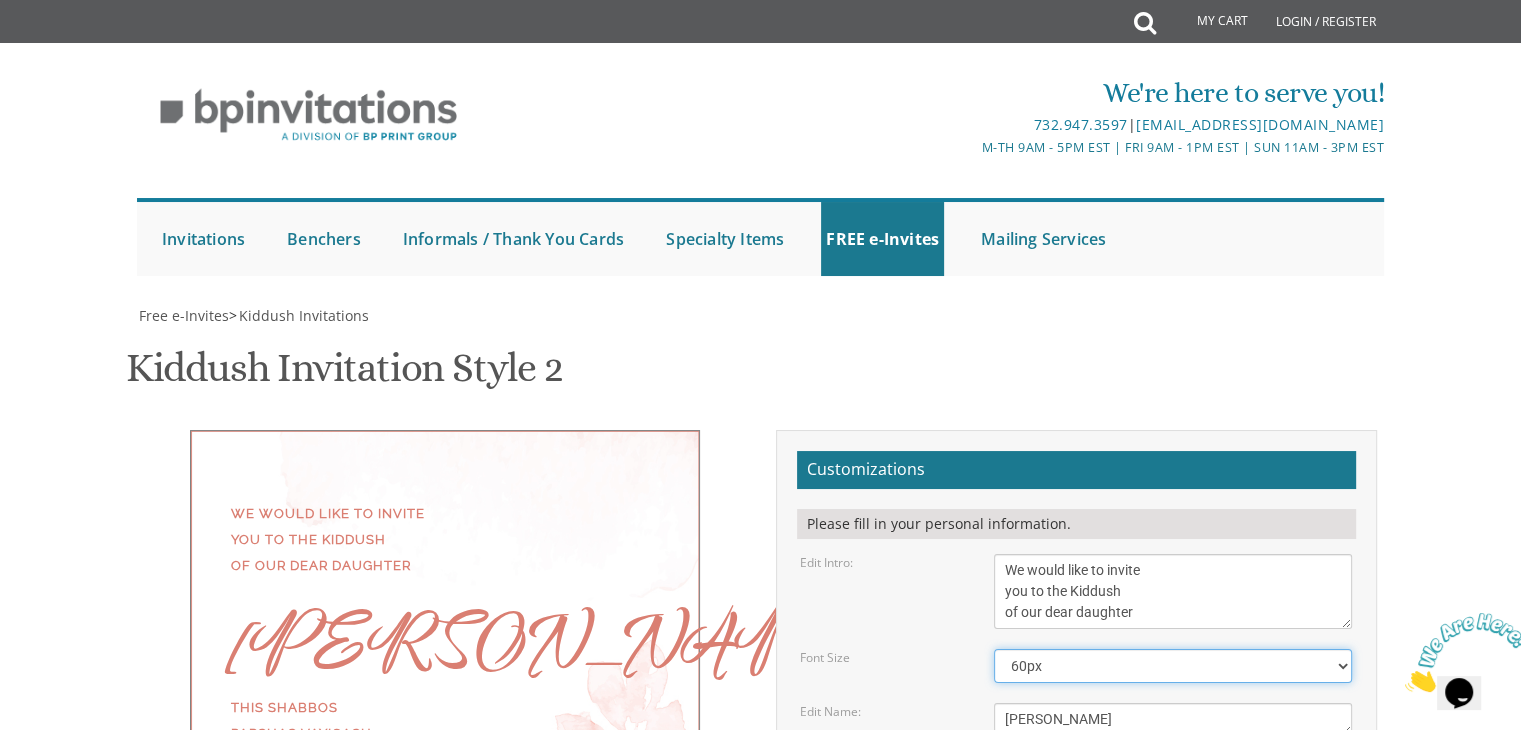 click on "40px 50px 60px 70px 80px" at bounding box center [1173, 666] 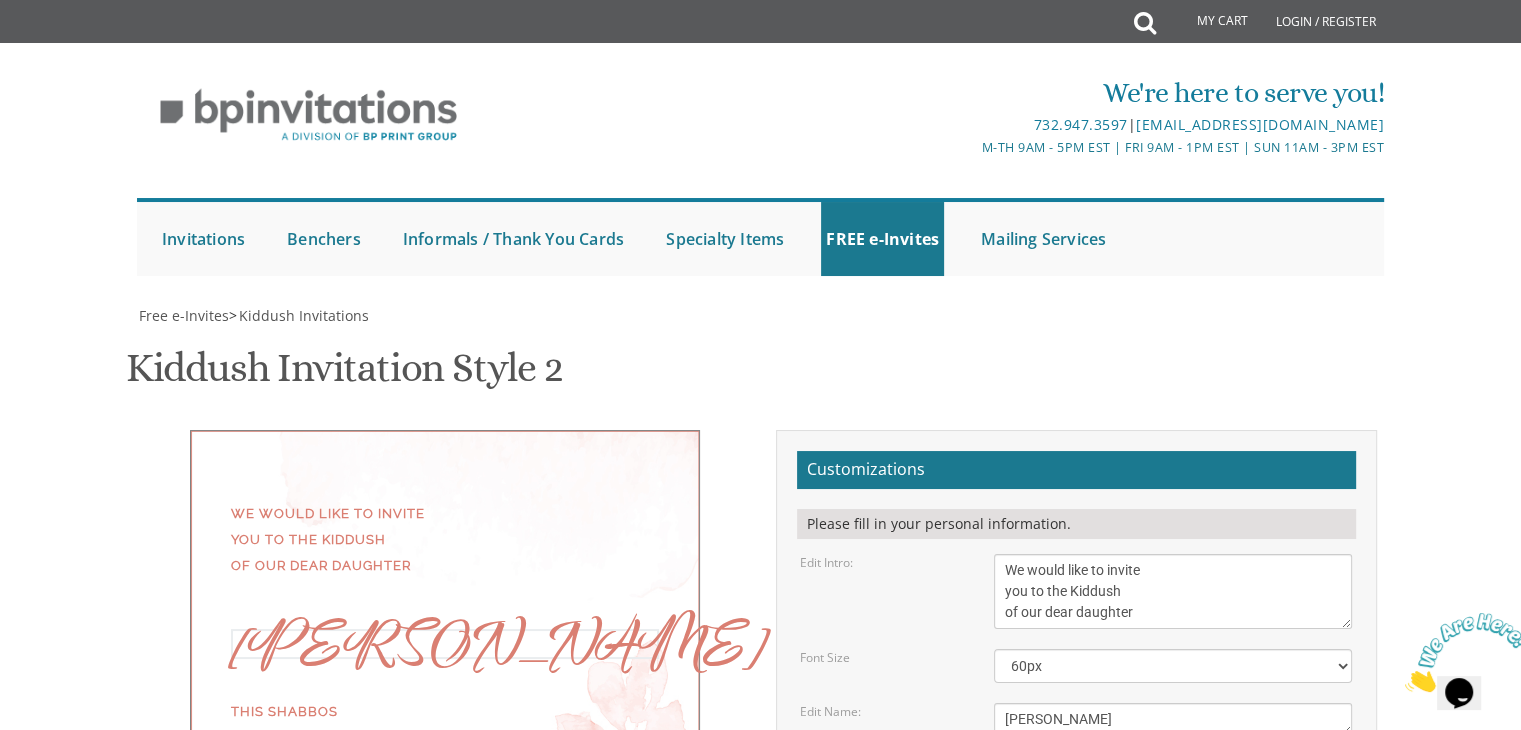 drag, startPoint x: 1074, startPoint y: 416, endPoint x: 972, endPoint y: 410, distance: 102.176315 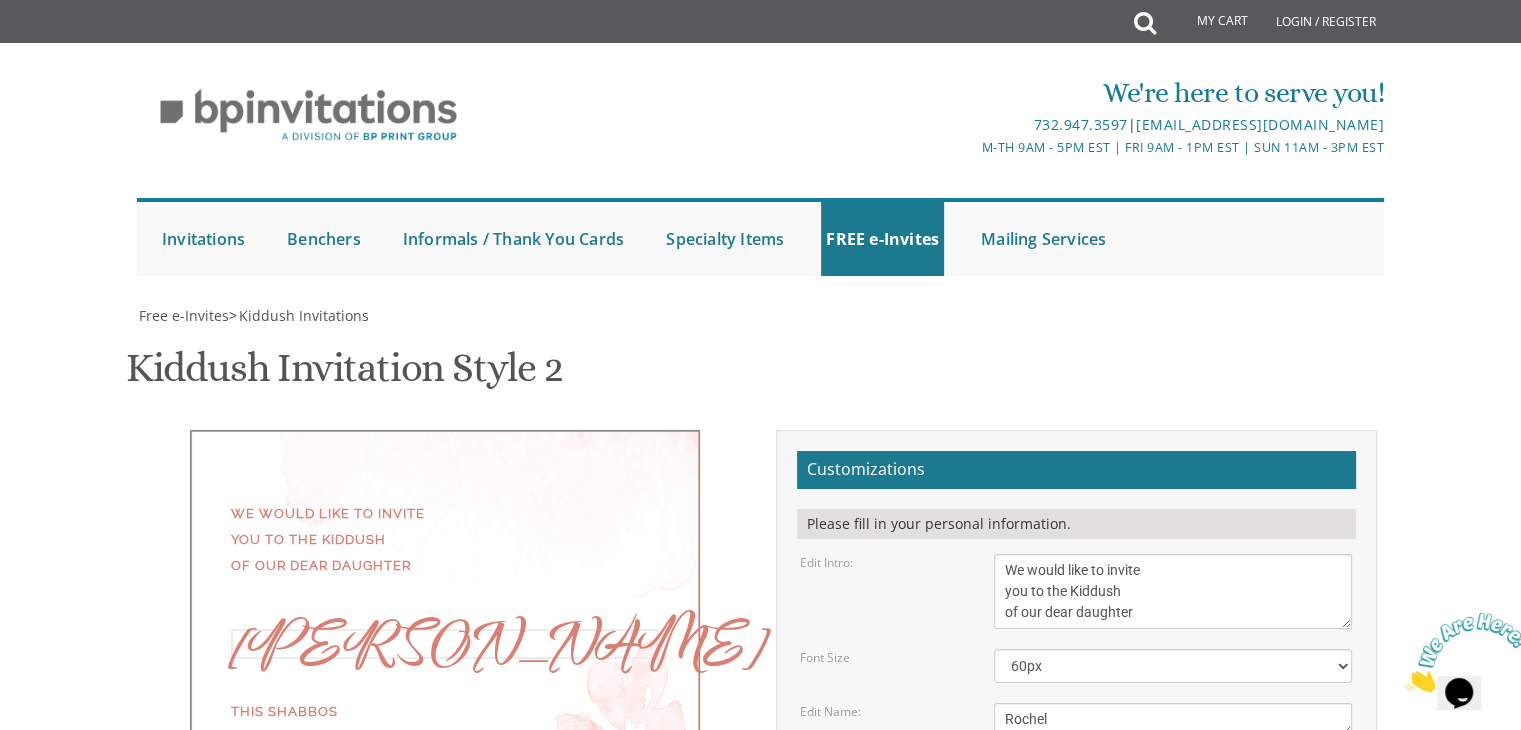 type on "Rochel" 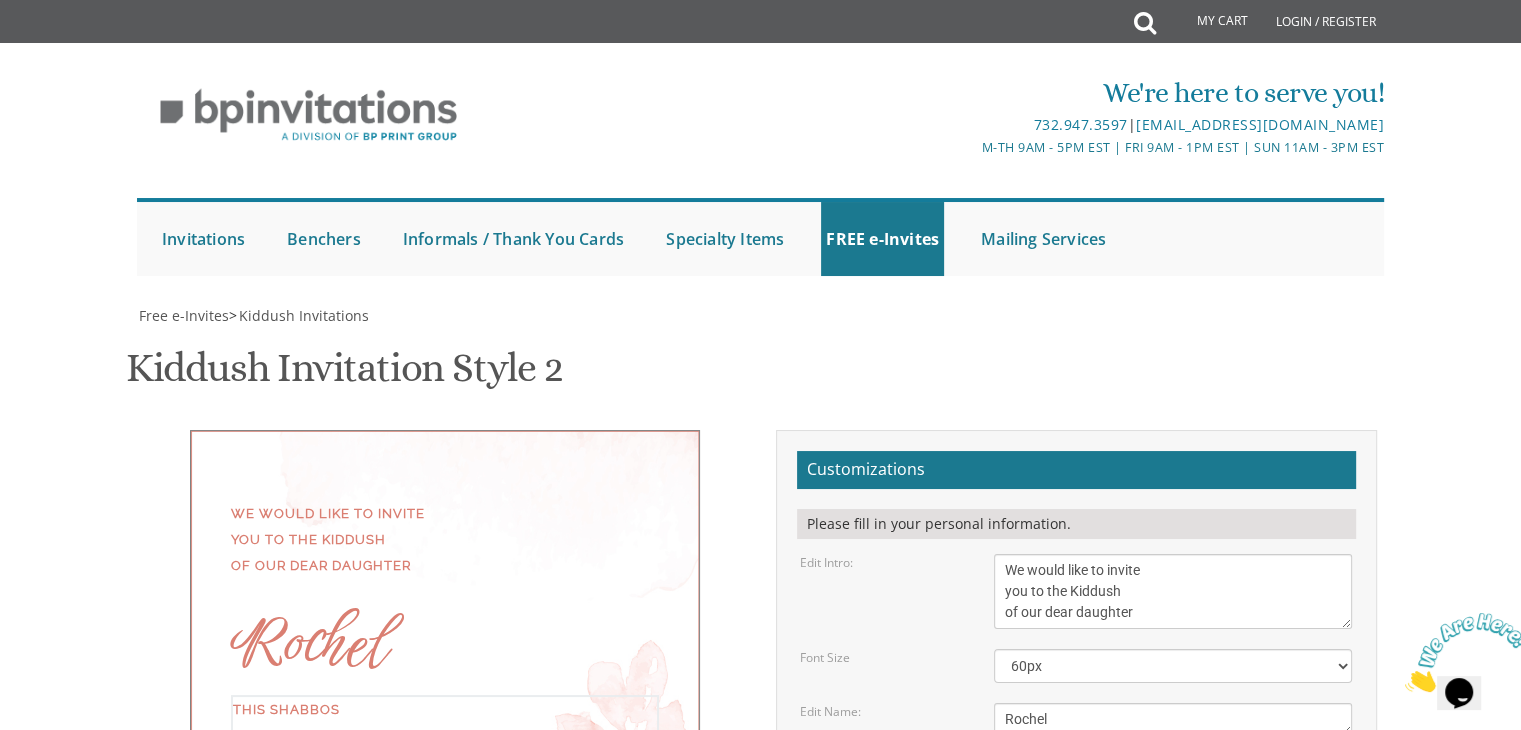 drag, startPoint x: 1004, startPoint y: 468, endPoint x: 1189, endPoint y: 578, distance: 215.23244 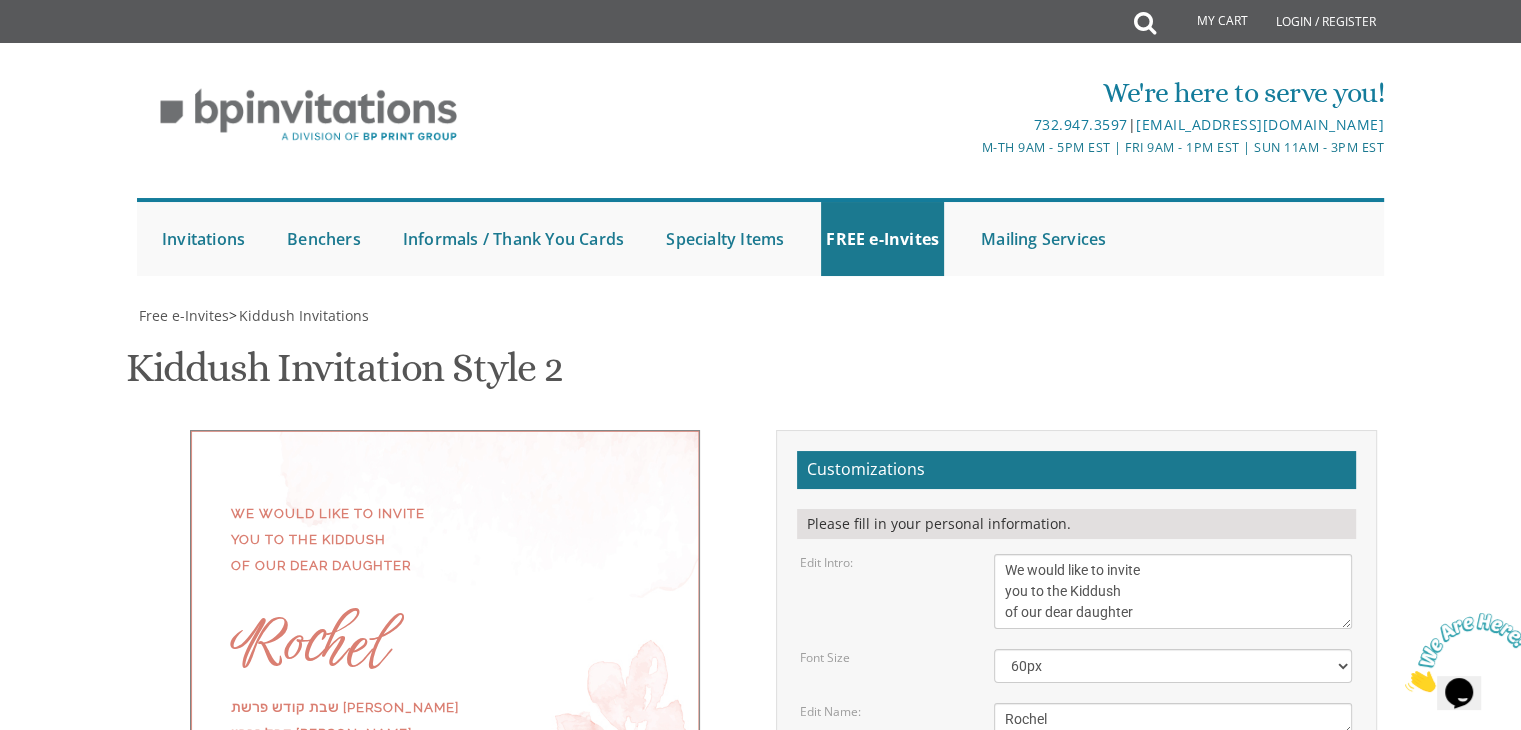 click on "Edit Details:
This Shabbos
Parshas Vayigash
at our home
415 Arlington Avenue
Lakewood, New Jersey" at bounding box center (1076, 814) 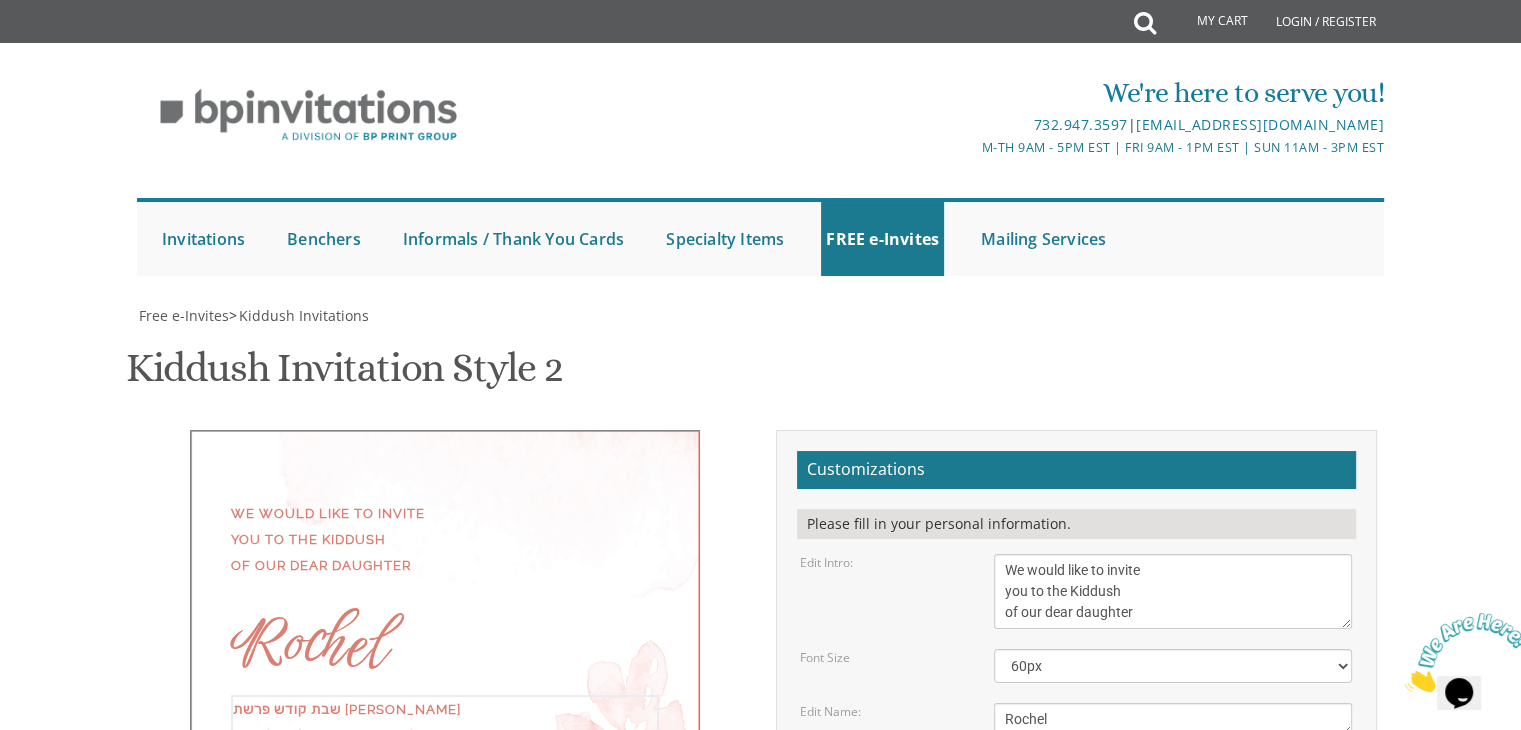 click on "This Shabbos
Parshas Vayigash
at our home
415 Arlington Avenue
Lakewood, New Jersey" at bounding box center (1173, 814) 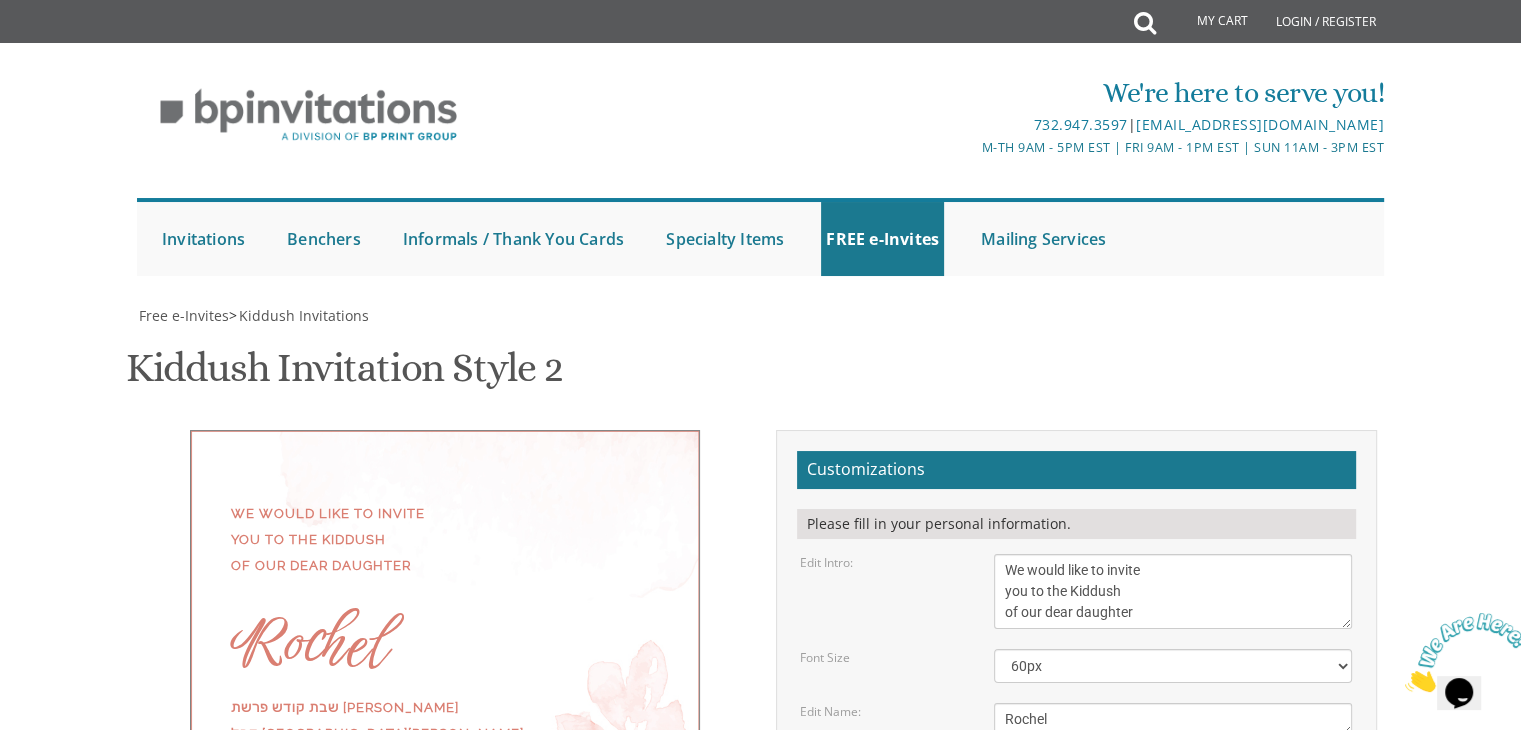 scroll, scrollTop: 500, scrollLeft: 0, axis: vertical 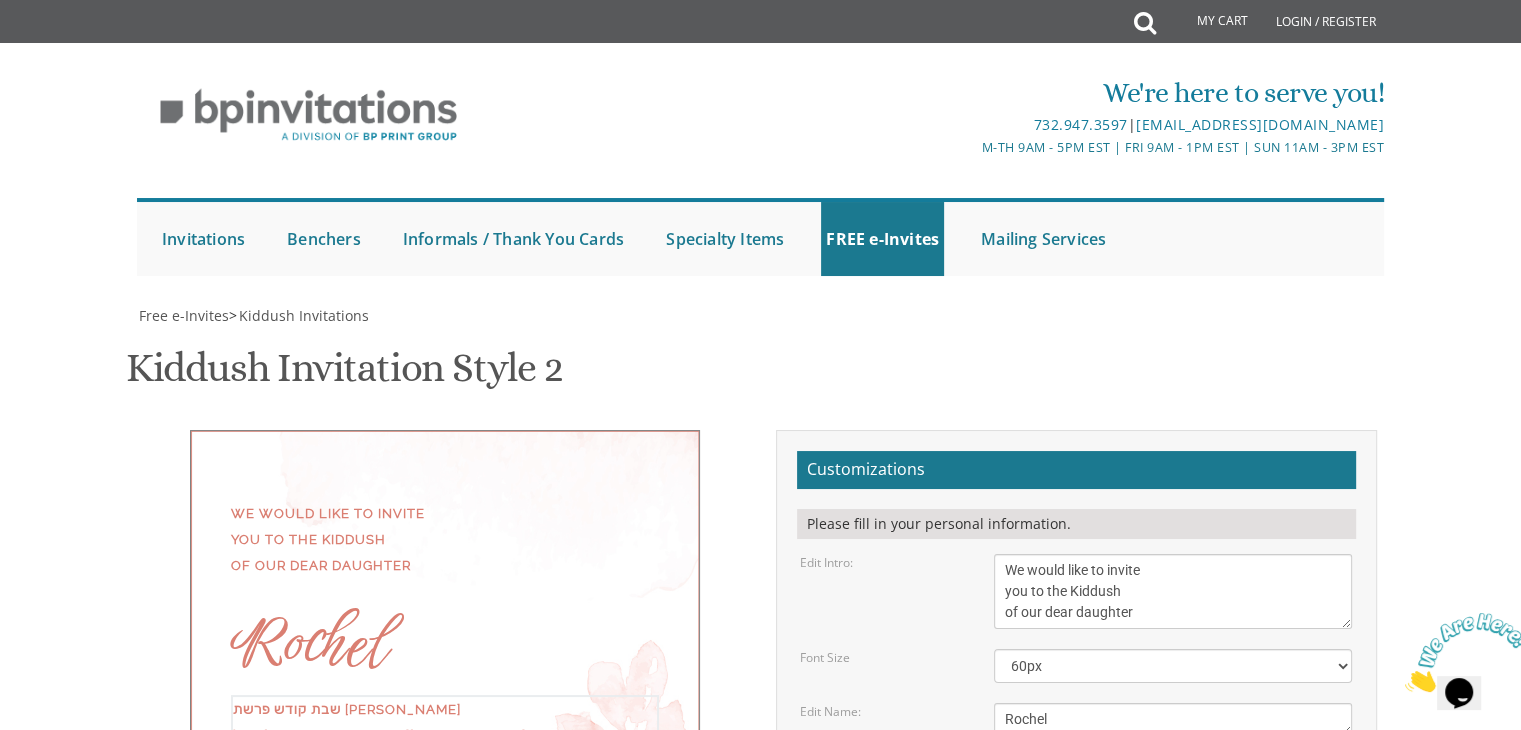 click on "This Shabbos
Parshas Vayigash
at our home
415 Arlington Avenue
Lakewood, New Jersey" at bounding box center [1173, 814] 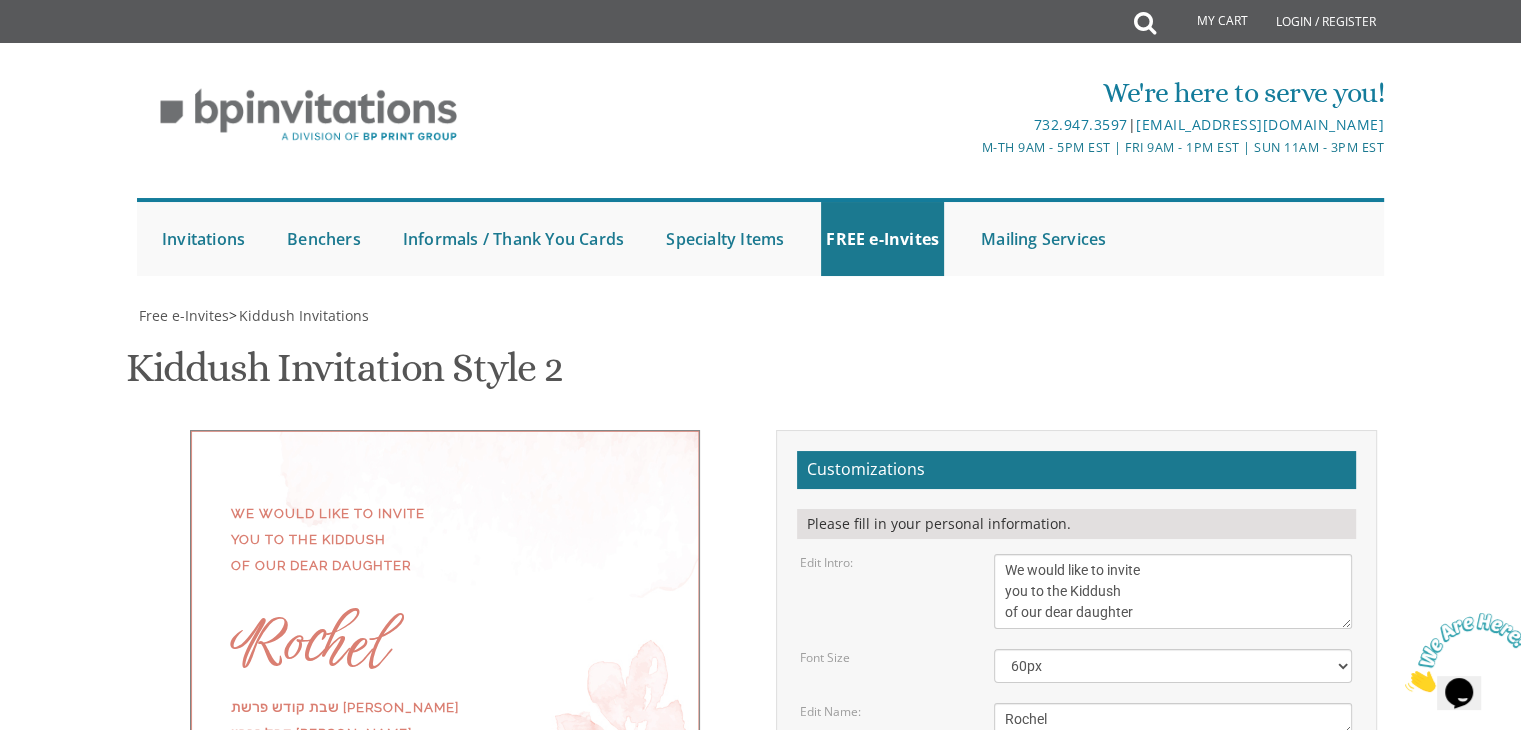 scroll, scrollTop: 400, scrollLeft: 0, axis: vertical 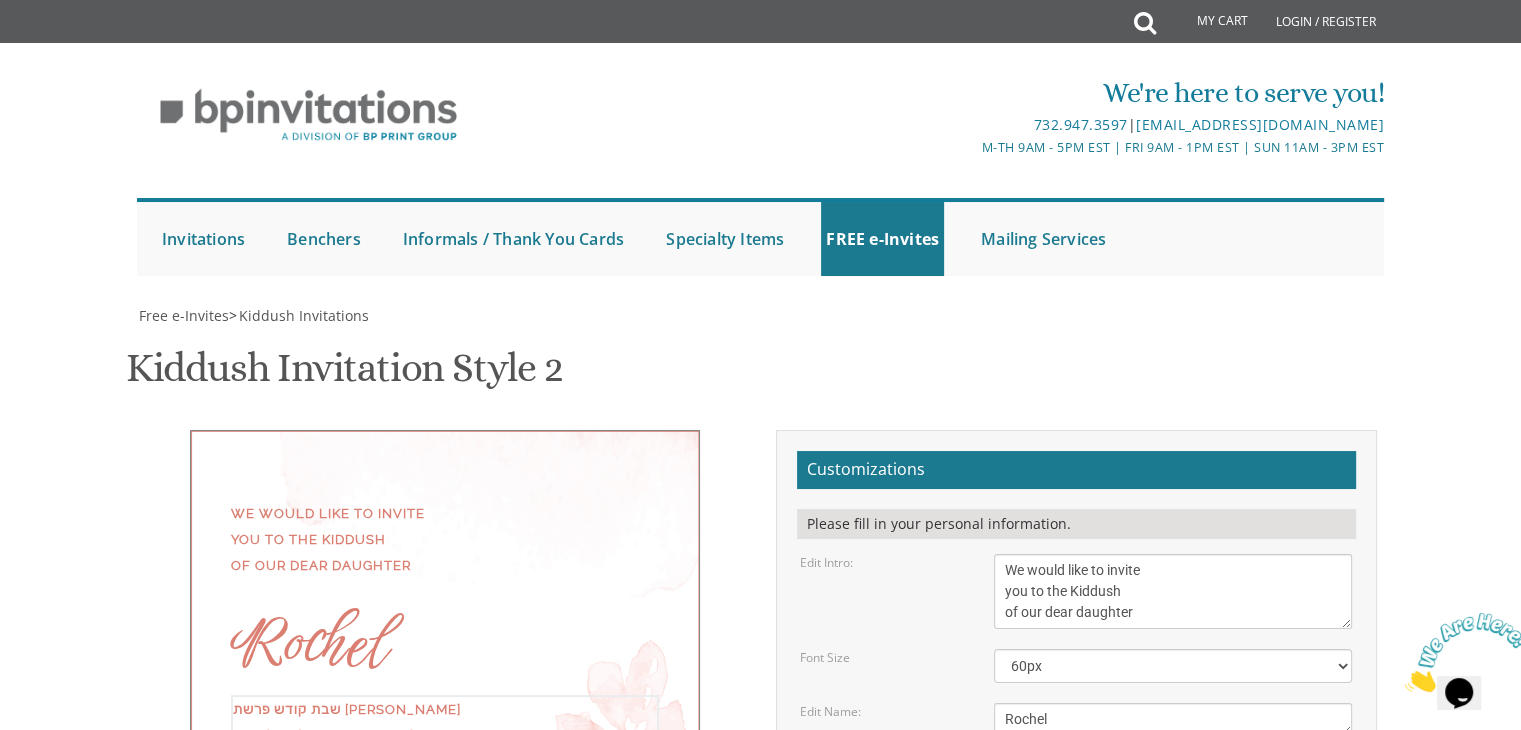 click on "This Shabbos
Parshas Vayigash
at our home
415 Arlington Avenue
Lakewood, New Jersey" at bounding box center (1173, 814) 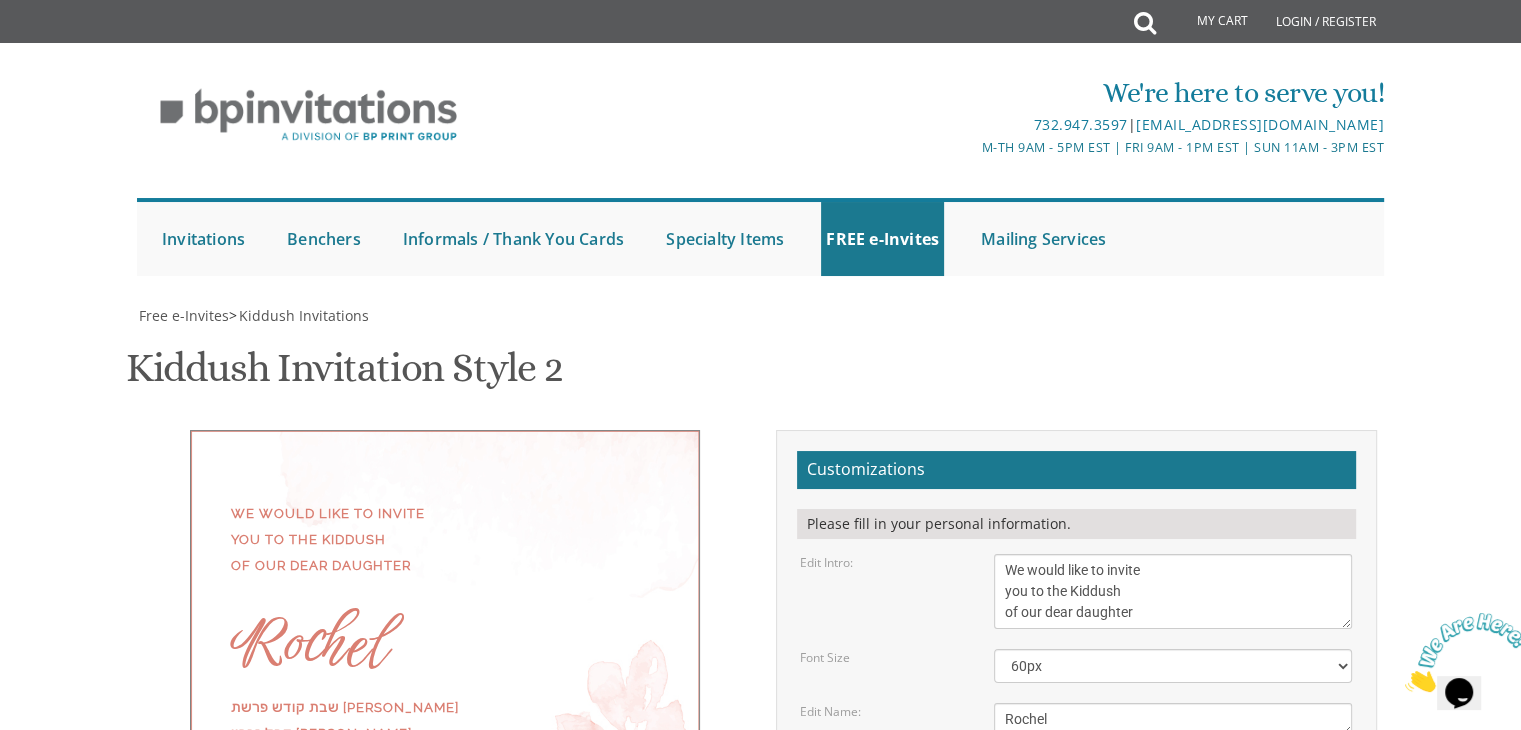 scroll, scrollTop: 41, scrollLeft: 0, axis: vertical 